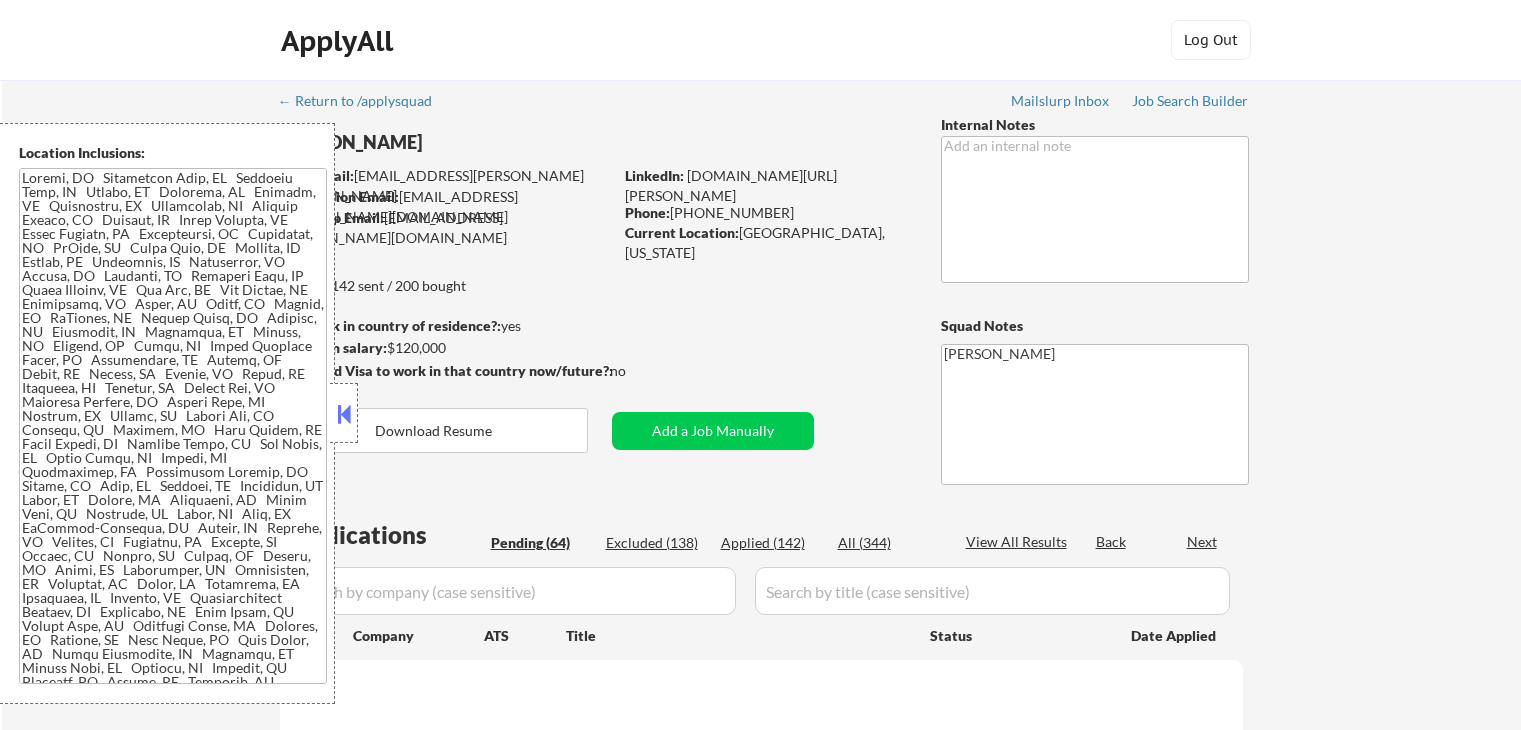 scroll, scrollTop: 0, scrollLeft: 0, axis: both 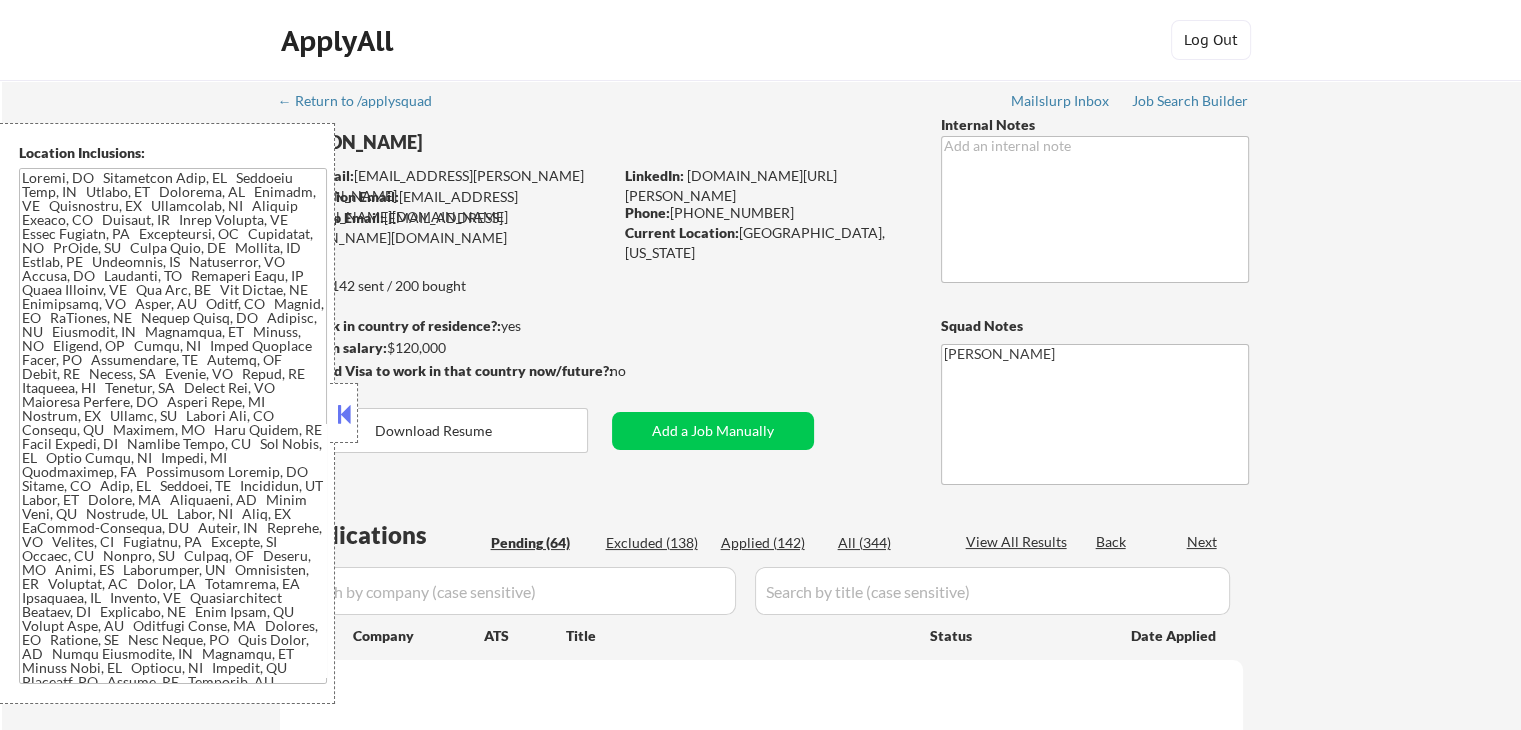 click on "ApplyAll Log Out" at bounding box center [760, 40] 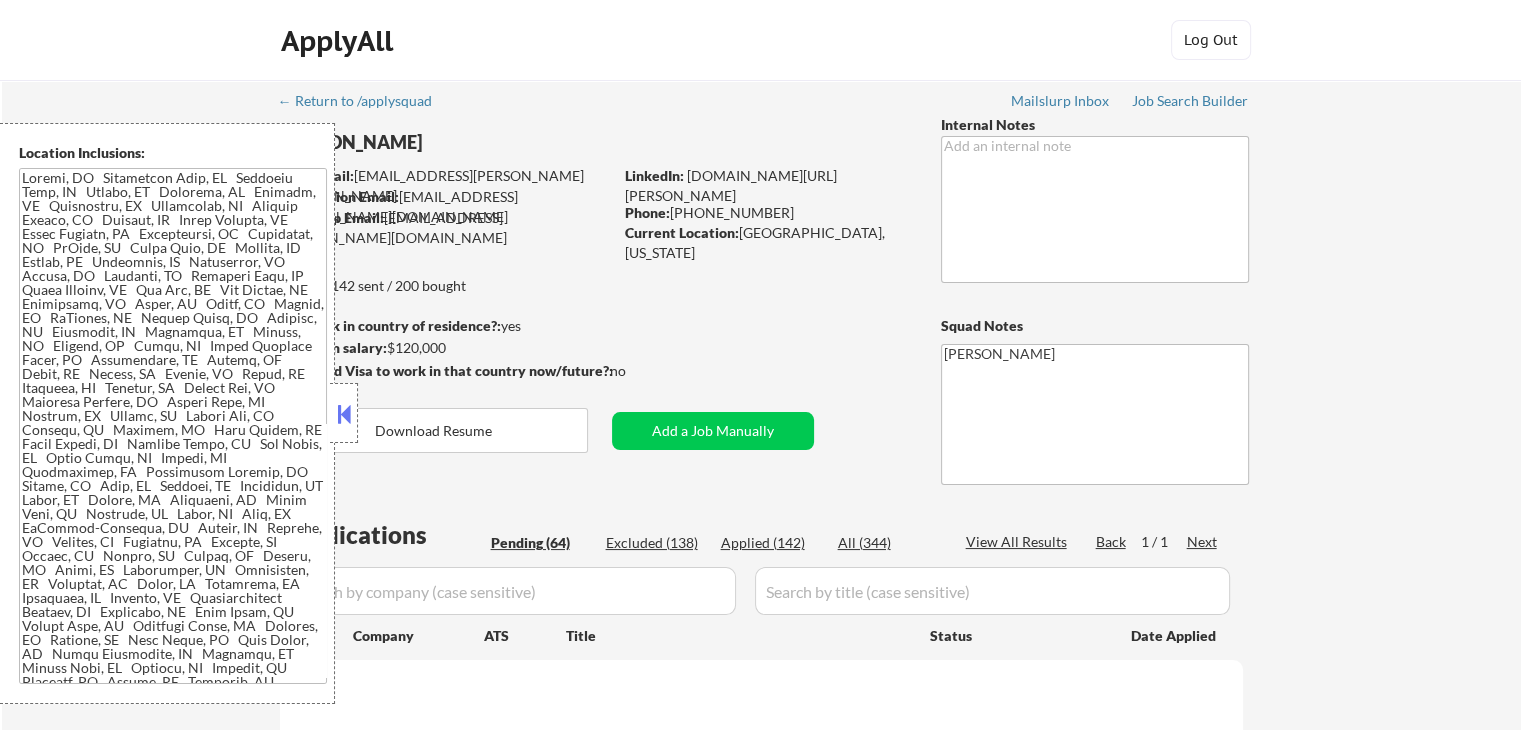 click at bounding box center (344, 414) 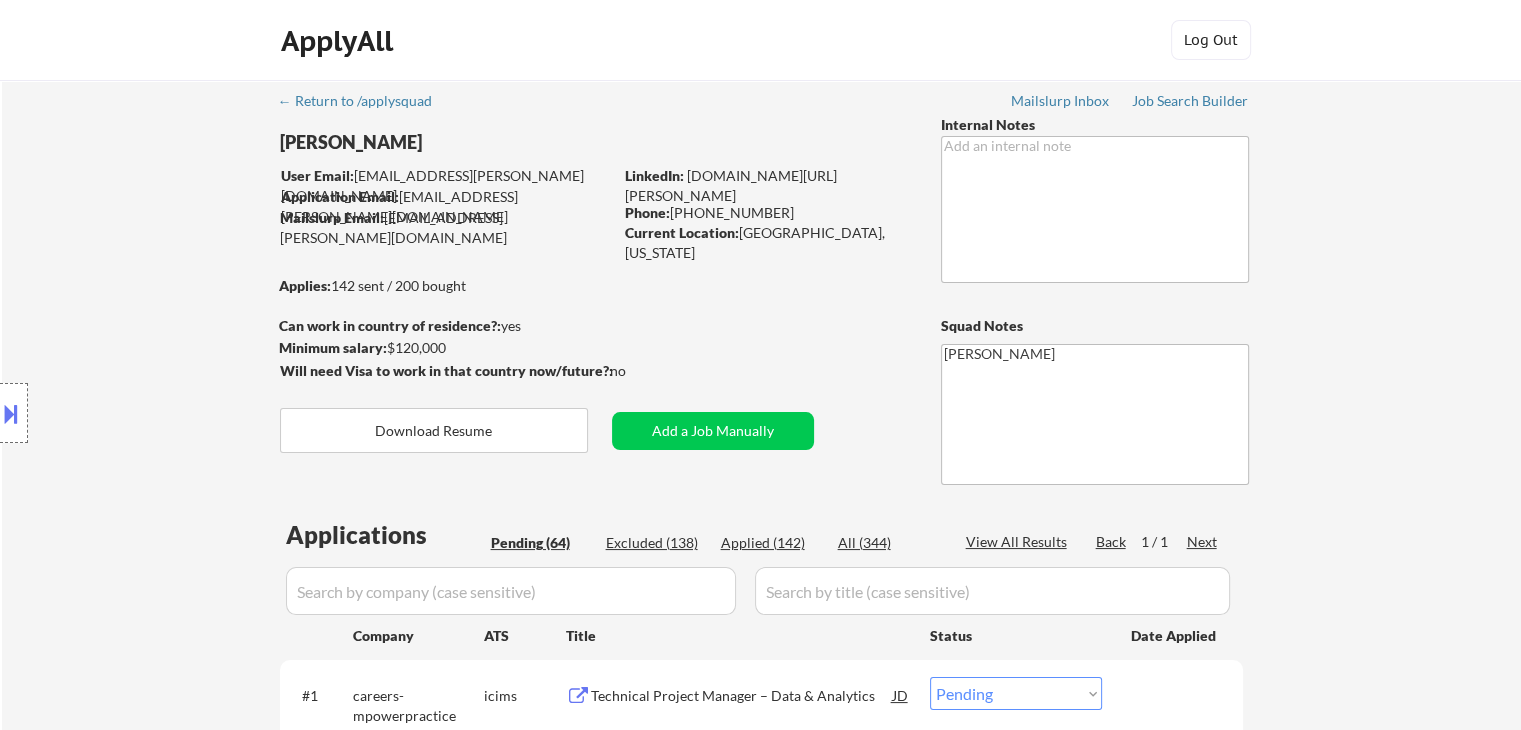 scroll, scrollTop: 200, scrollLeft: 0, axis: vertical 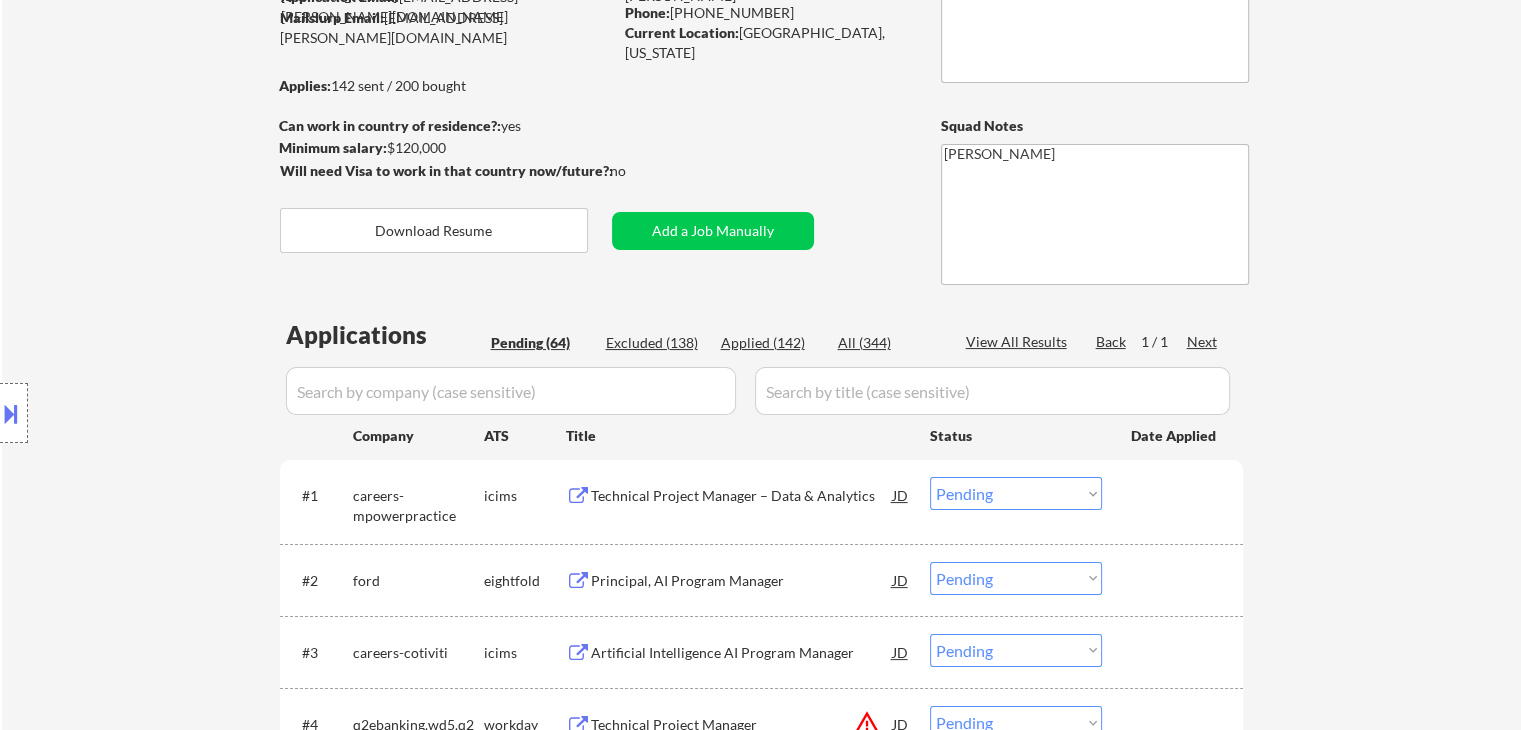click on "Location Inclusions:" at bounding box center [179, 413] 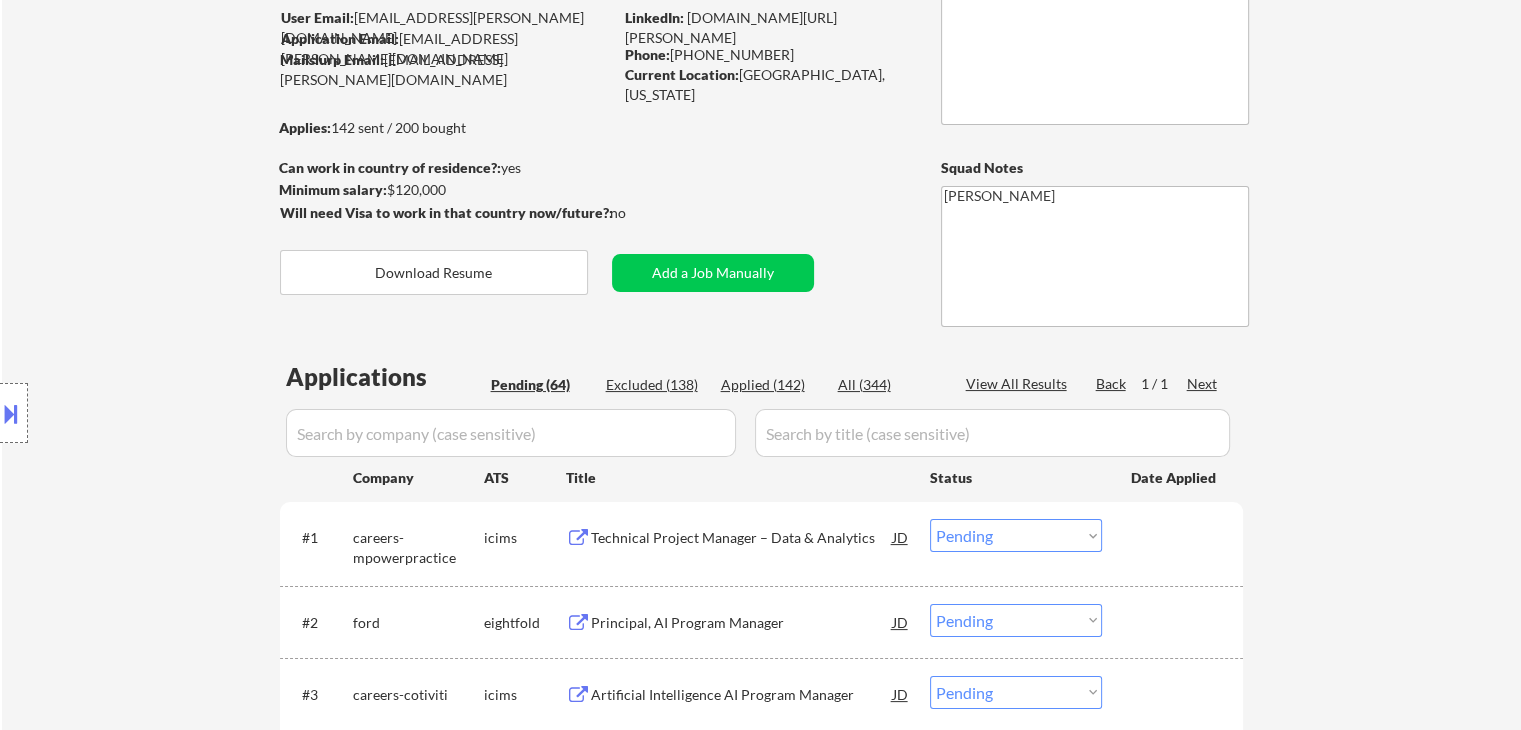 scroll, scrollTop: 100, scrollLeft: 0, axis: vertical 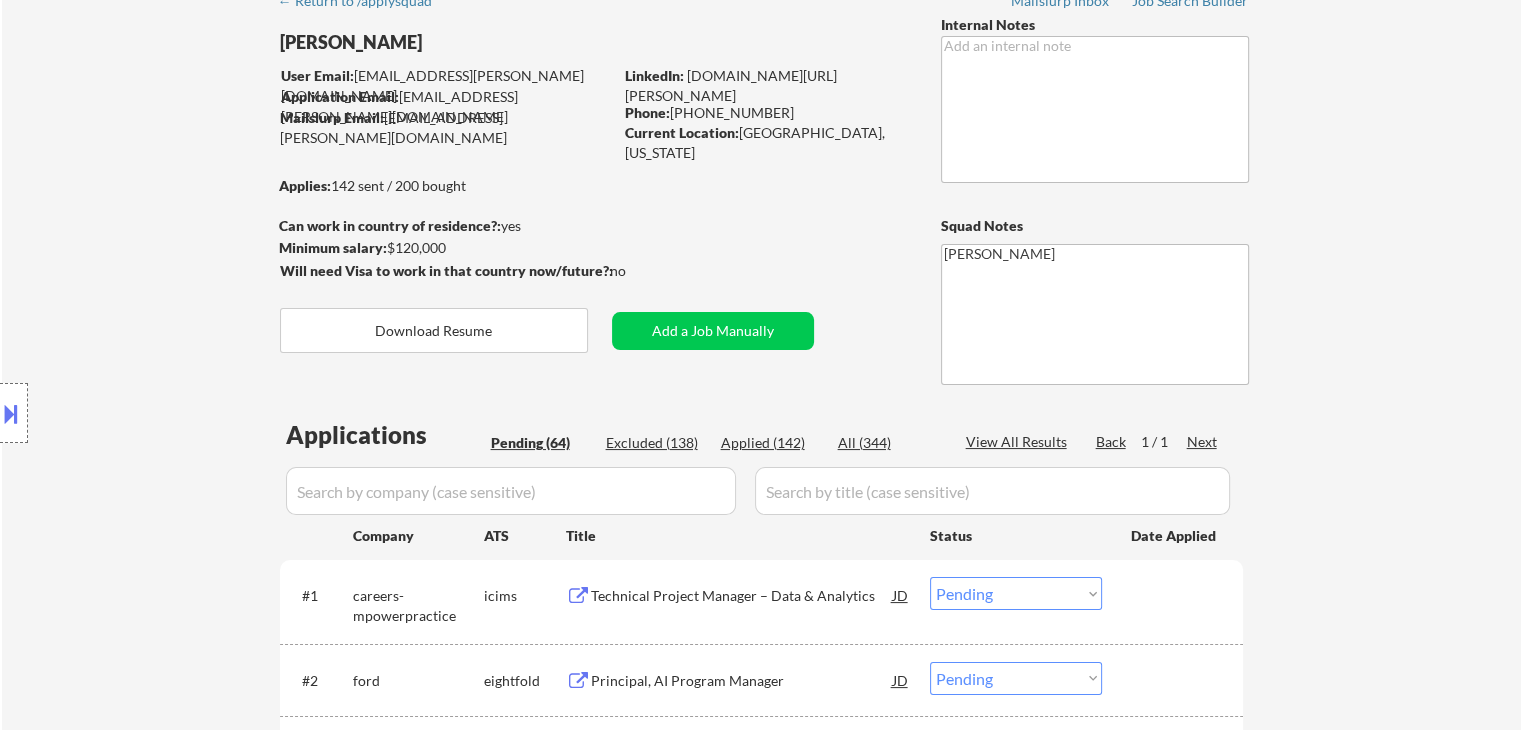 drag, startPoint x: 85, startPoint y: 297, endPoint x: 160, endPoint y: 317, distance: 77.62087 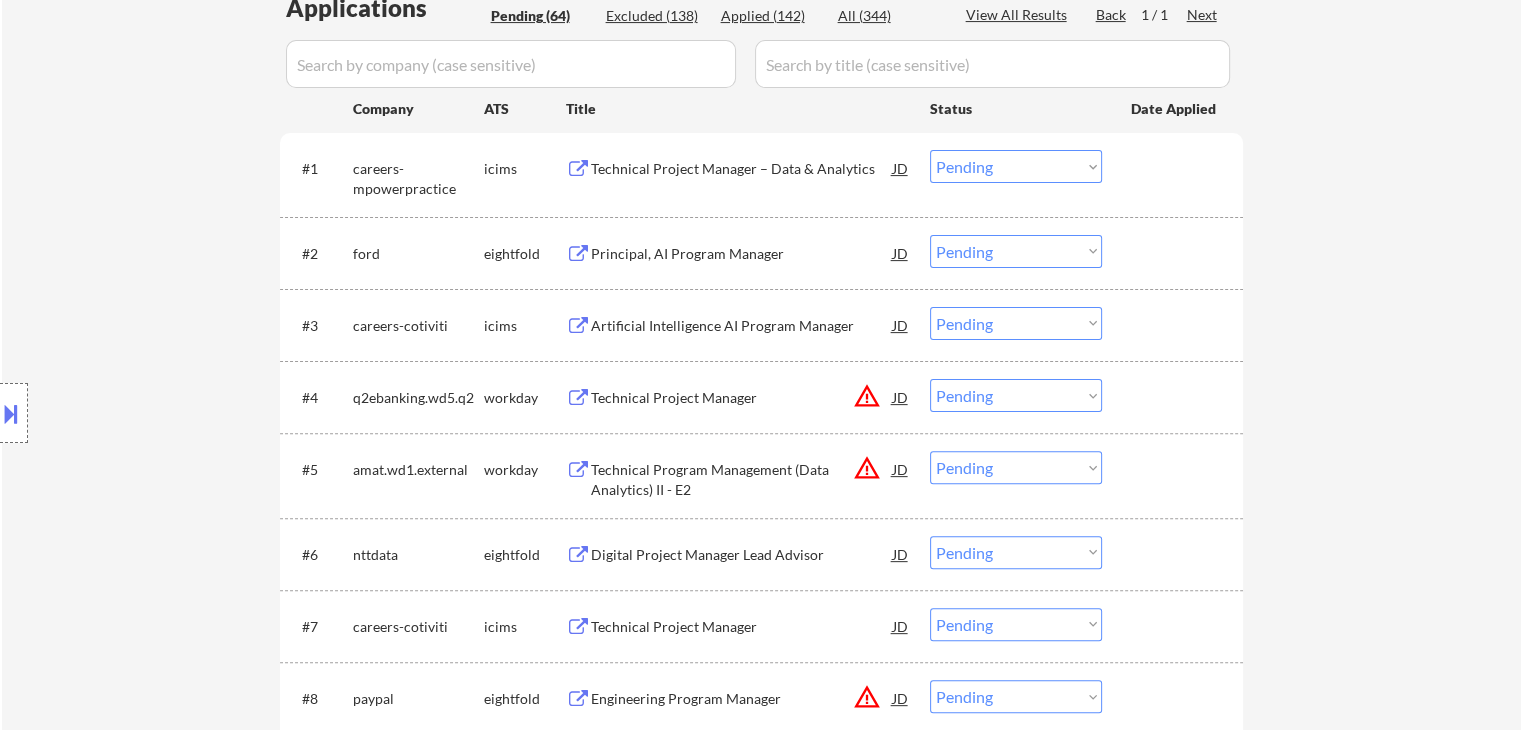 scroll, scrollTop: 700, scrollLeft: 0, axis: vertical 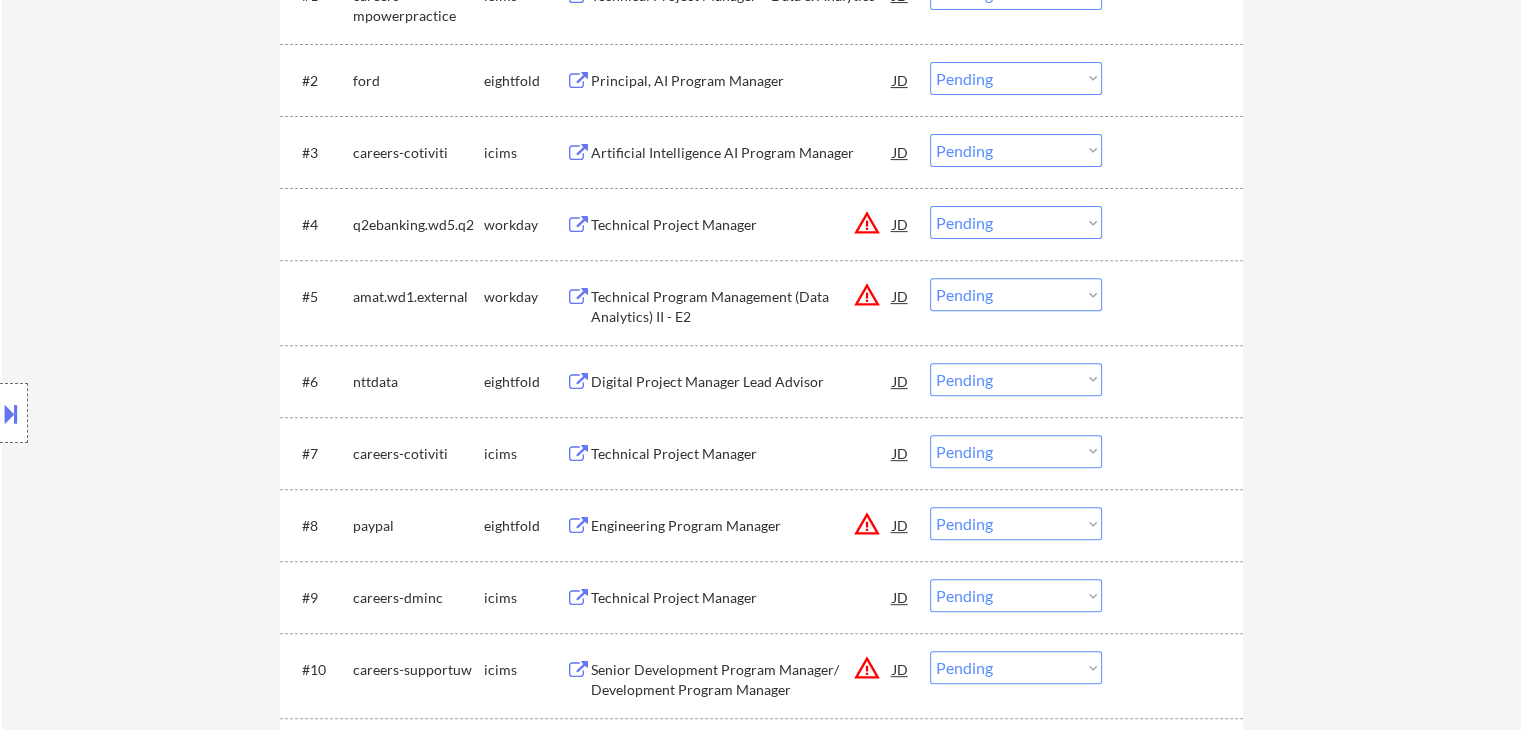 click on "Location Inclusions:" at bounding box center (179, 413) 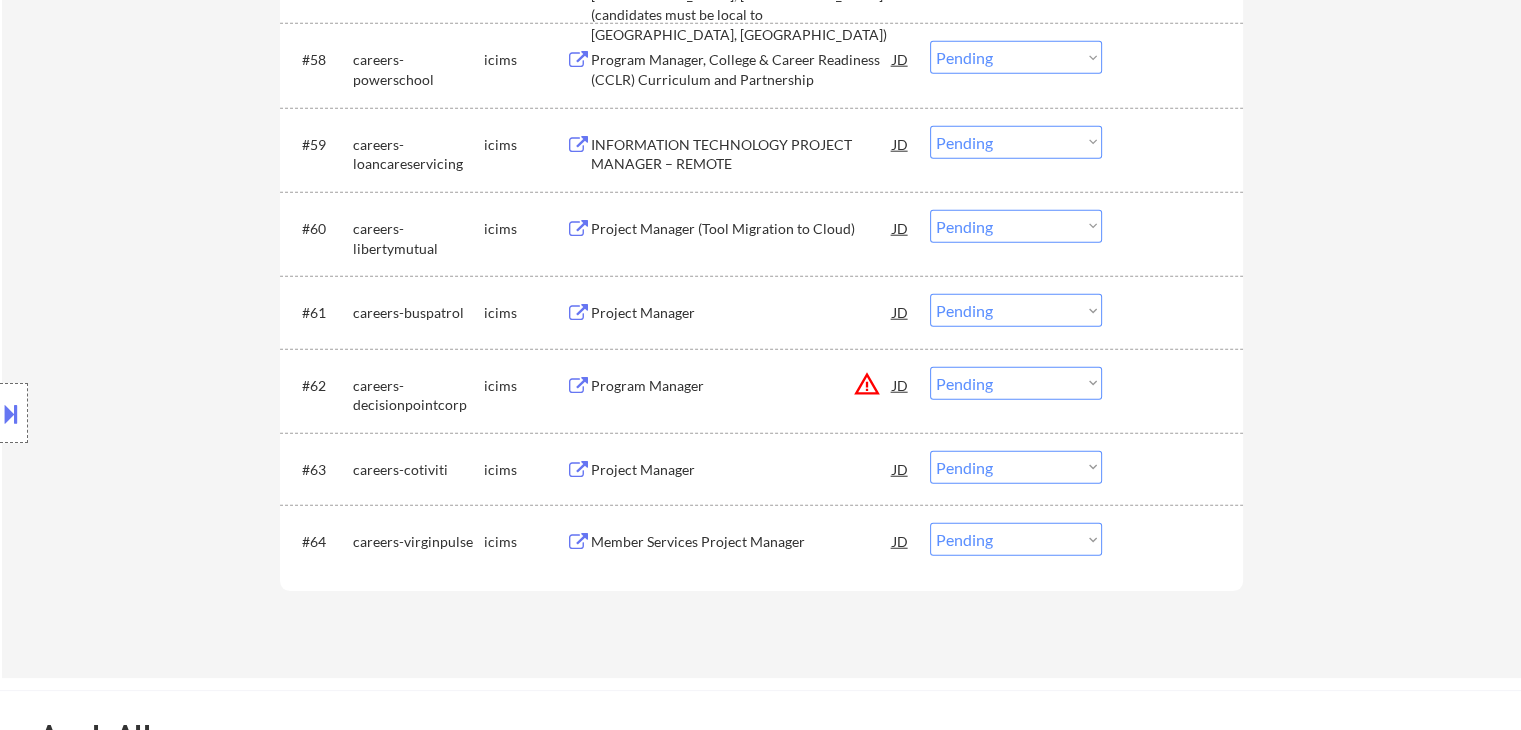 click on "Location Inclusions:" at bounding box center (179, 413) 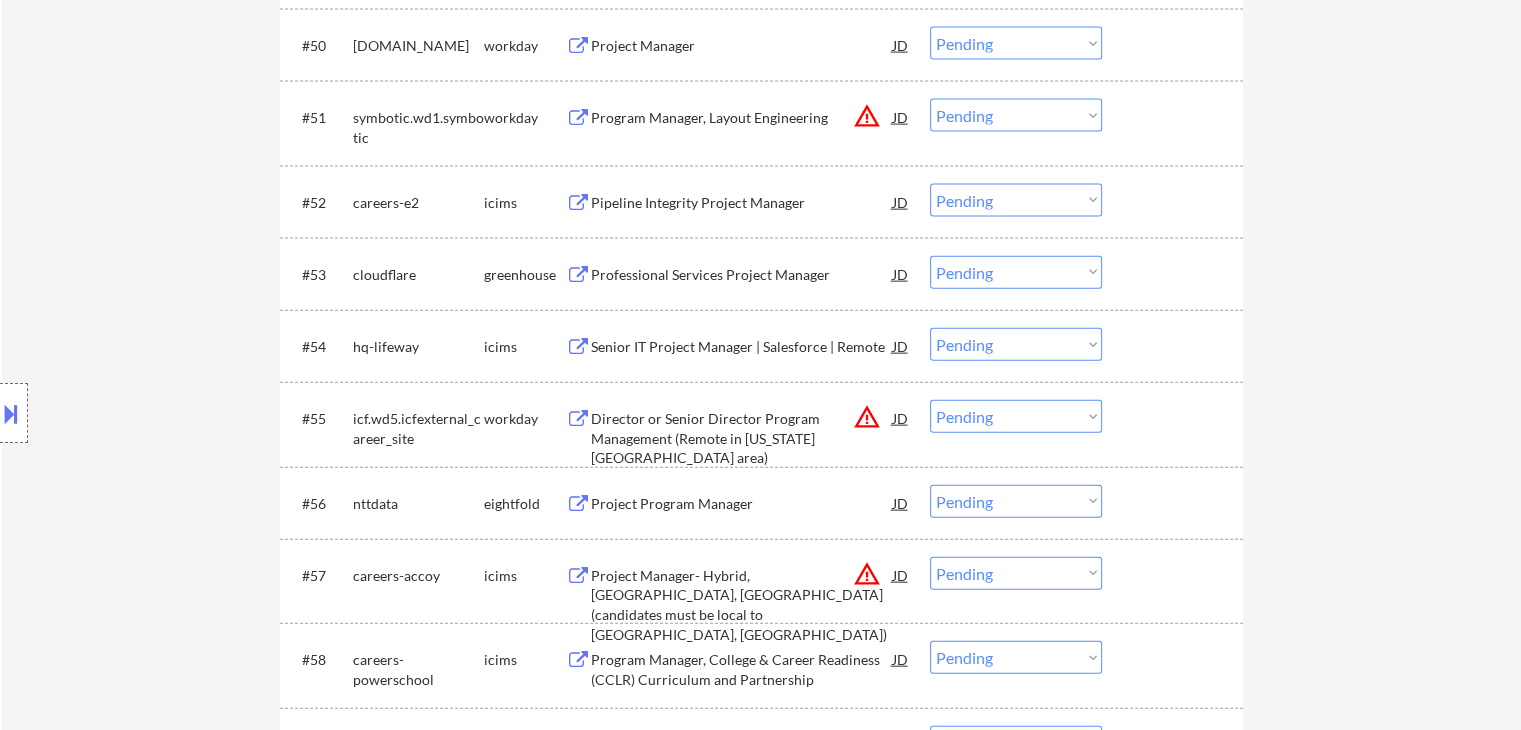 click on "Location Inclusions:" at bounding box center [179, 413] 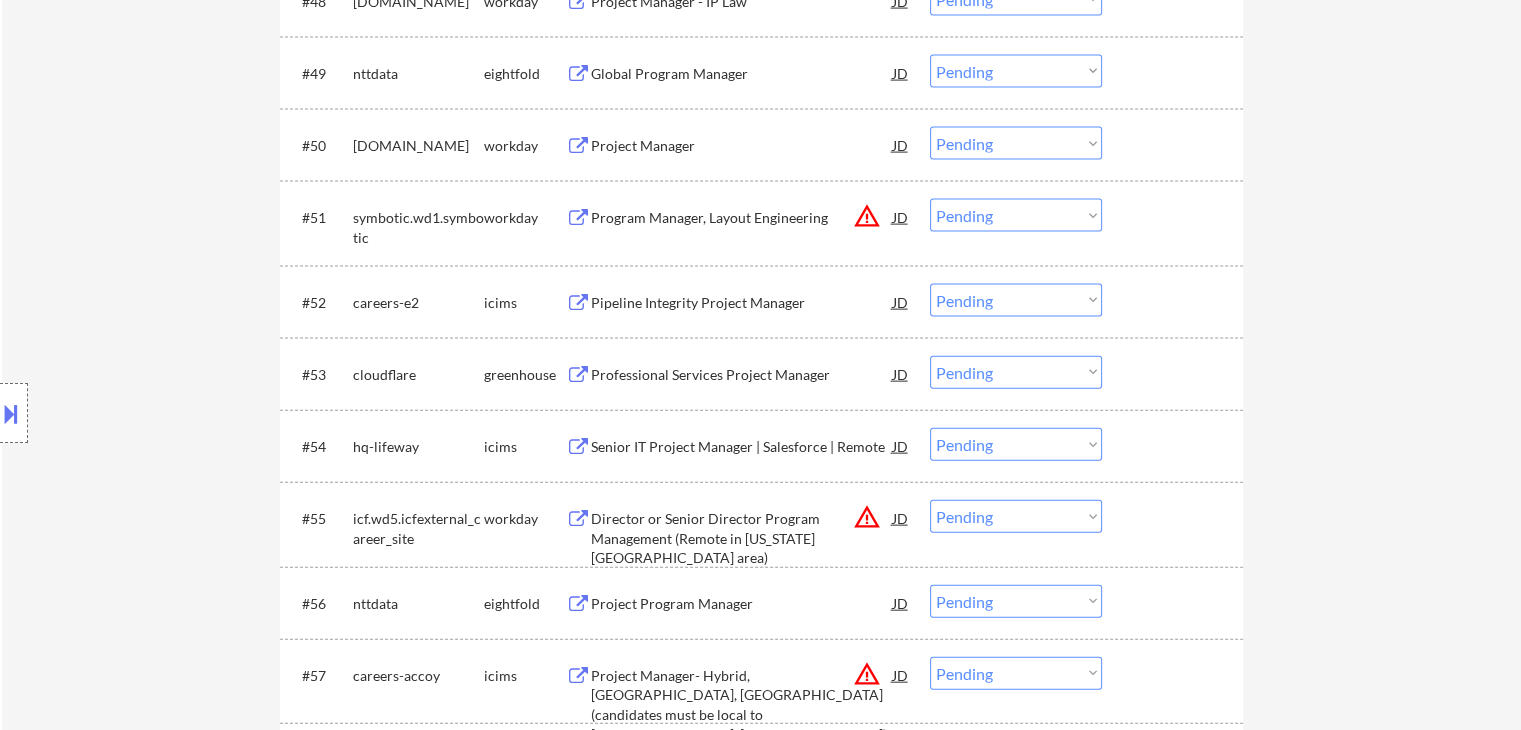 click on "Professional Services Project Manager" at bounding box center [742, 375] 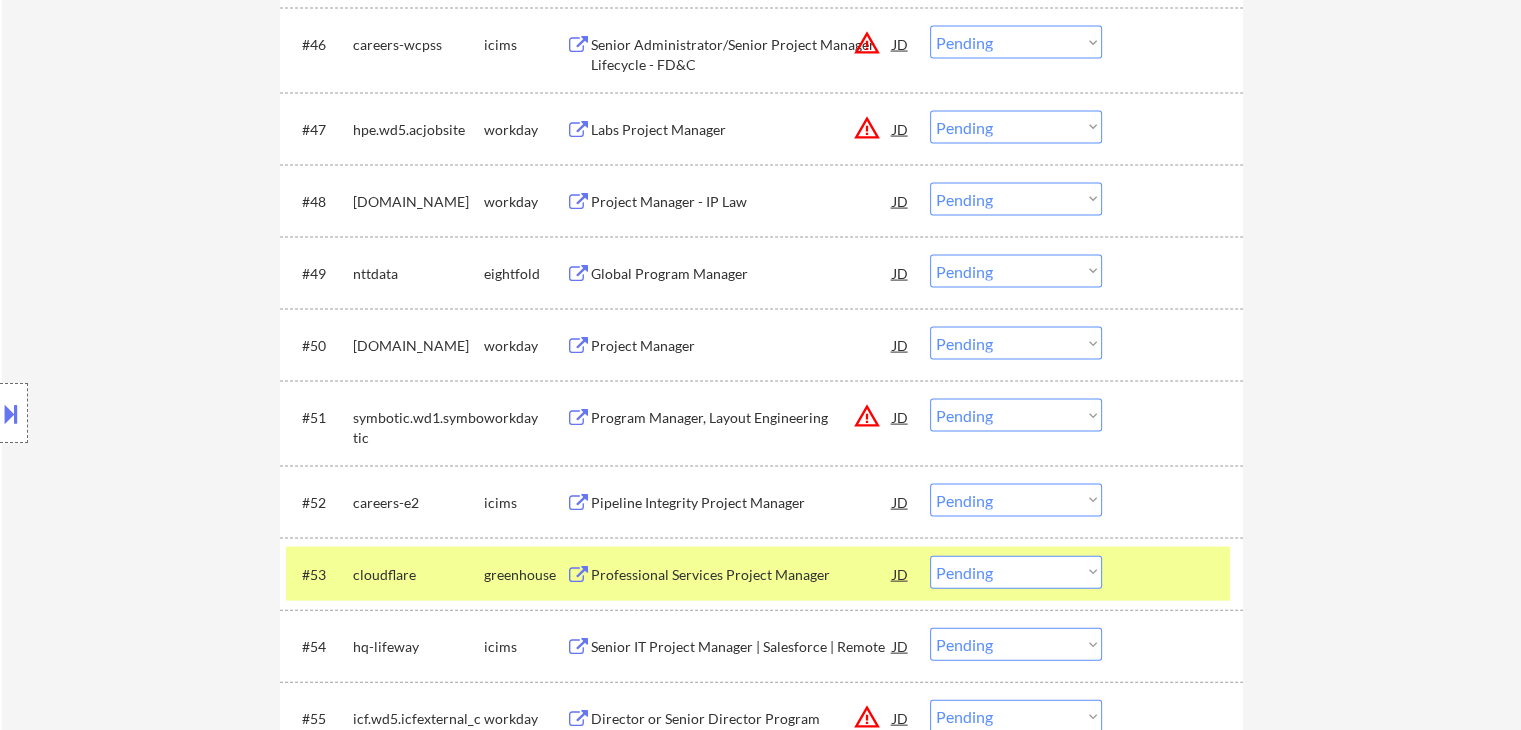 click on "Project Manager" at bounding box center (742, 346) 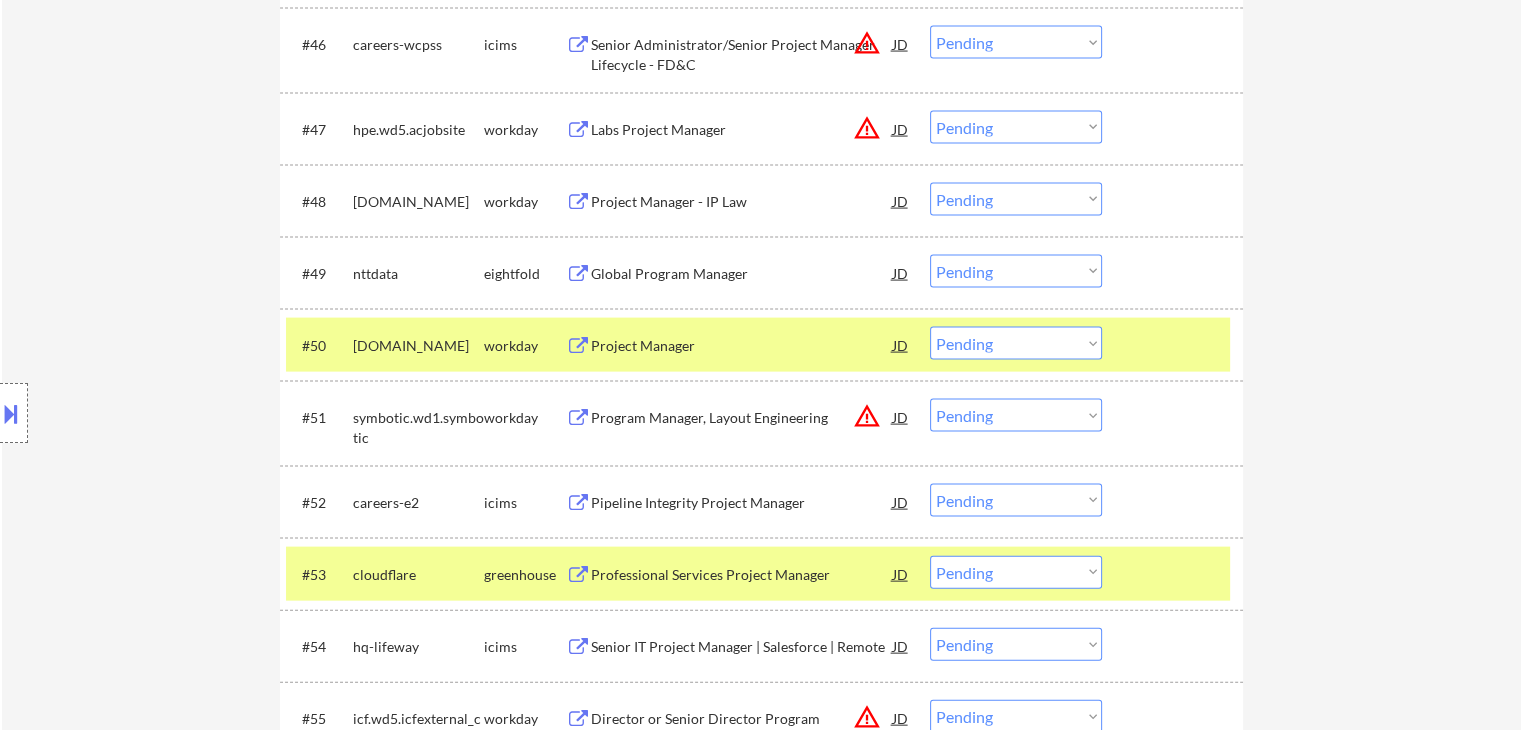 scroll, scrollTop: 4000, scrollLeft: 0, axis: vertical 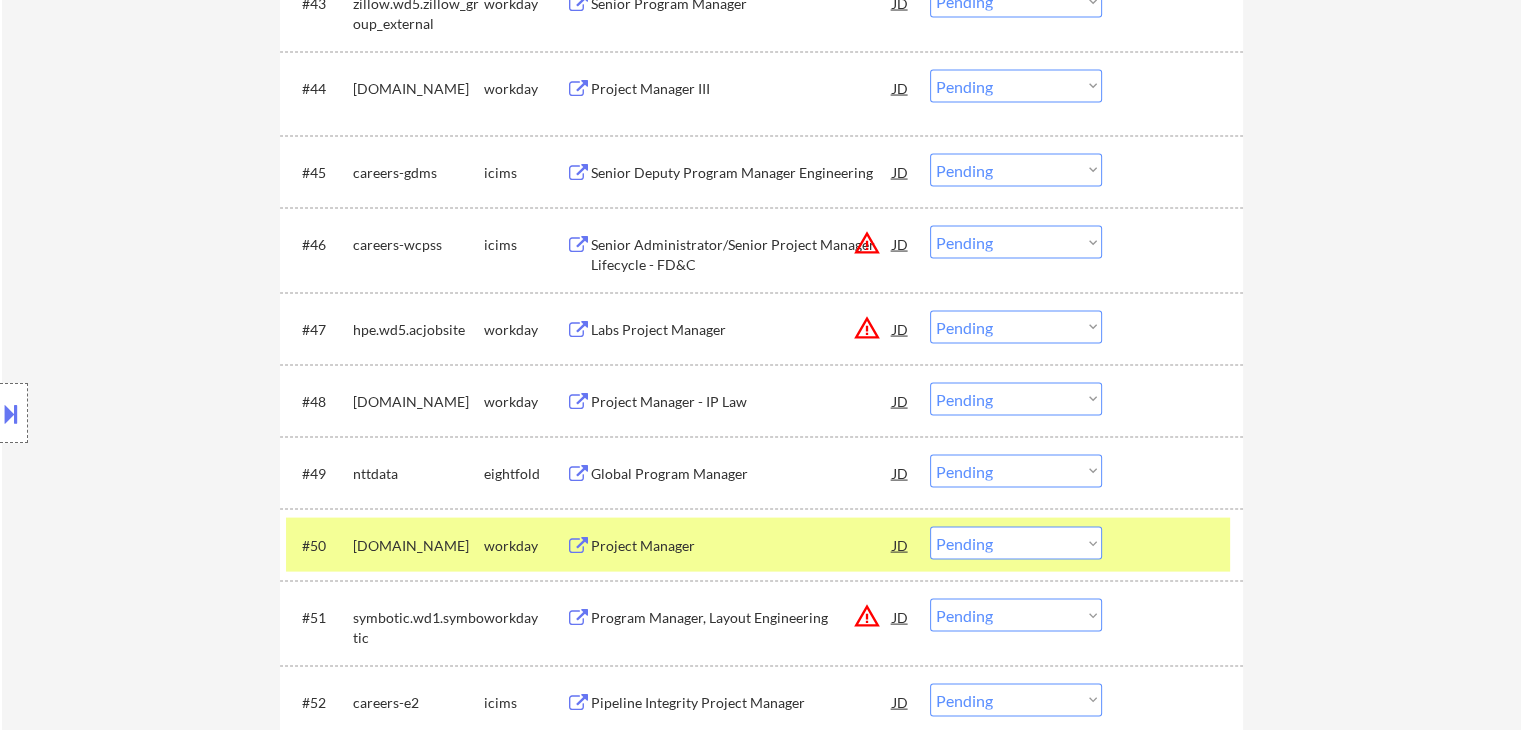 click on "Project Manager - IP Law" at bounding box center [742, 402] 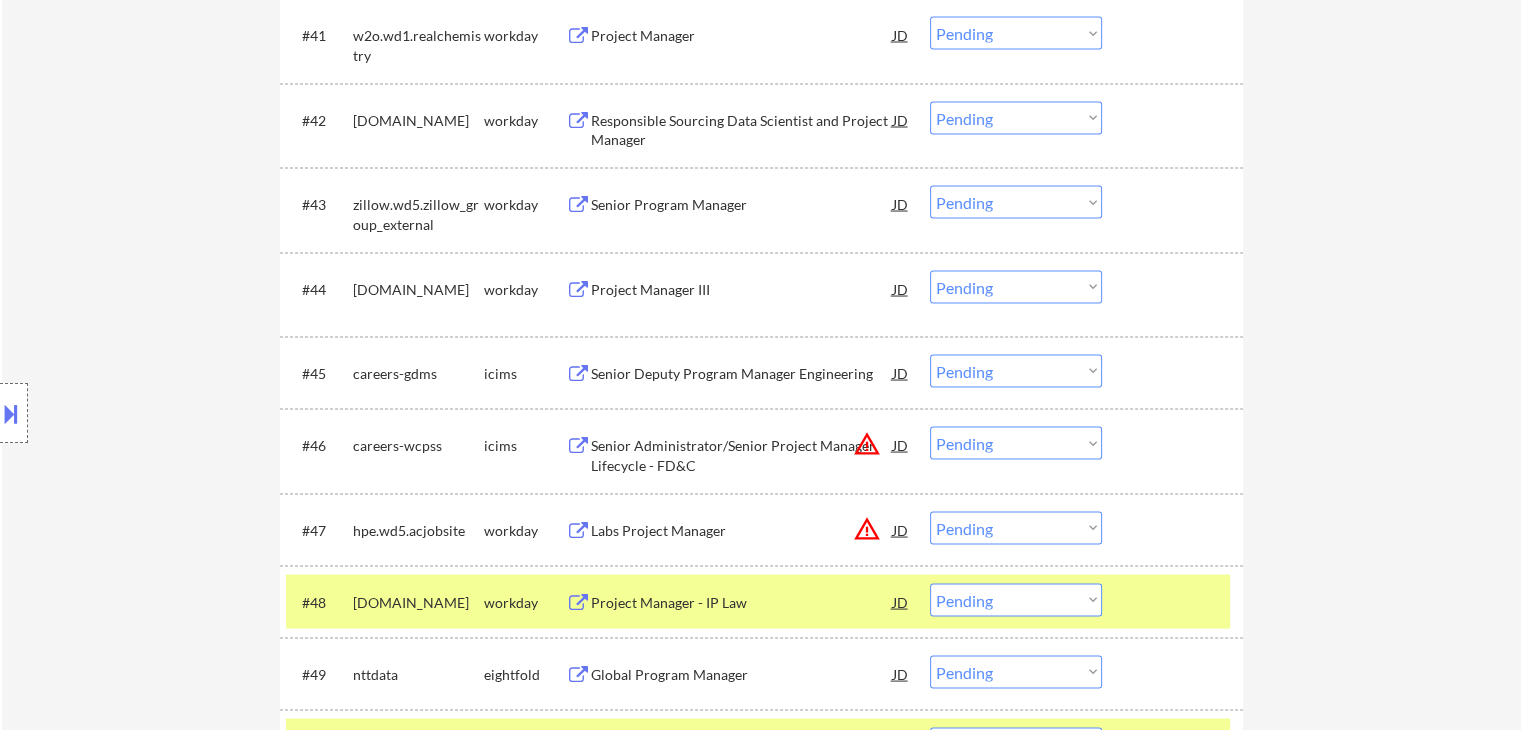 click on "Project Manager III" at bounding box center (742, 289) 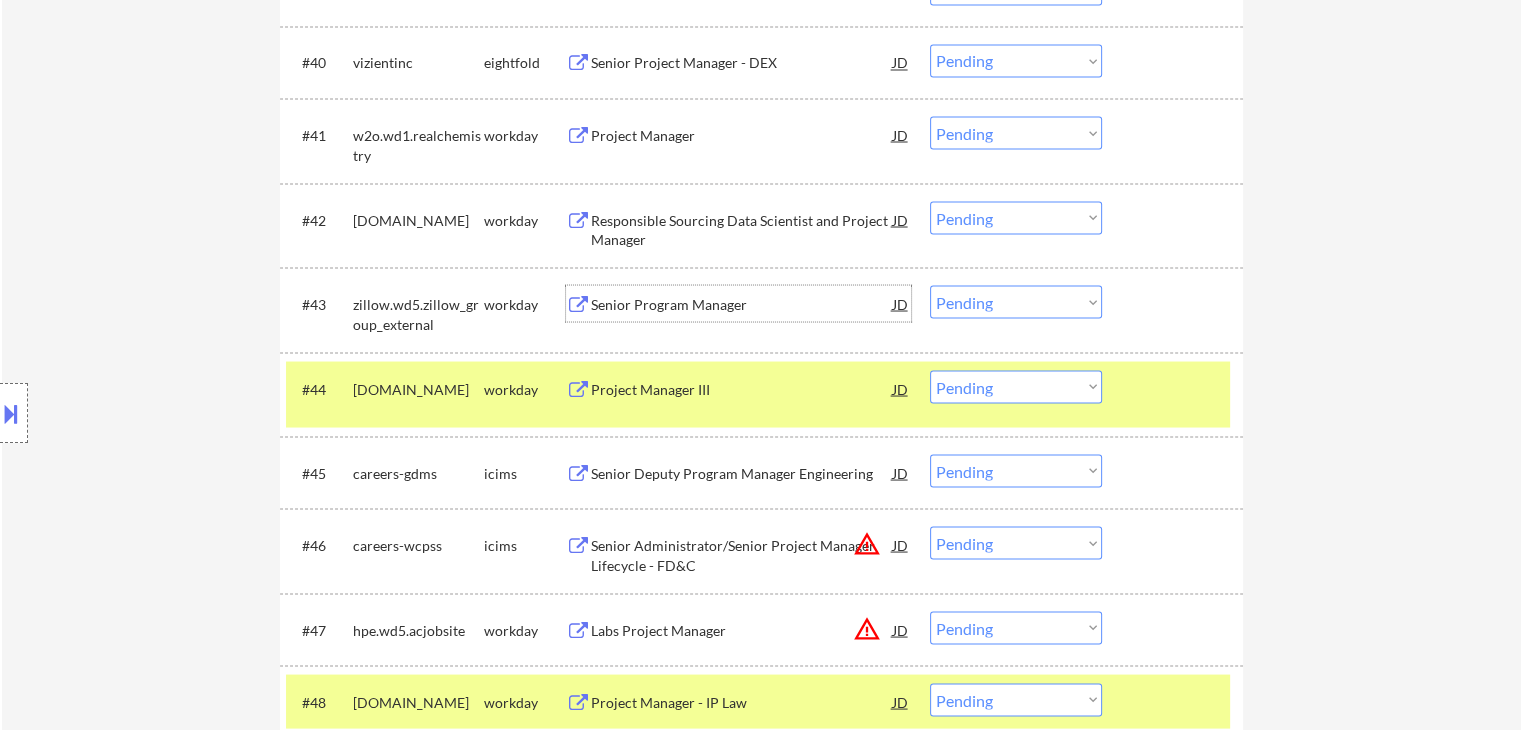 click on "Senior Program Manager" at bounding box center (742, 304) 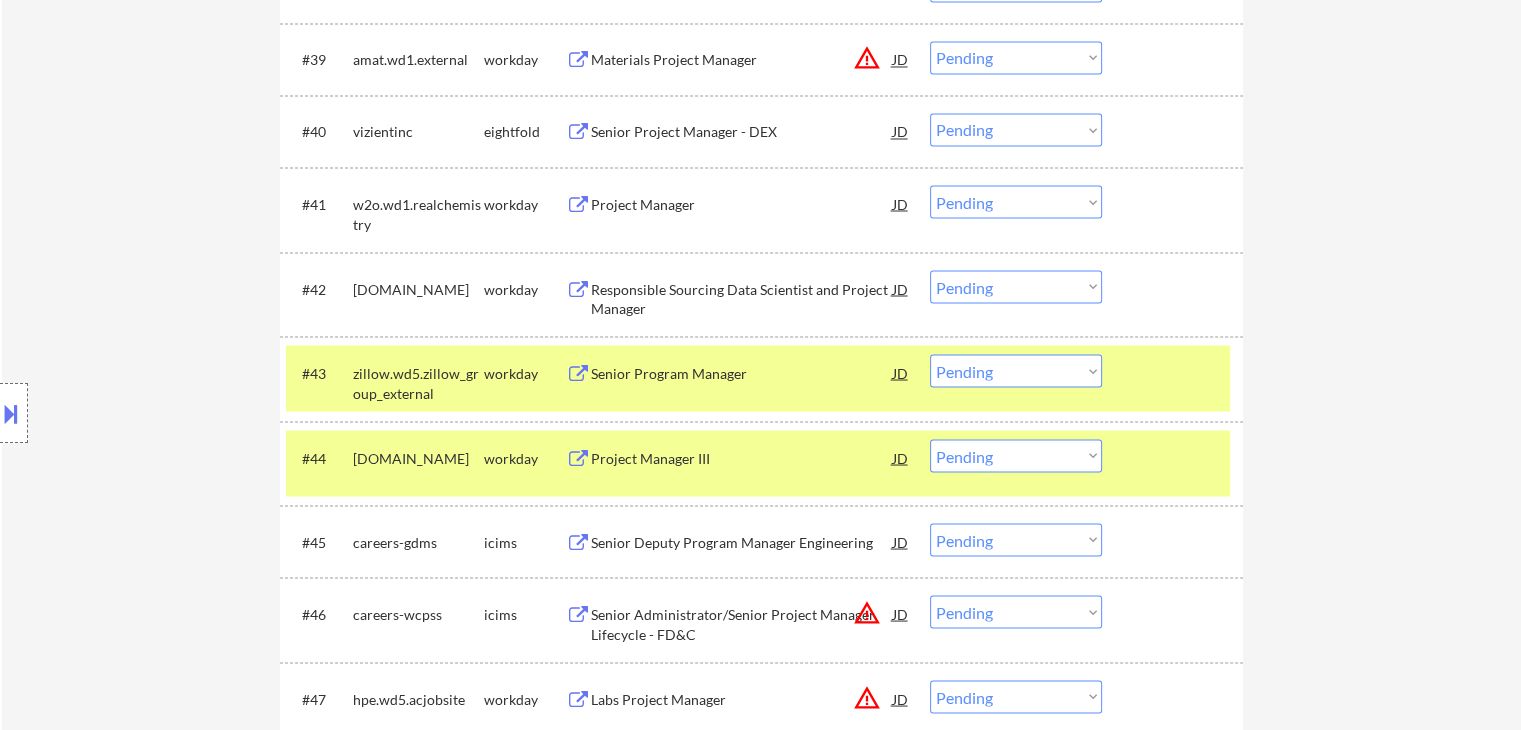 scroll, scrollTop: 3600, scrollLeft: 0, axis: vertical 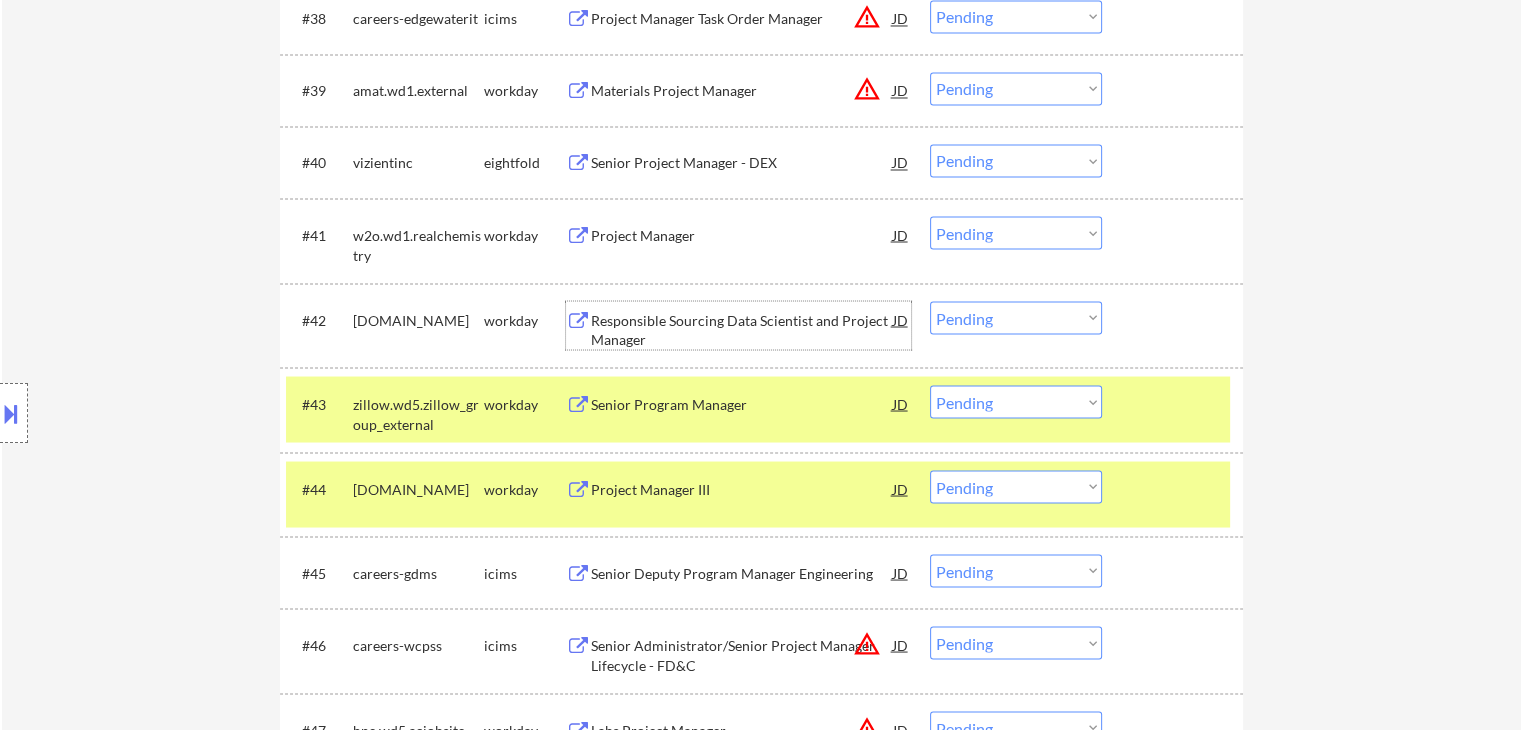 click on "Responsible Sourcing Data Scientist and Project Manager" at bounding box center [742, 329] 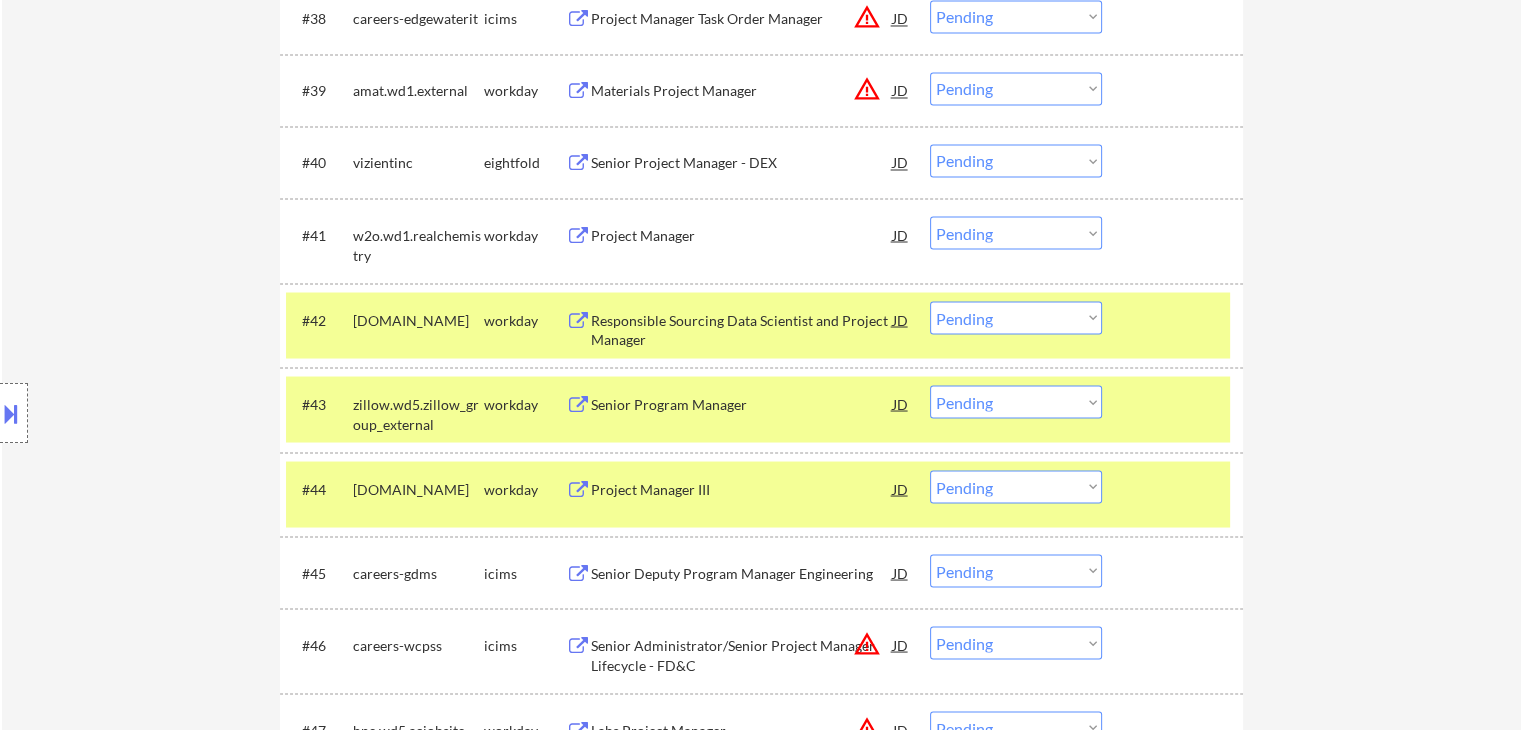 click on "Project Manager" at bounding box center (742, 235) 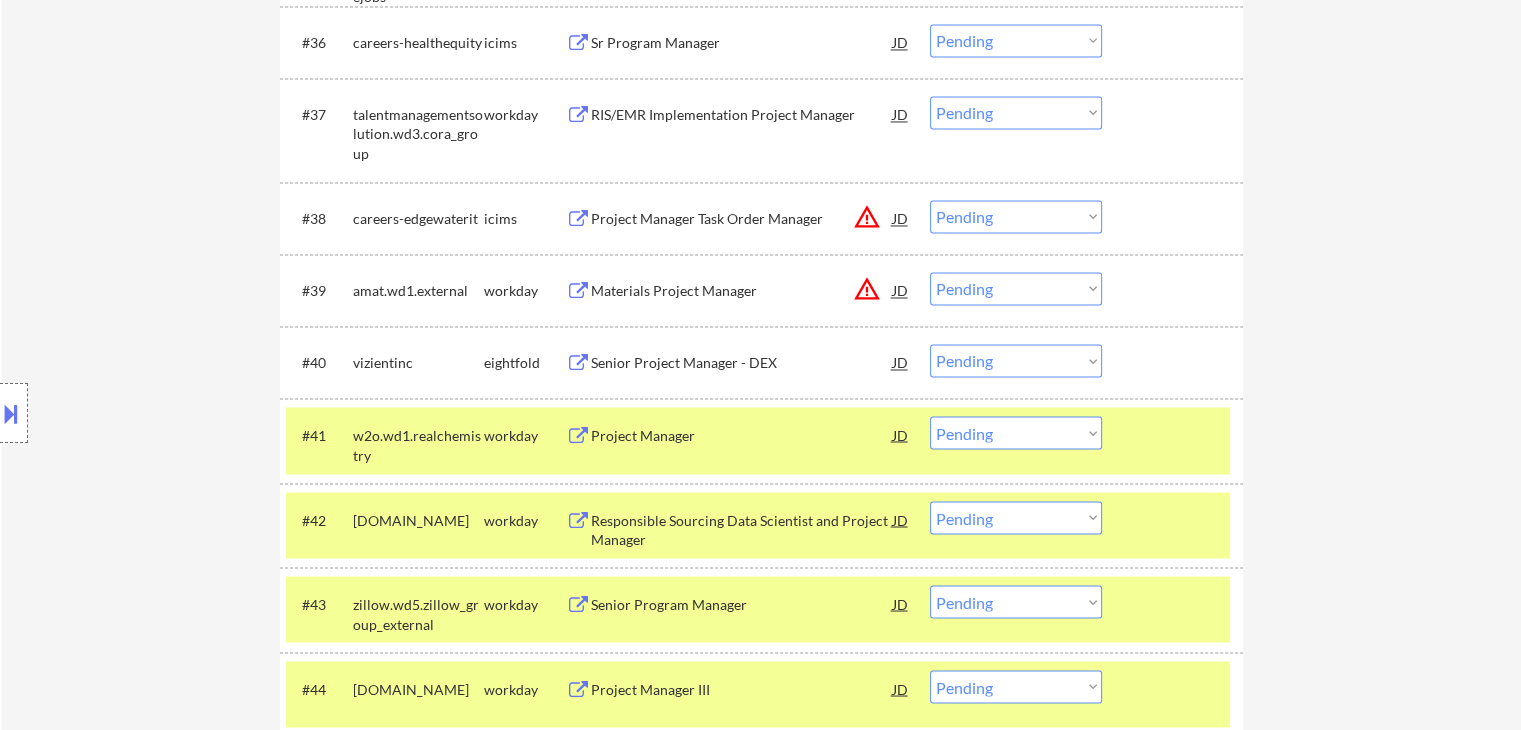 click on "Materials Project Manager" at bounding box center (742, 291) 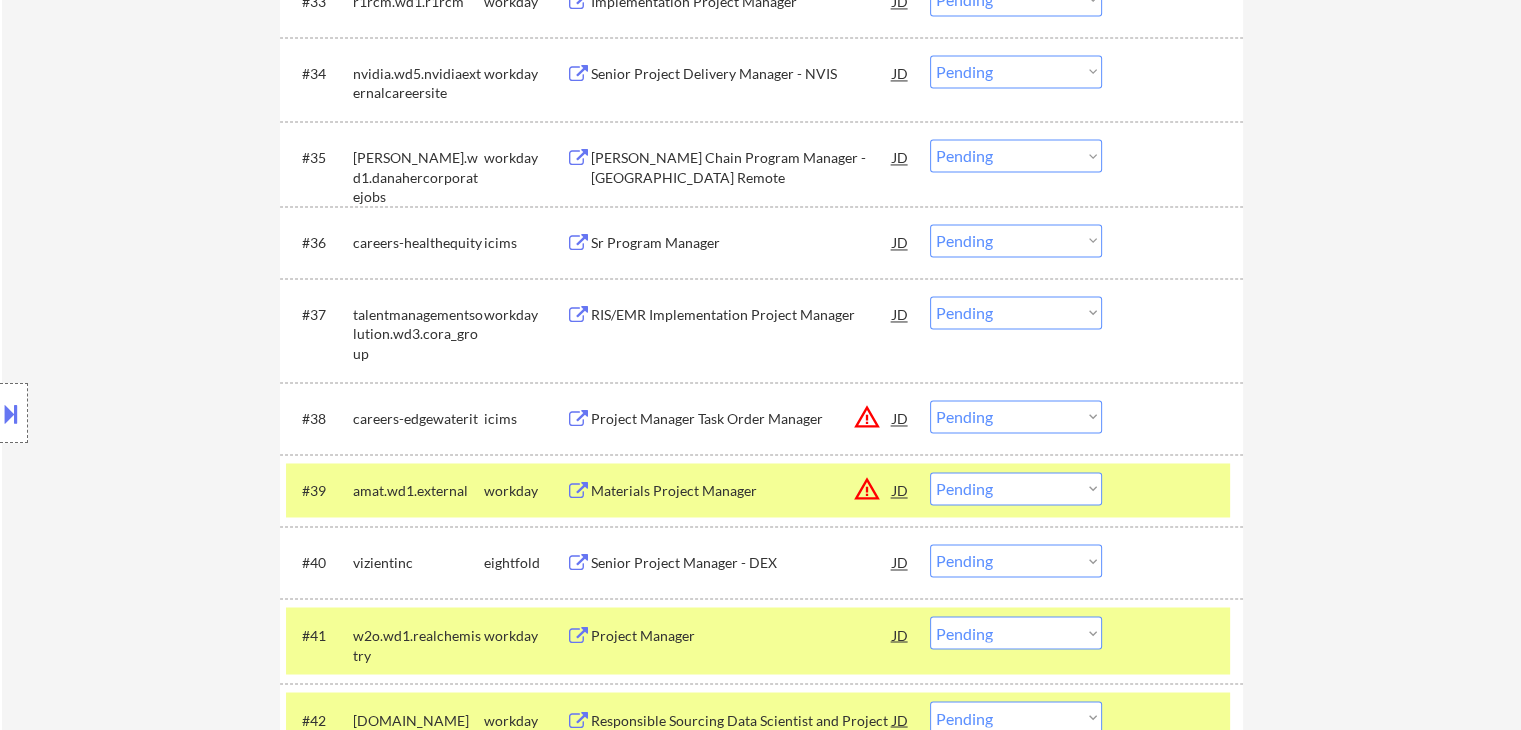 click on "RIS/EMR Implementation Project Manager" at bounding box center [742, 315] 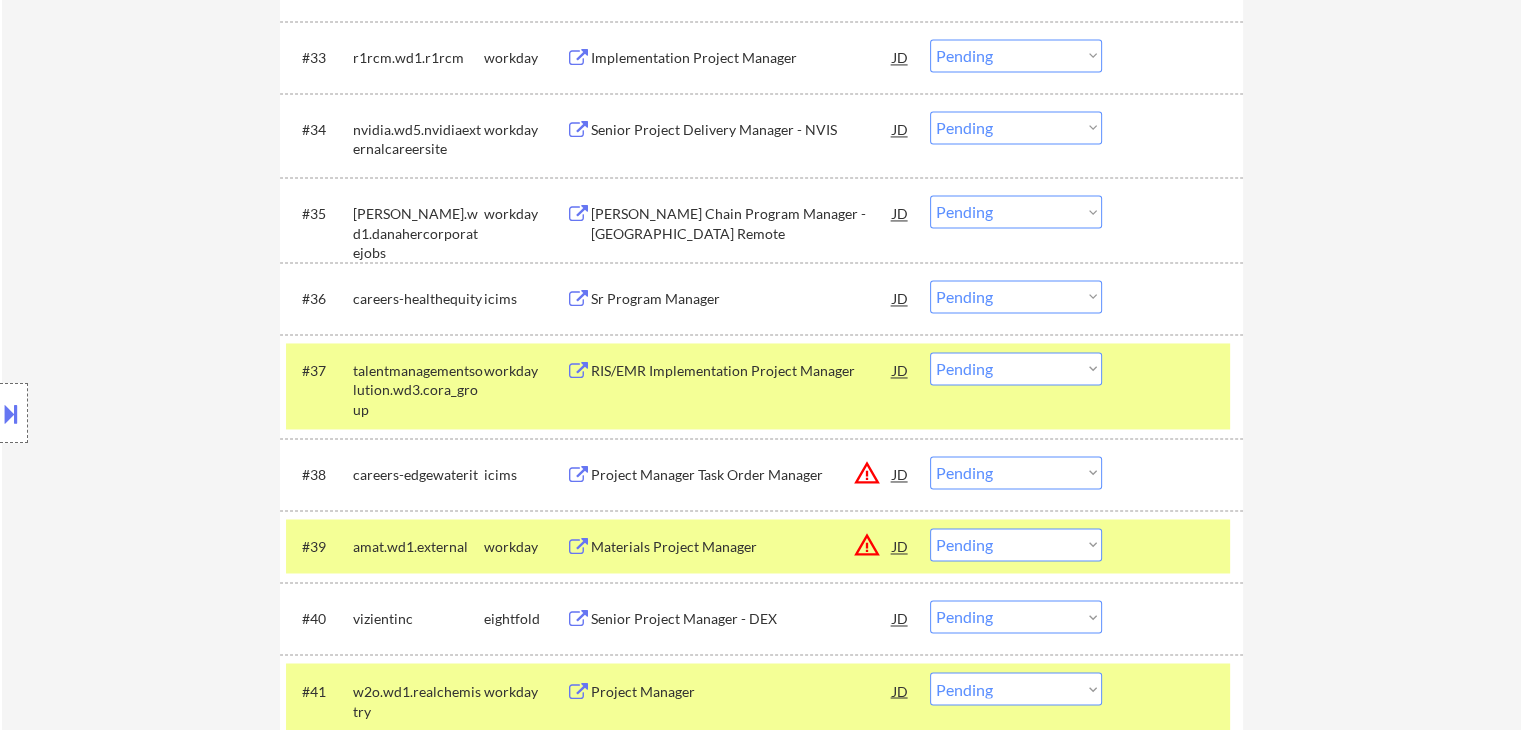 scroll, scrollTop: 3100, scrollLeft: 0, axis: vertical 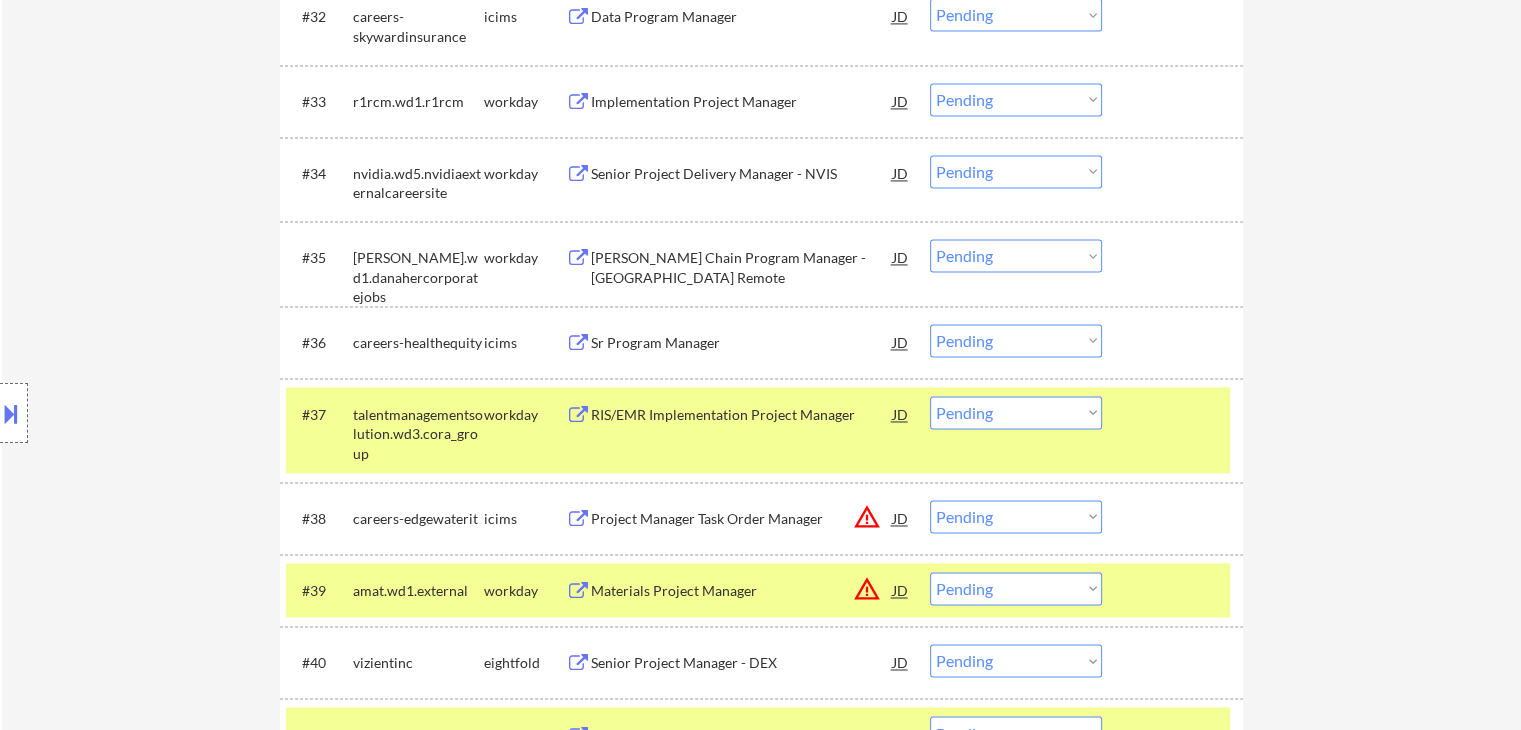click on "[PERSON_NAME] Chain Program Manager - [GEOGRAPHIC_DATA] Remote" at bounding box center (742, 267) 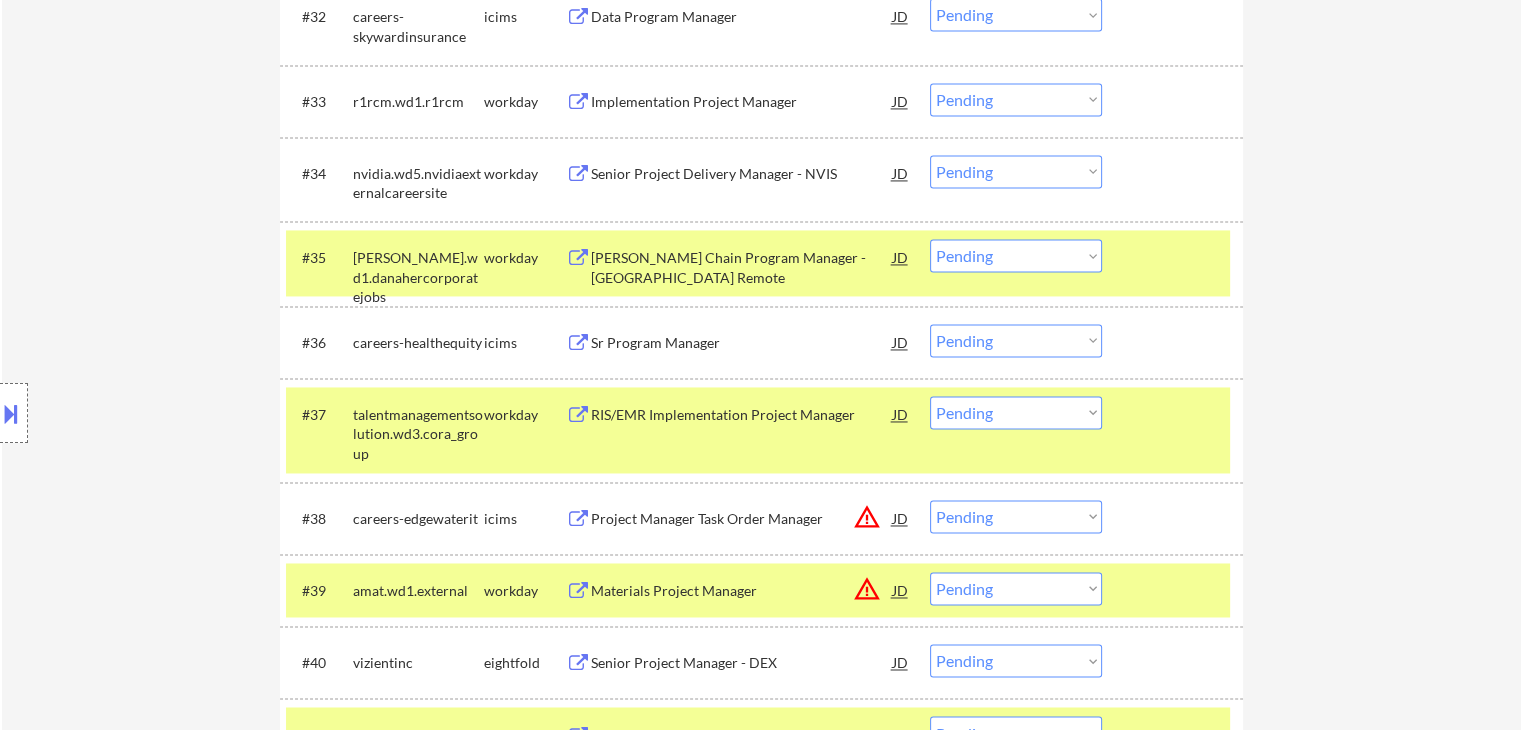 click on "Senior Project Delivery Manager - NVIS" at bounding box center [742, 174] 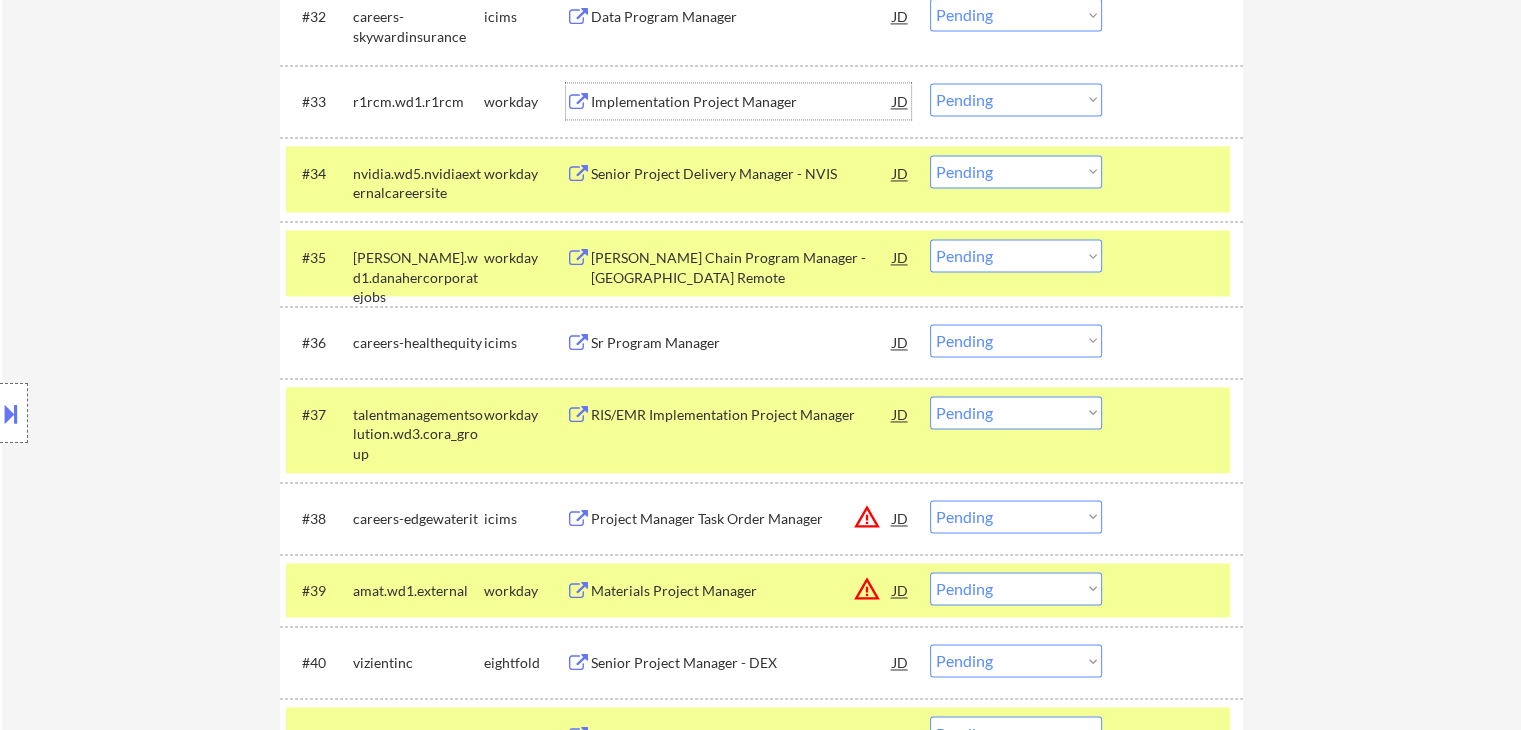 click on "Implementation Project Manager" at bounding box center [742, 102] 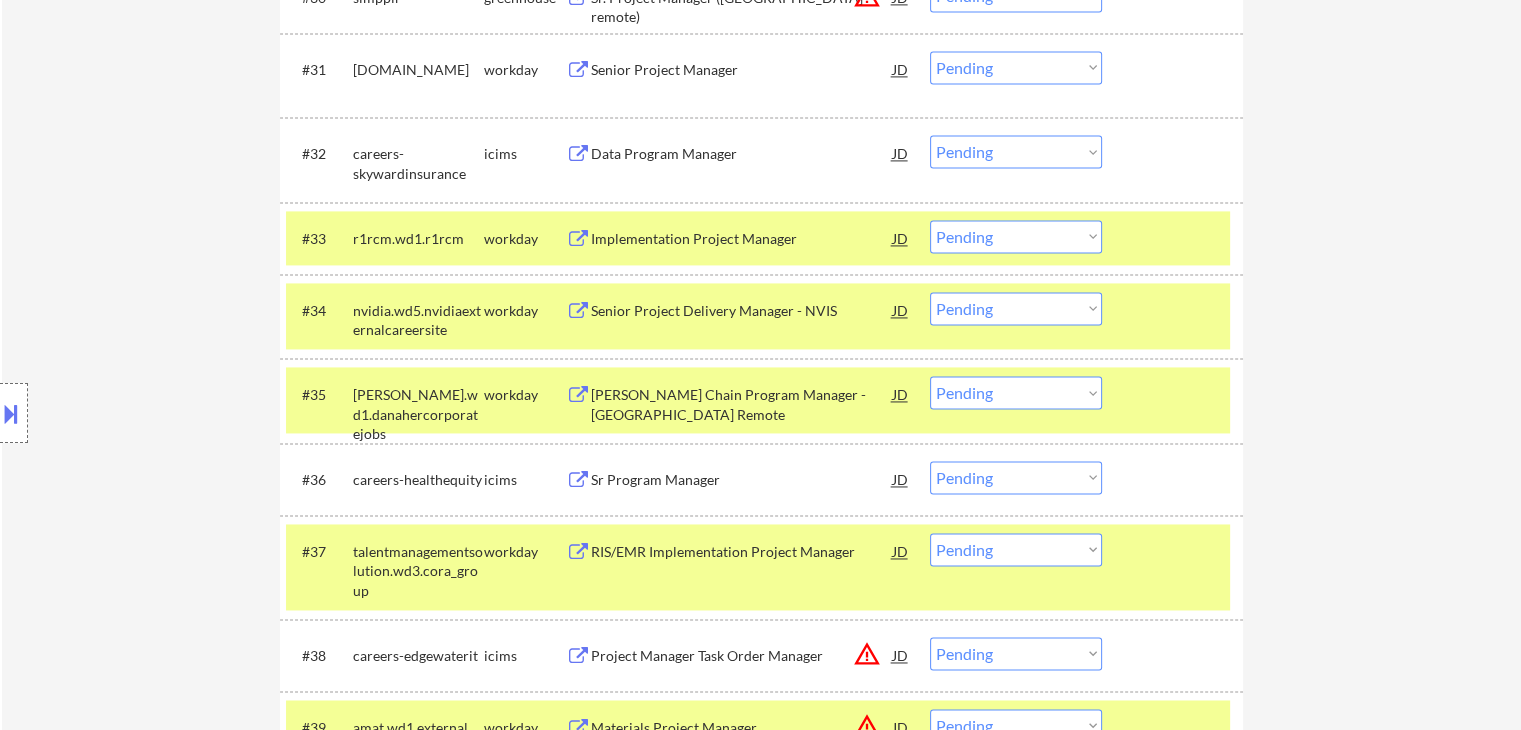 scroll, scrollTop: 2900, scrollLeft: 0, axis: vertical 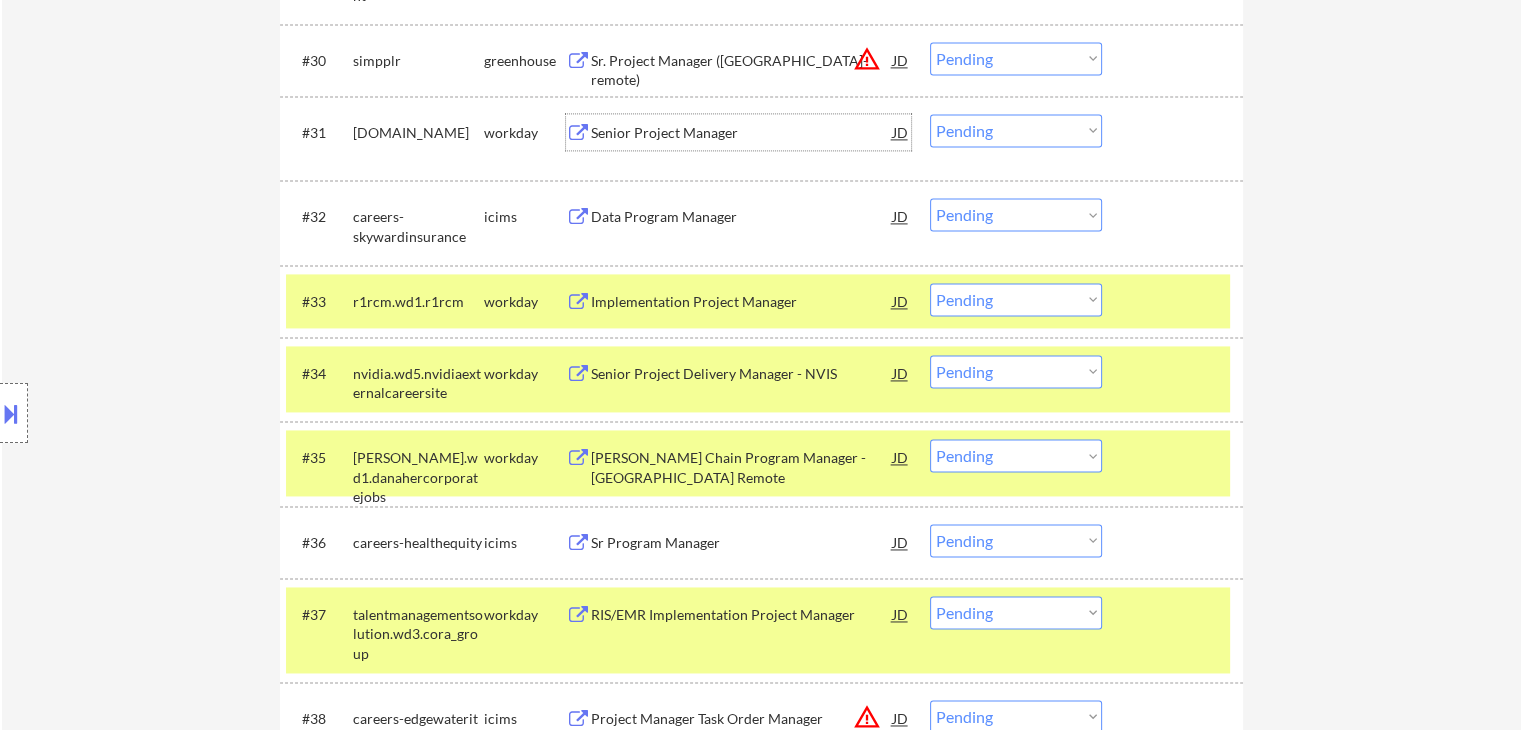 click on "Senior Project Manager" at bounding box center [742, 133] 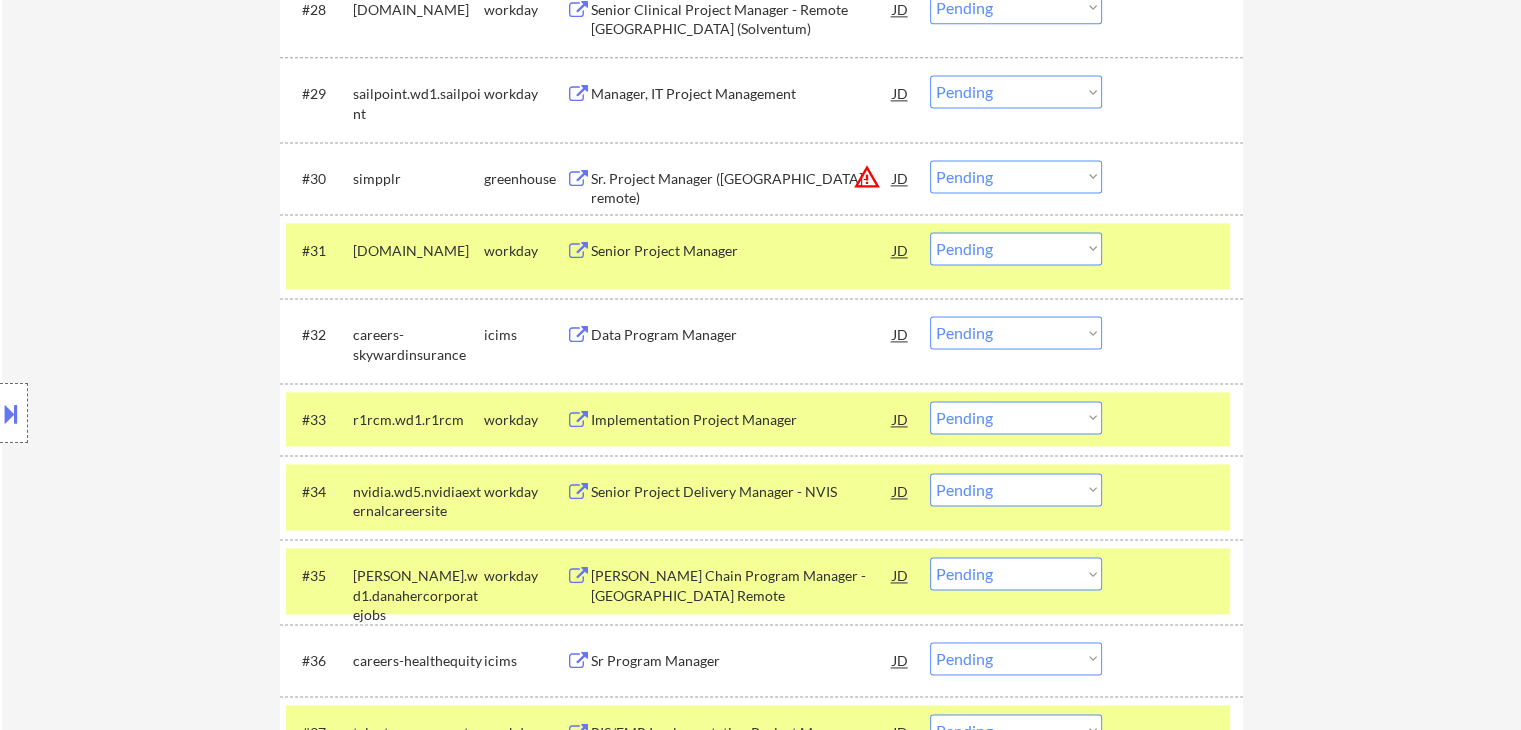 scroll, scrollTop: 2700, scrollLeft: 0, axis: vertical 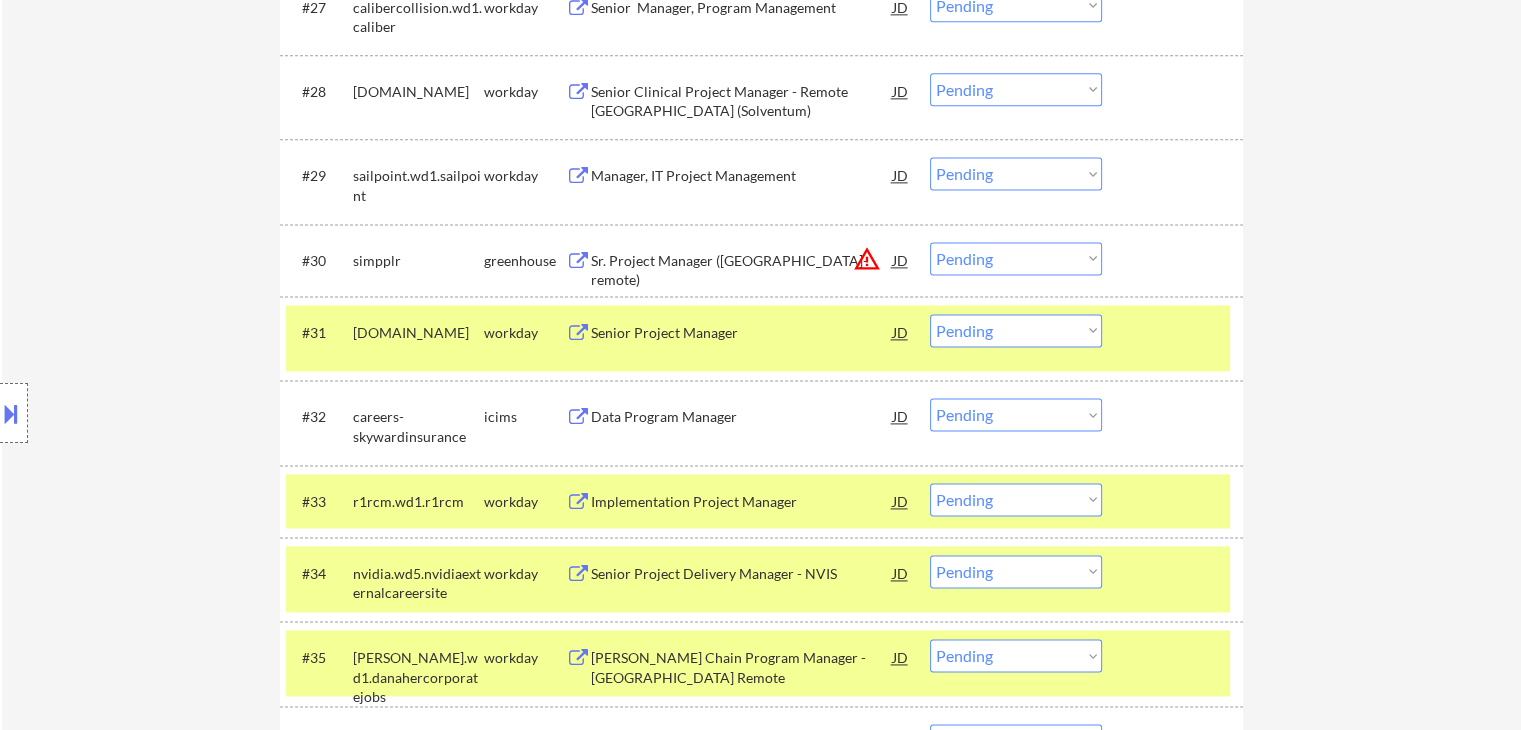click on "Manager, IT Project Management" at bounding box center (742, 176) 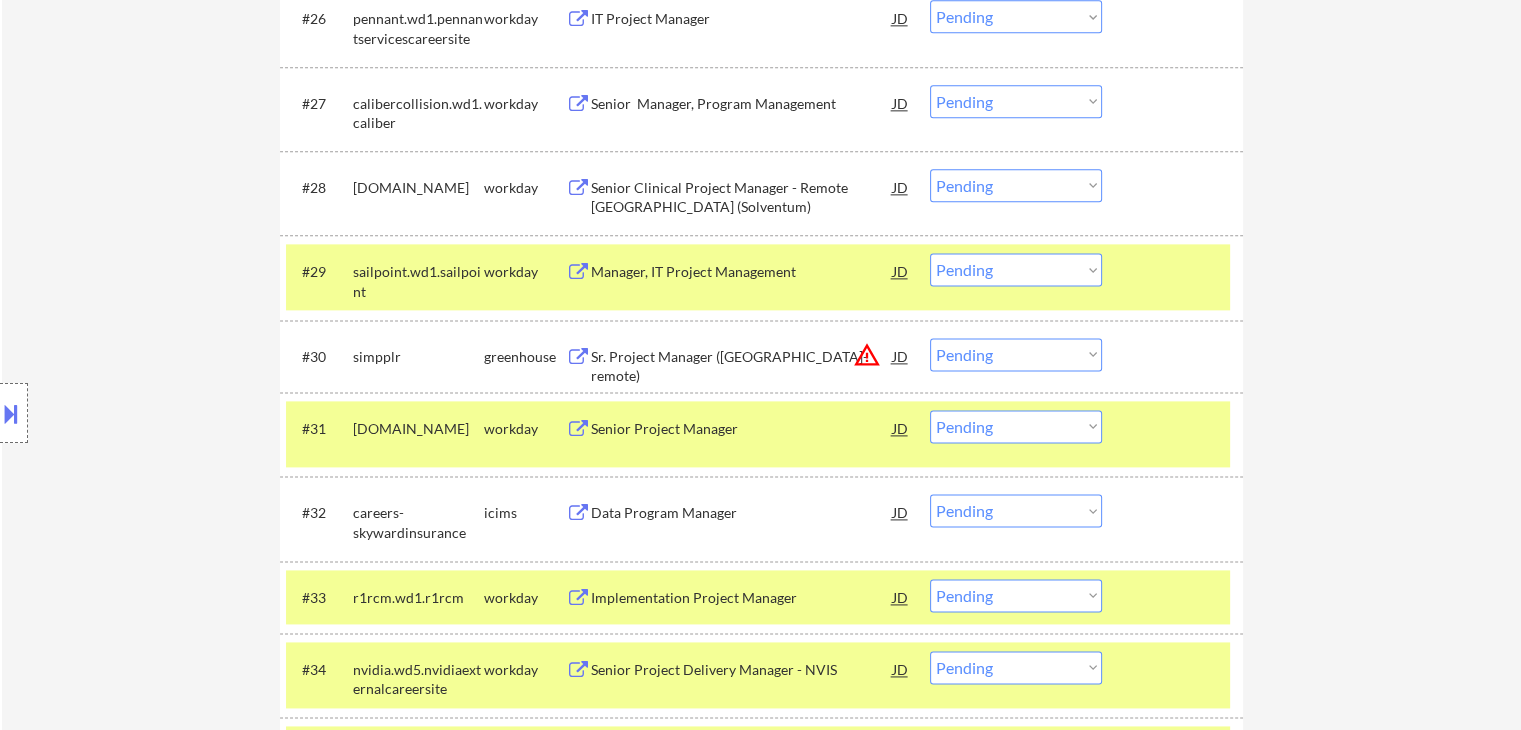 scroll, scrollTop: 2500, scrollLeft: 0, axis: vertical 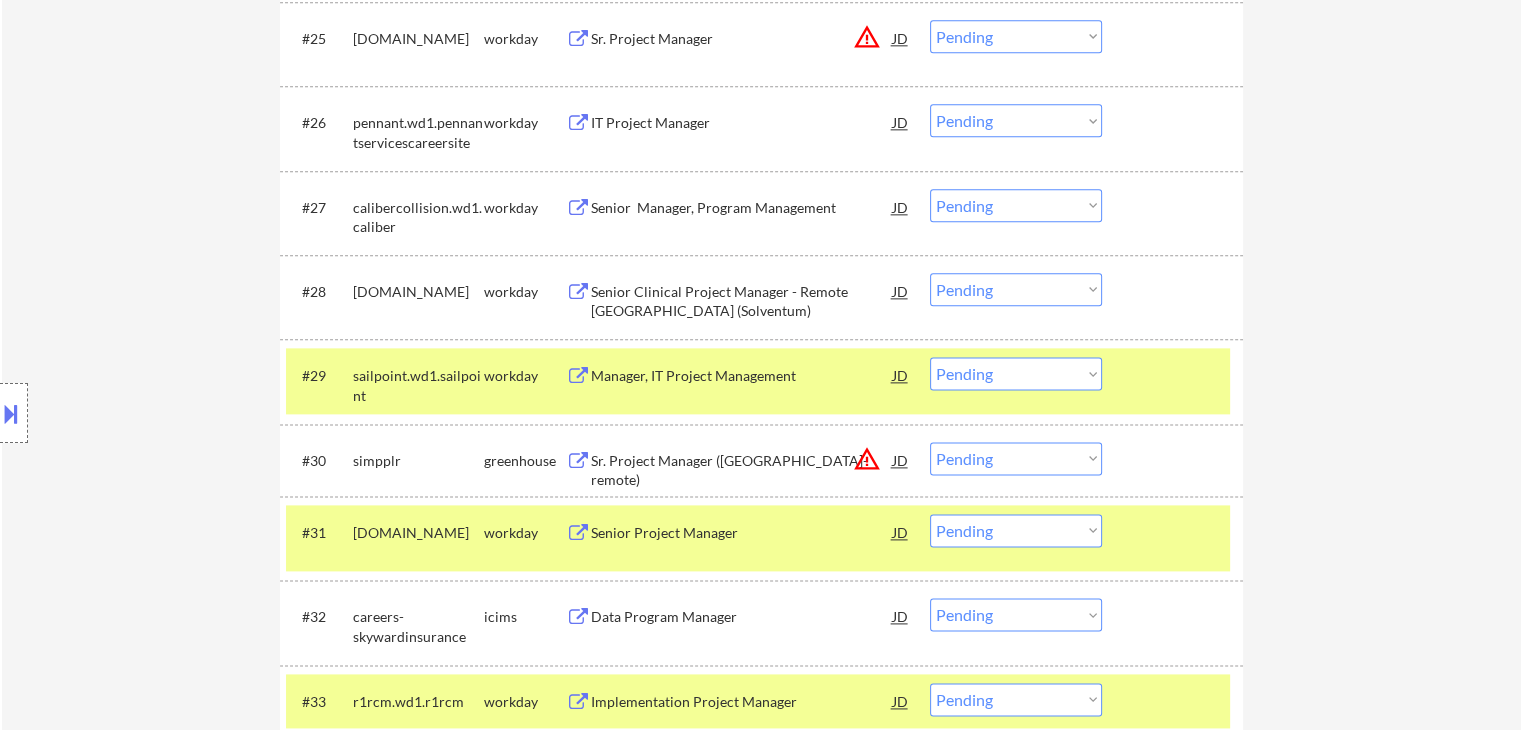 click on "Senior Clinical Project Manager - Remote [GEOGRAPHIC_DATA] (Solventum)" at bounding box center (742, 301) 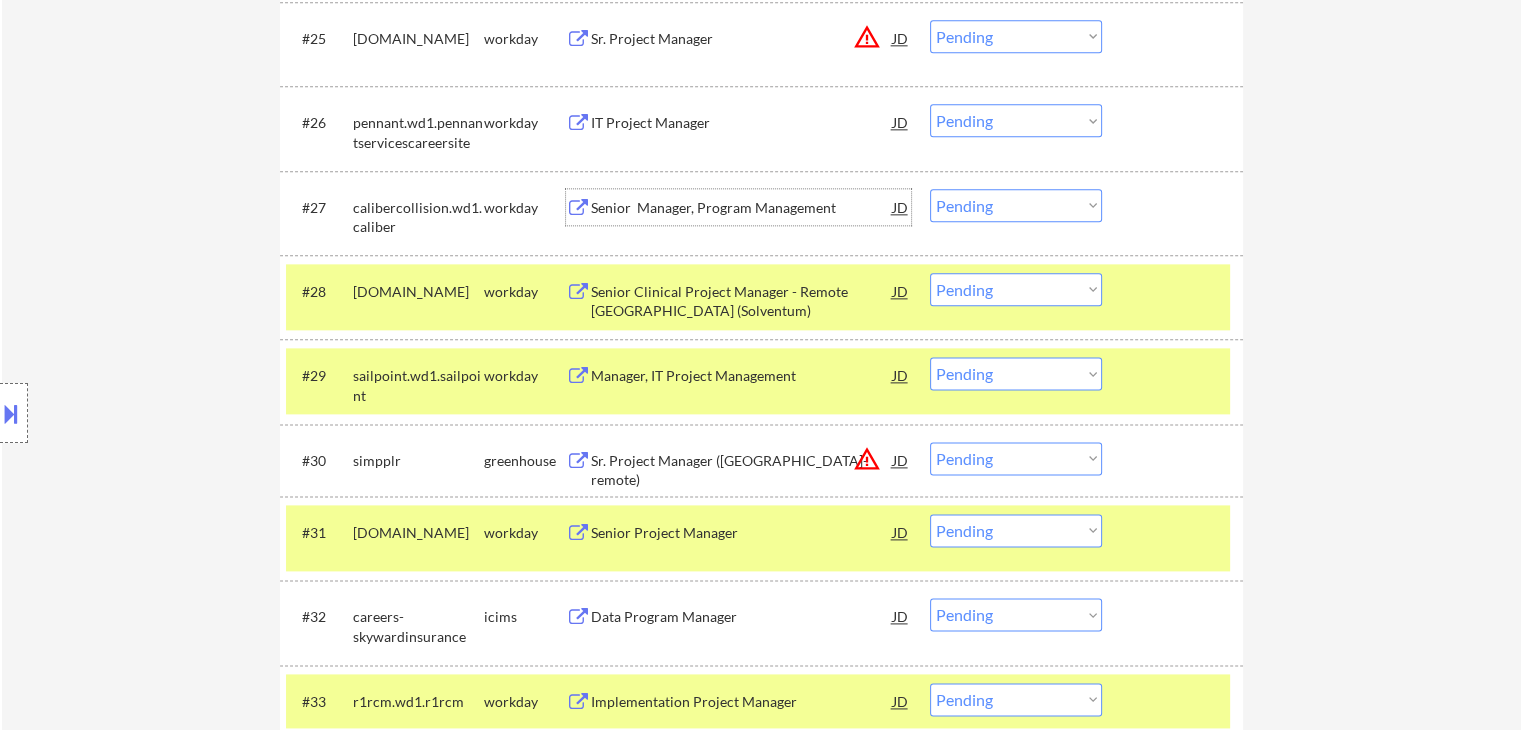 click on "Senior  Manager, Program Management" at bounding box center (742, 208) 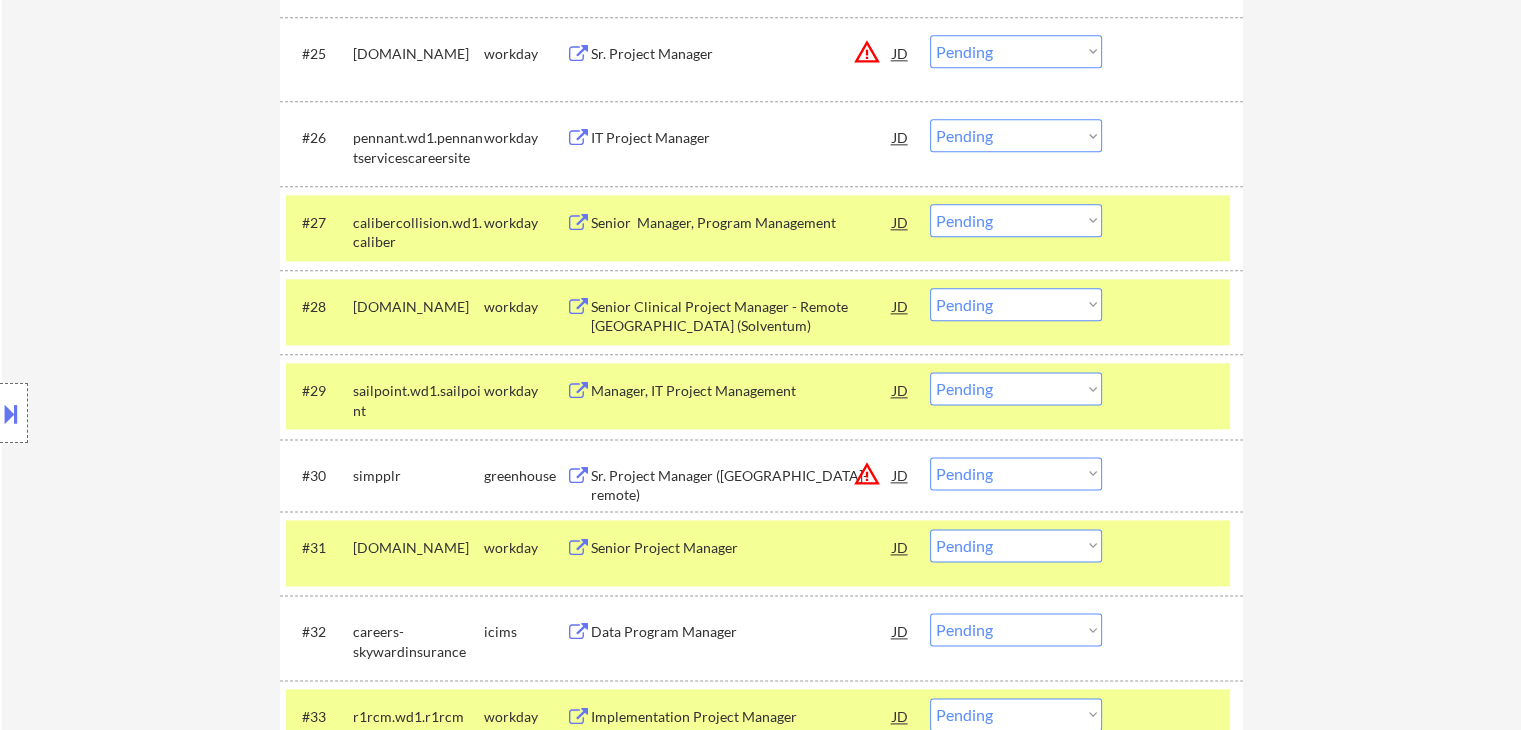scroll, scrollTop: 2400, scrollLeft: 0, axis: vertical 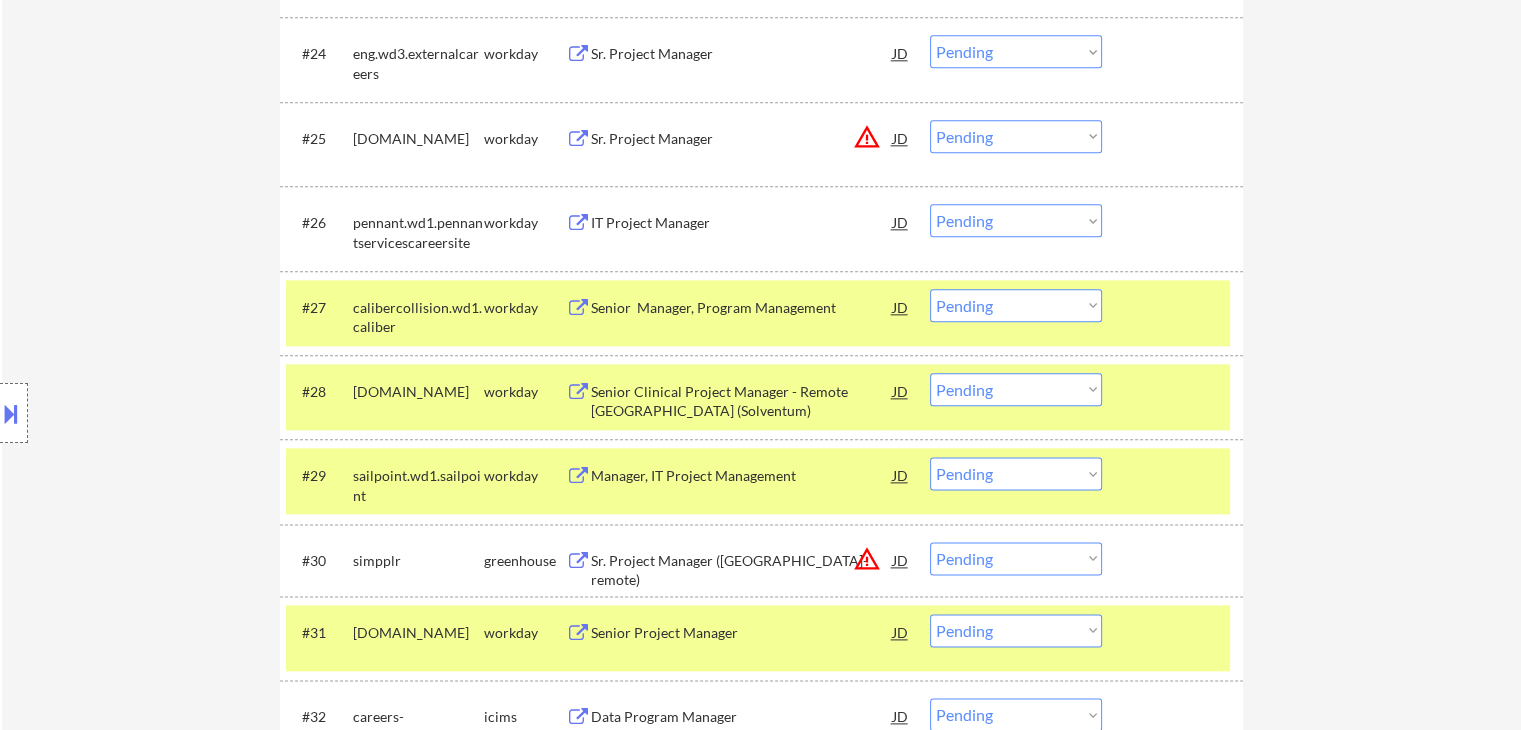drag, startPoint x: 643, startPoint y: 210, endPoint x: 700, endPoint y: 253, distance: 71.40028 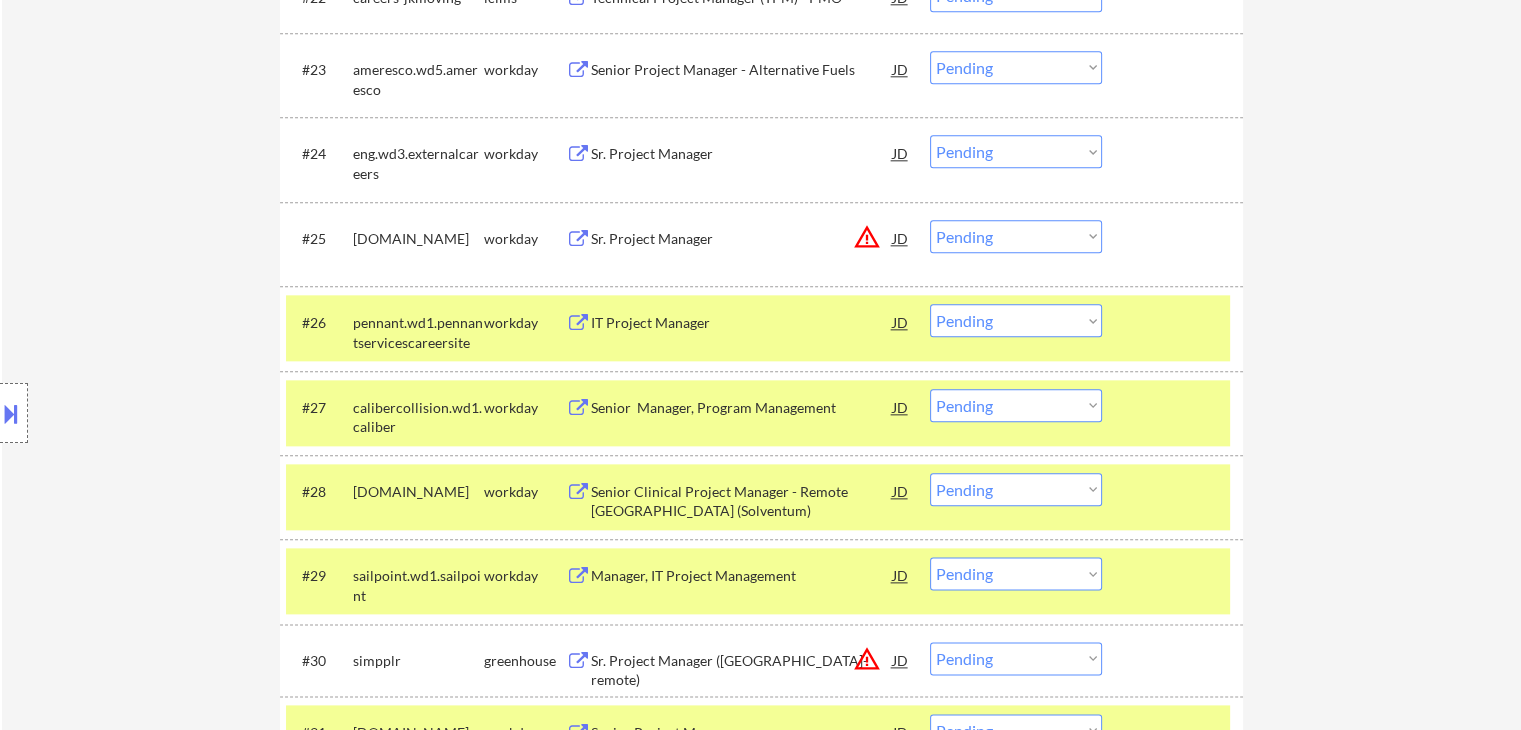 click on "Sr. Project Manager" at bounding box center (742, 154) 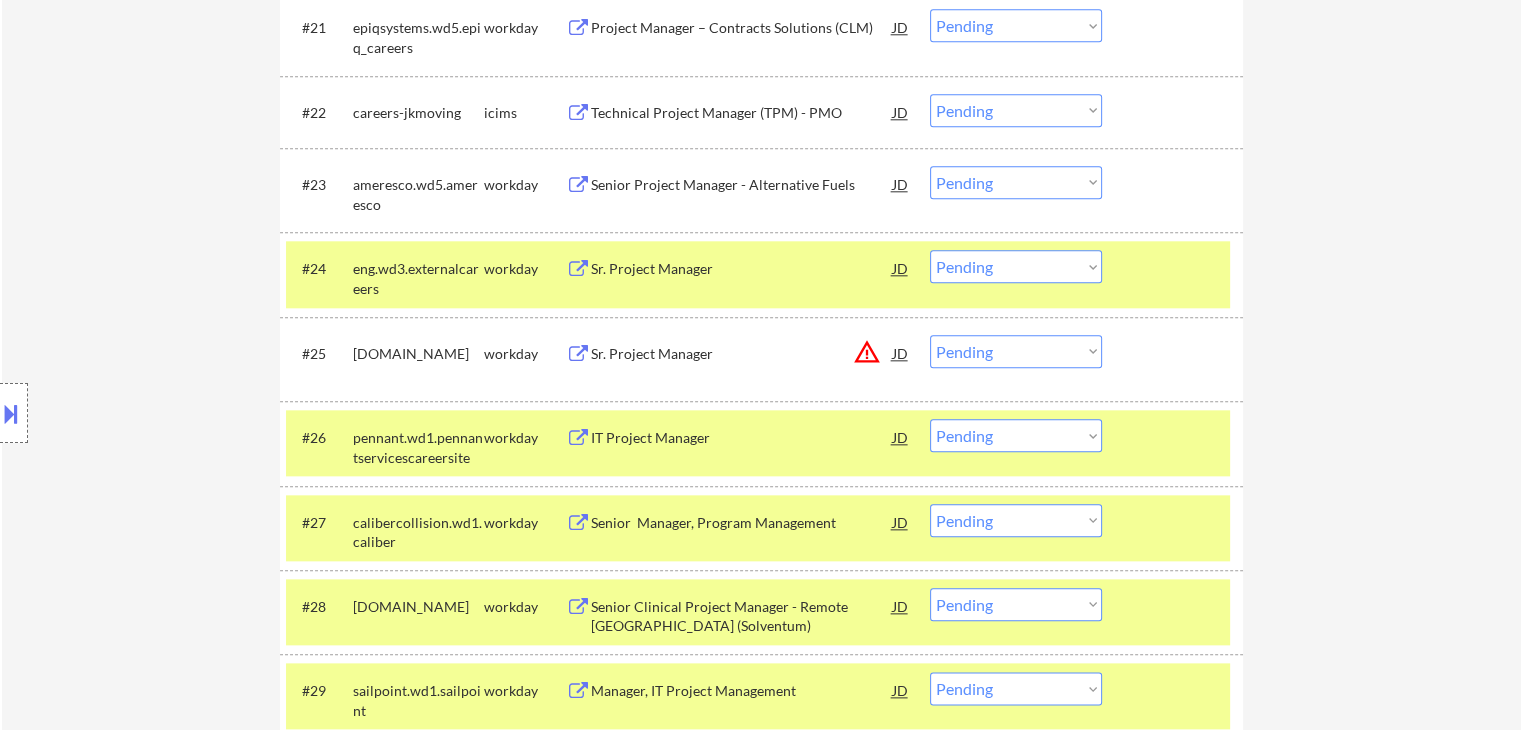 scroll, scrollTop: 2100, scrollLeft: 0, axis: vertical 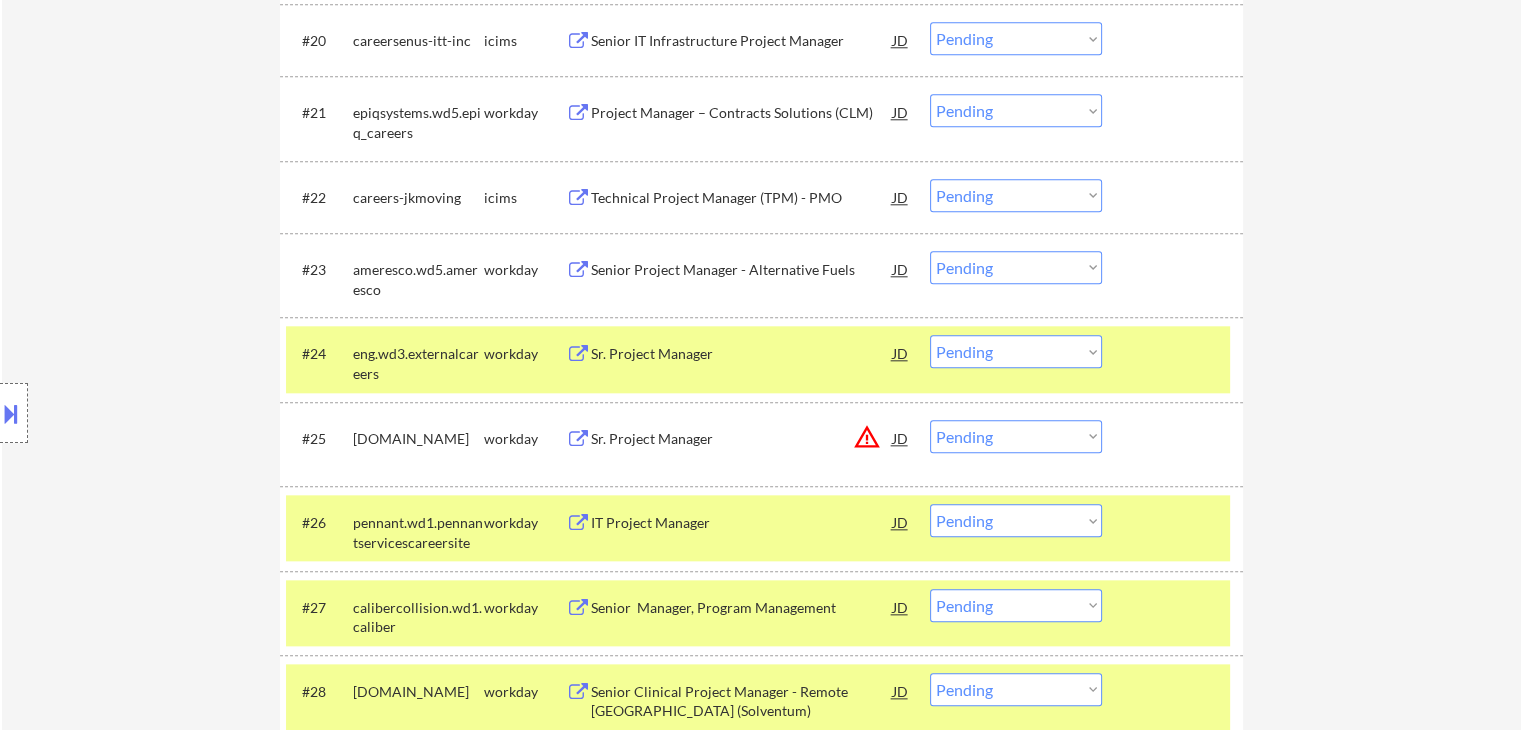 click on "Senior Project Manager - Alternative Fuels" at bounding box center [742, 270] 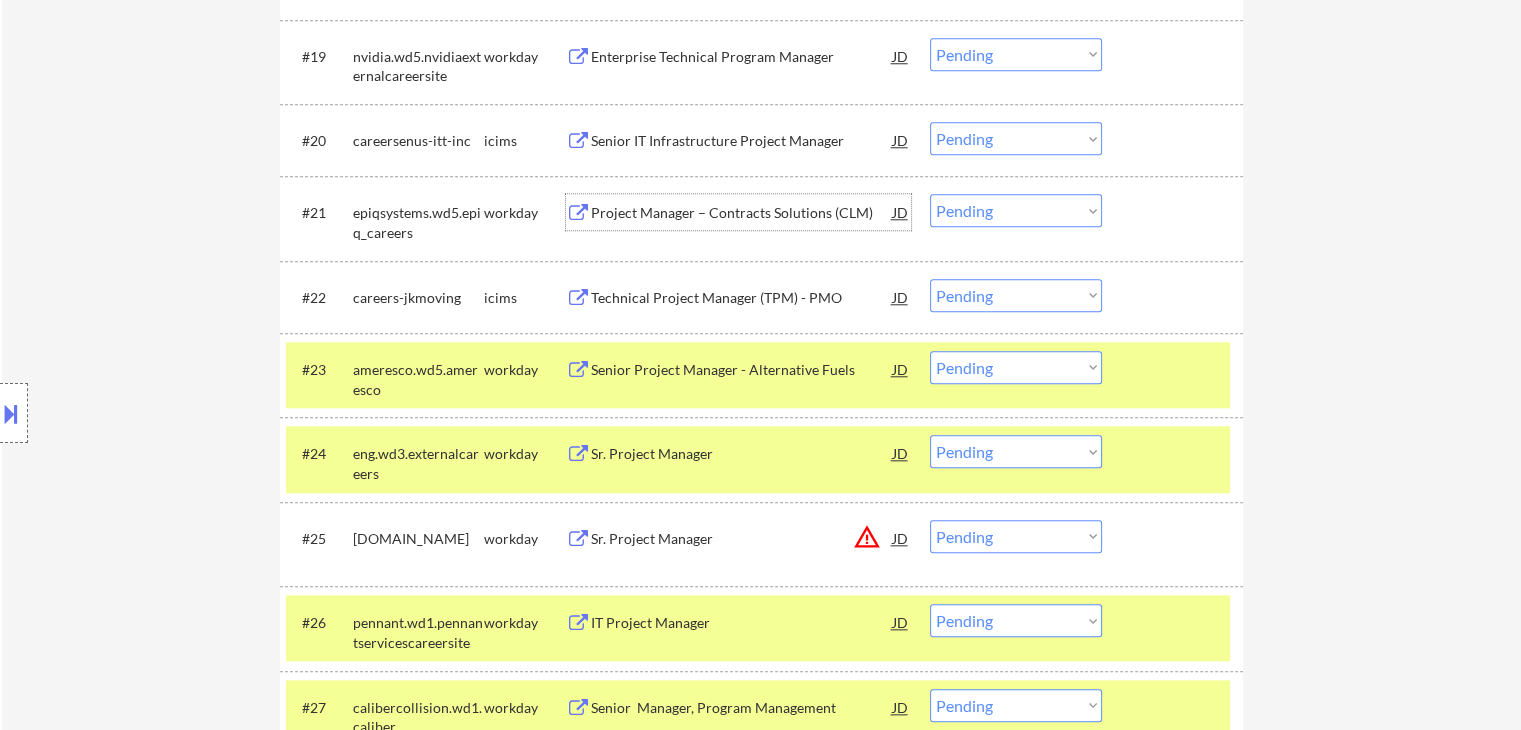 click on "Project Manager – Contracts Solutions (CLM)" at bounding box center [742, 213] 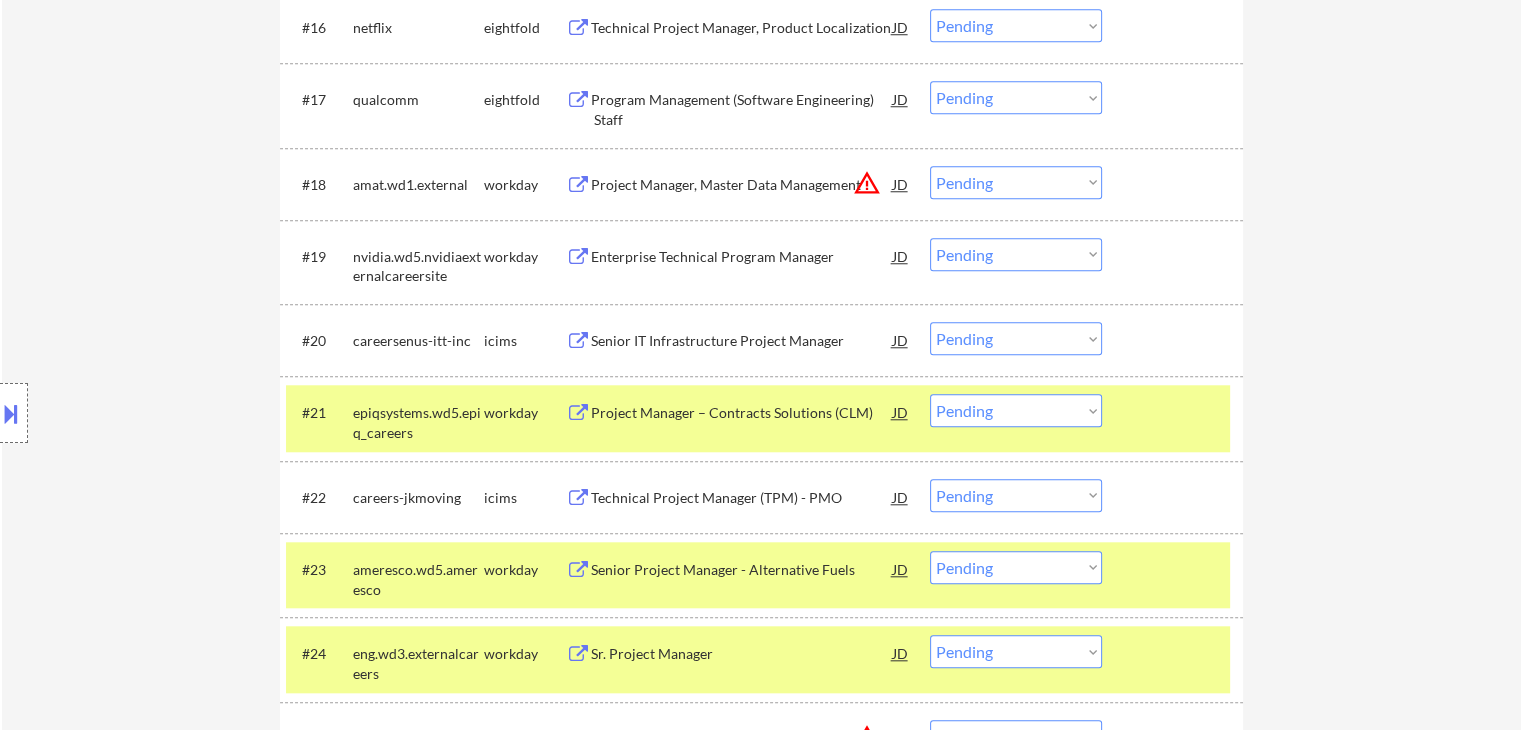 click on "Enterprise Technical Program Manager" at bounding box center (742, 257) 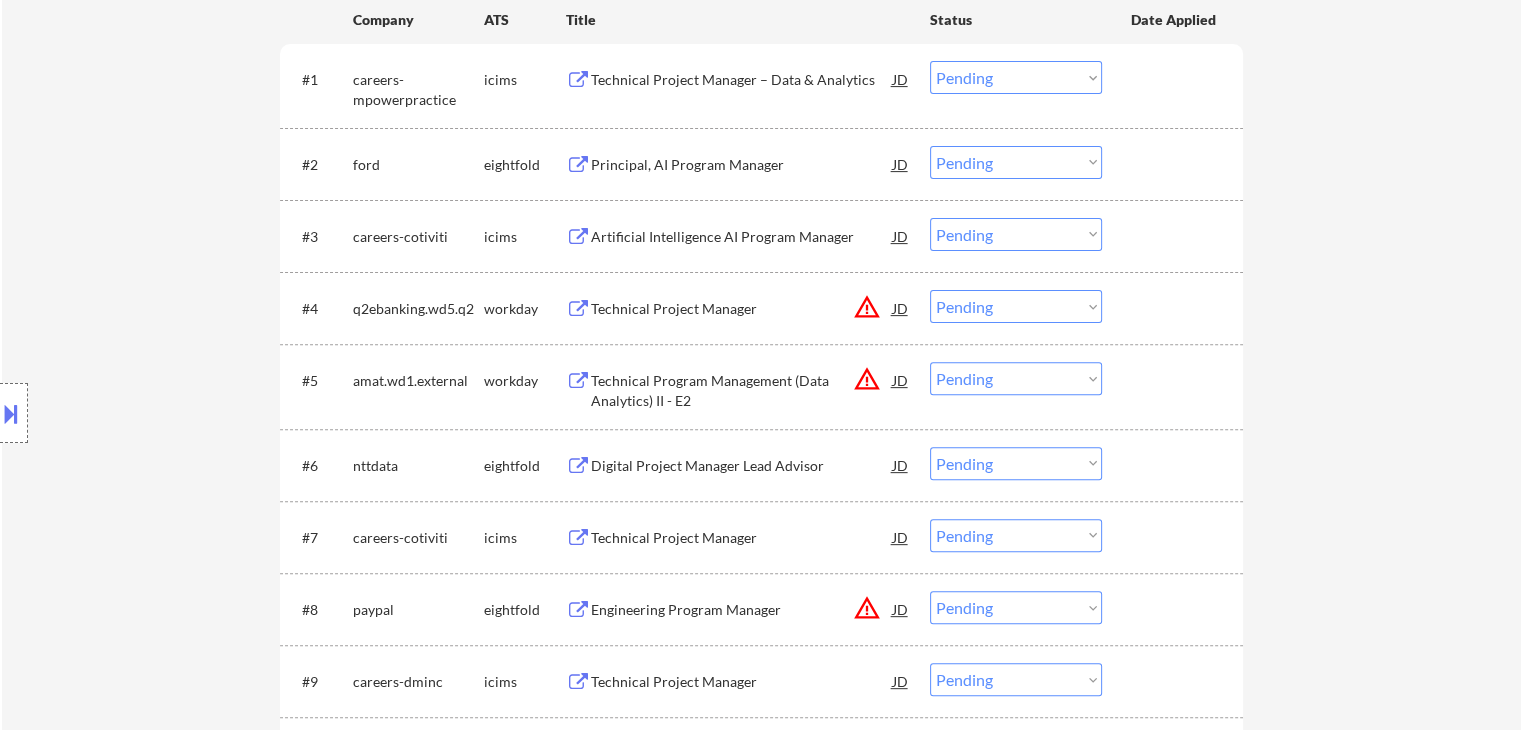 scroll, scrollTop: 400, scrollLeft: 0, axis: vertical 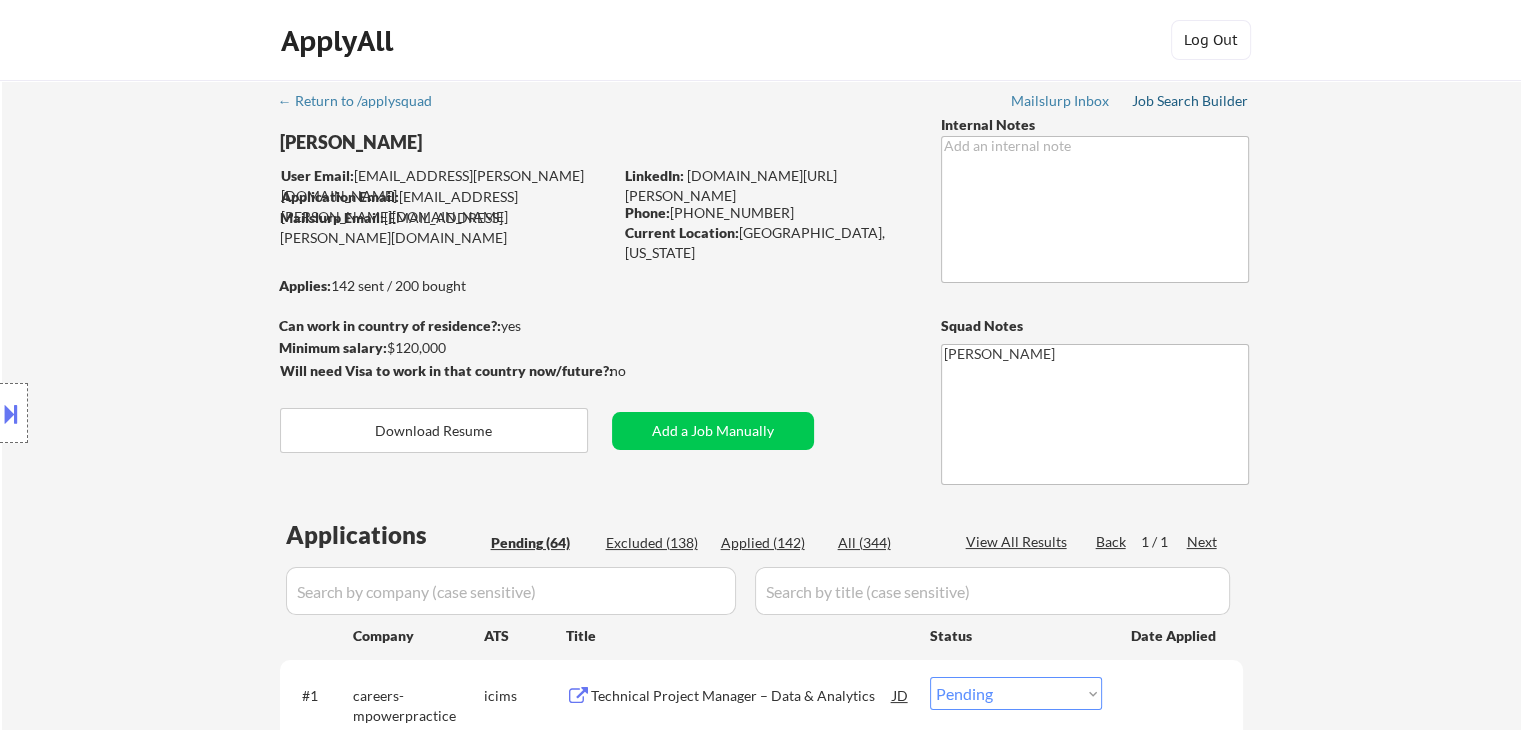 click on "Job Search Builder" at bounding box center (1190, 101) 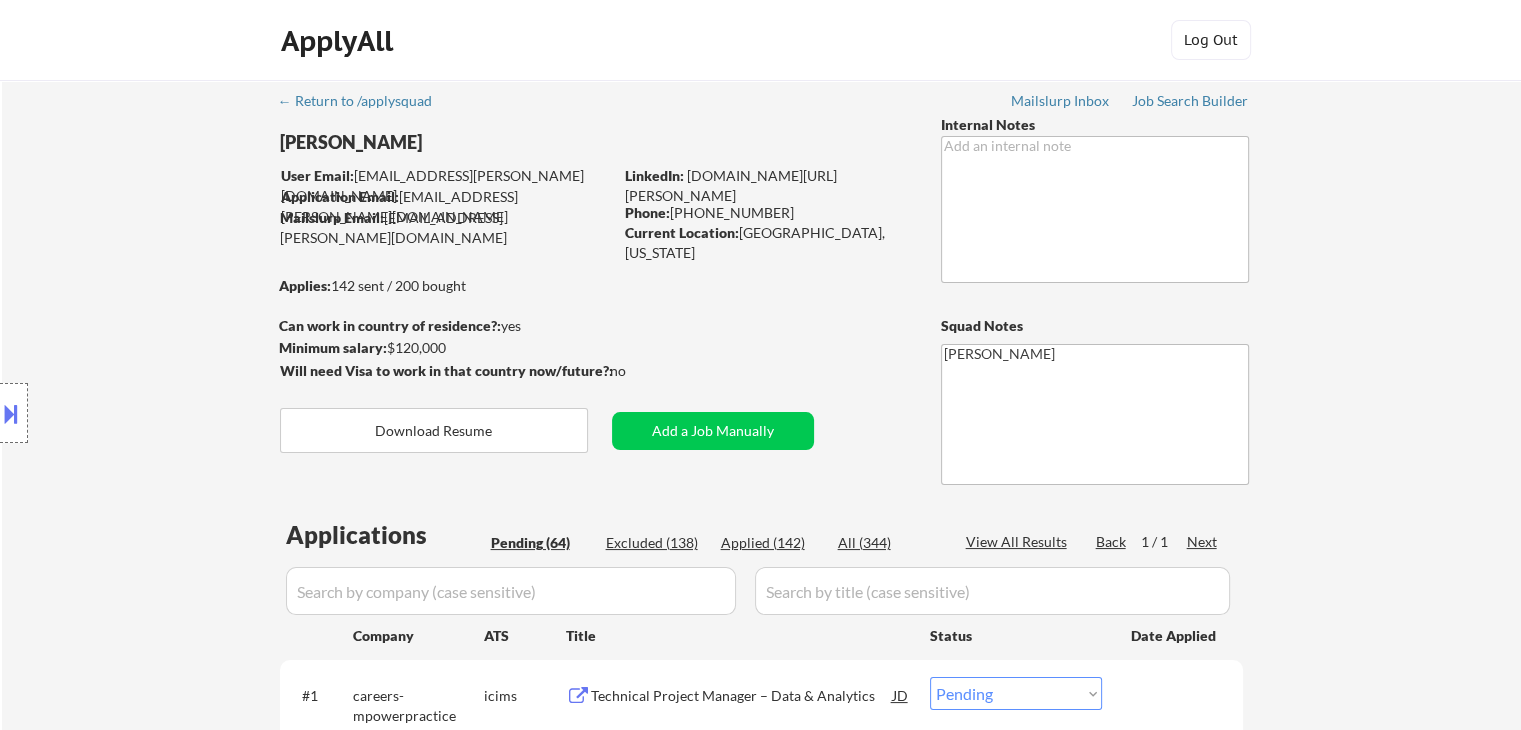 click at bounding box center (11, 413) 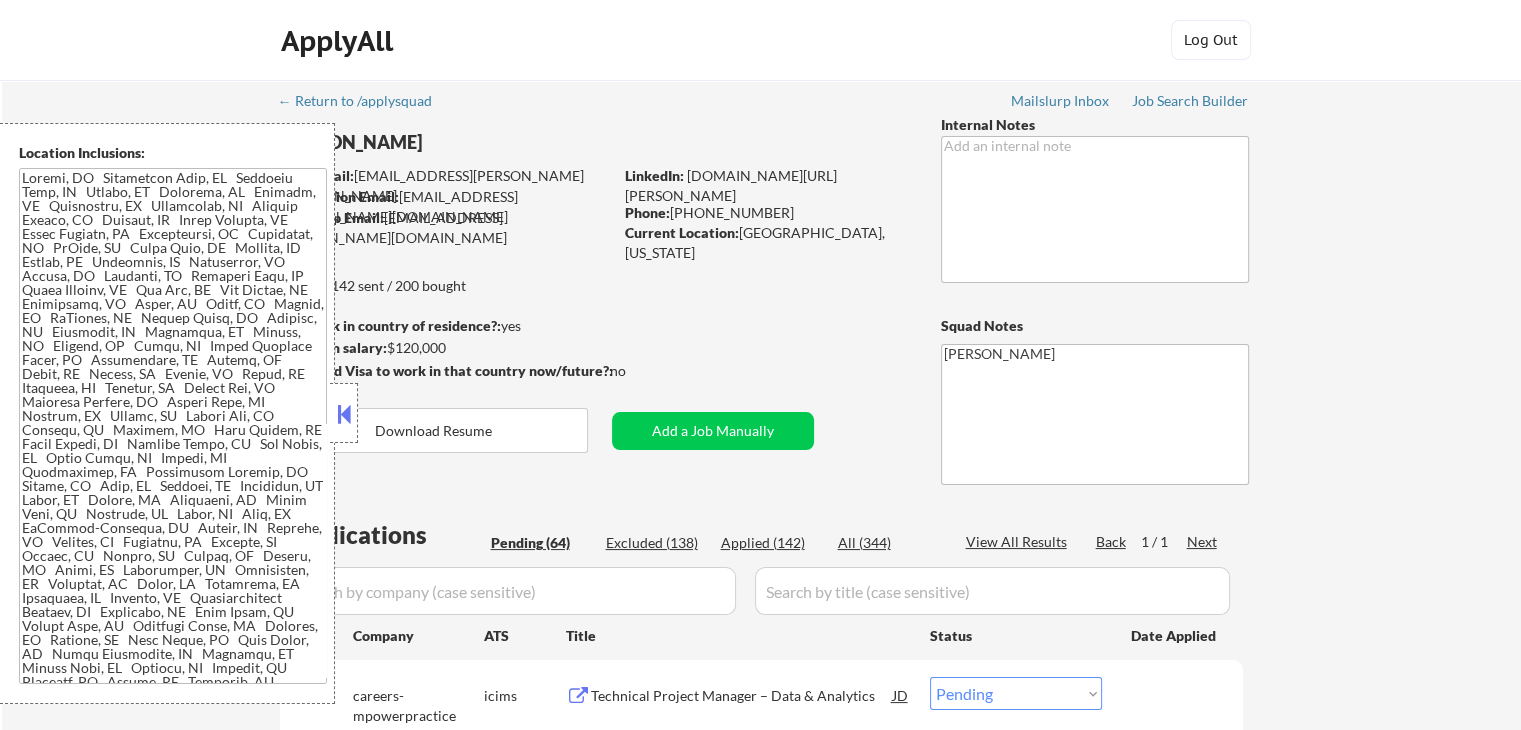 scroll, scrollTop: 357, scrollLeft: 0, axis: vertical 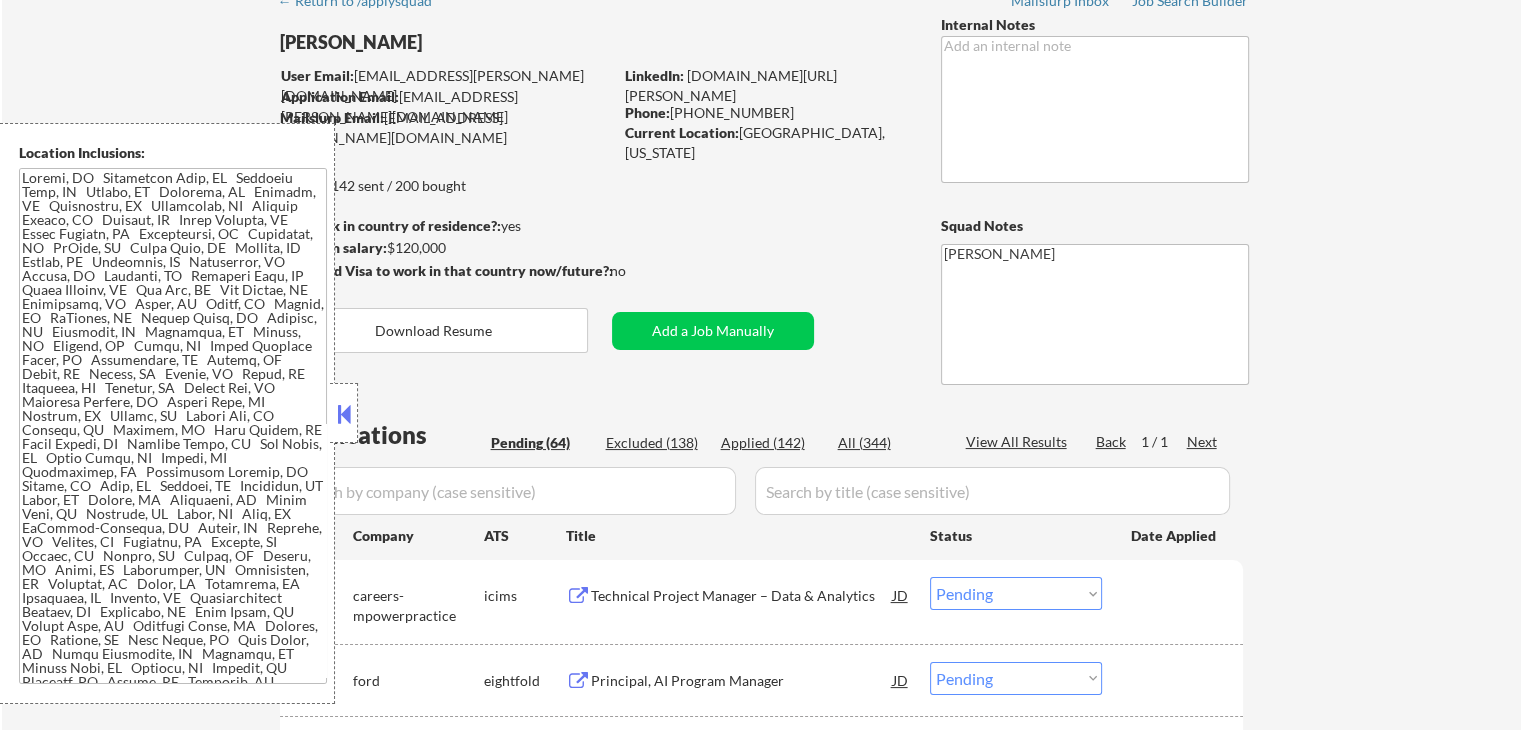 click at bounding box center [344, 414] 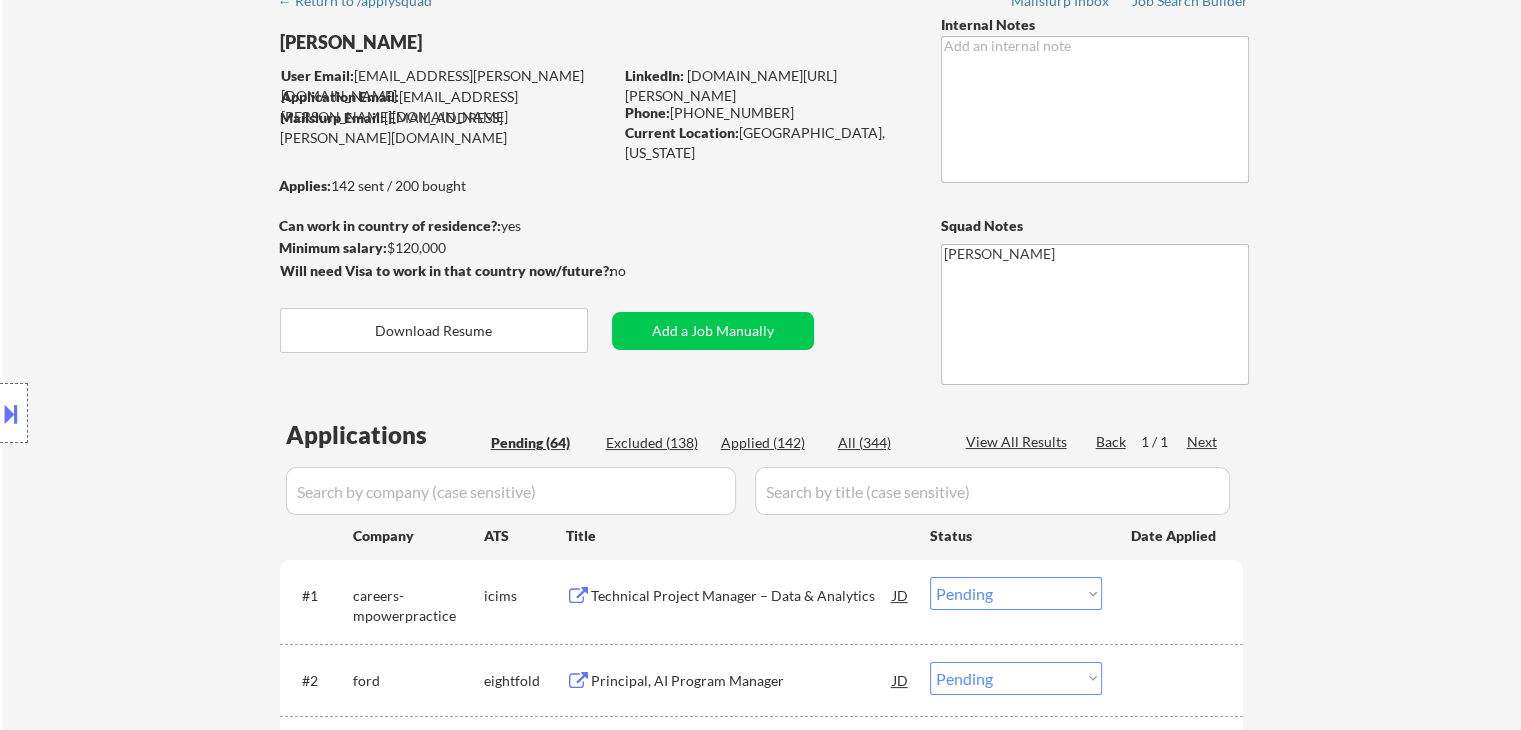 scroll, scrollTop: 4409, scrollLeft: 0, axis: vertical 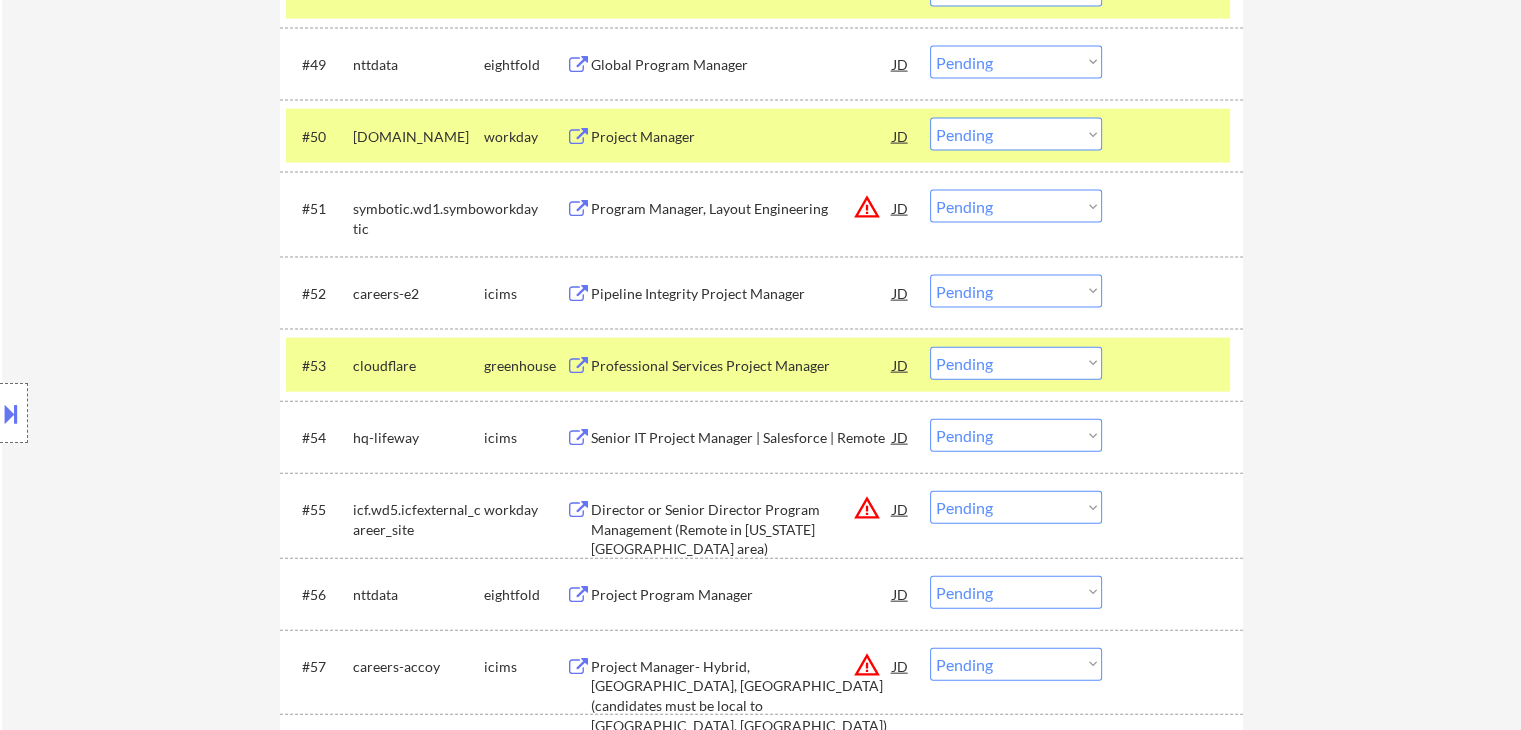 click on "Choose an option... Pending Applied Excluded (Questions) Excluded (Expired) Excluded (Location) Excluded (Bad Match) Excluded (Blocklist) Excluded (Salary) Excluded (Other)" at bounding box center [1016, 363] 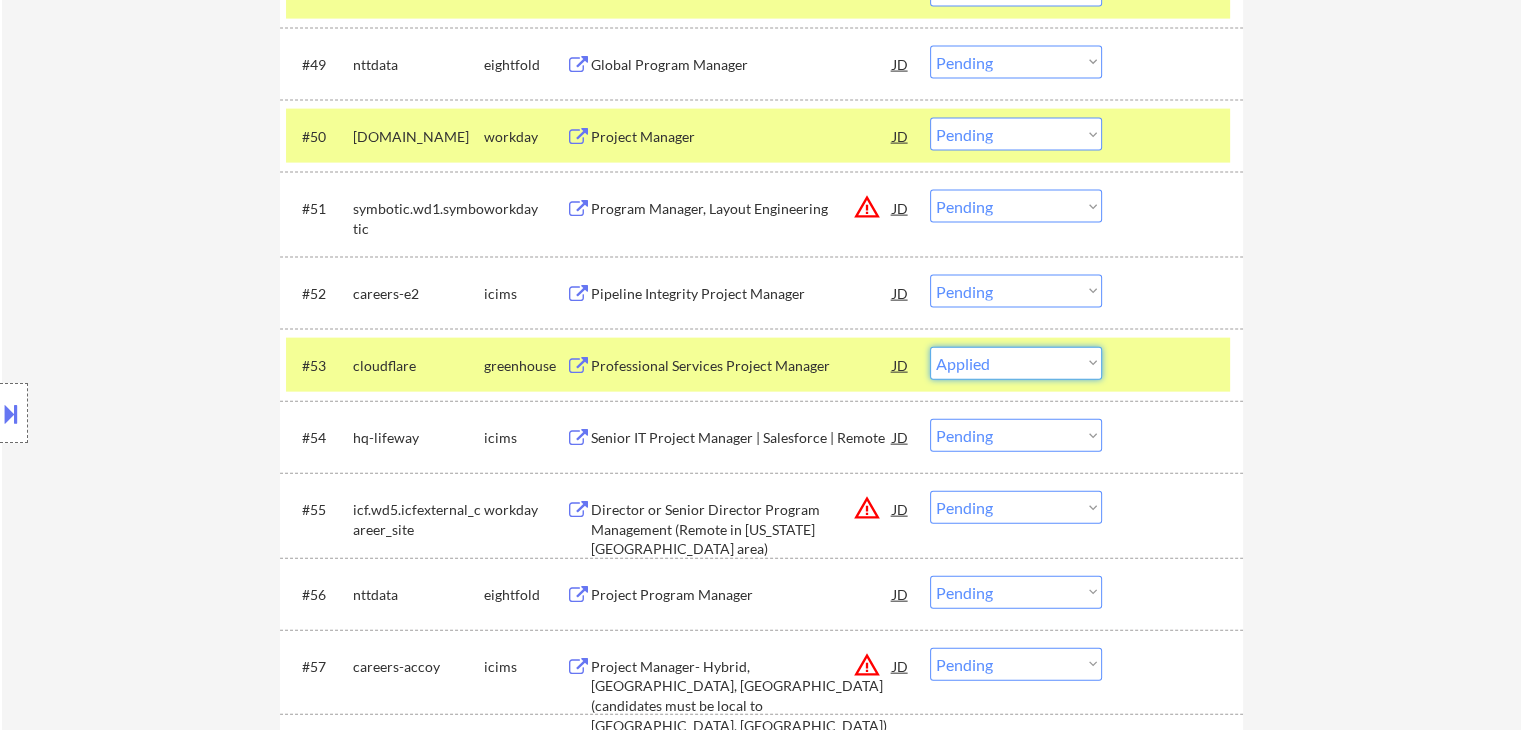 click on "Choose an option... Pending Applied Excluded (Questions) Excluded (Expired) Excluded (Location) Excluded (Bad Match) Excluded (Blocklist) Excluded (Salary) Excluded (Other)" at bounding box center [1016, 363] 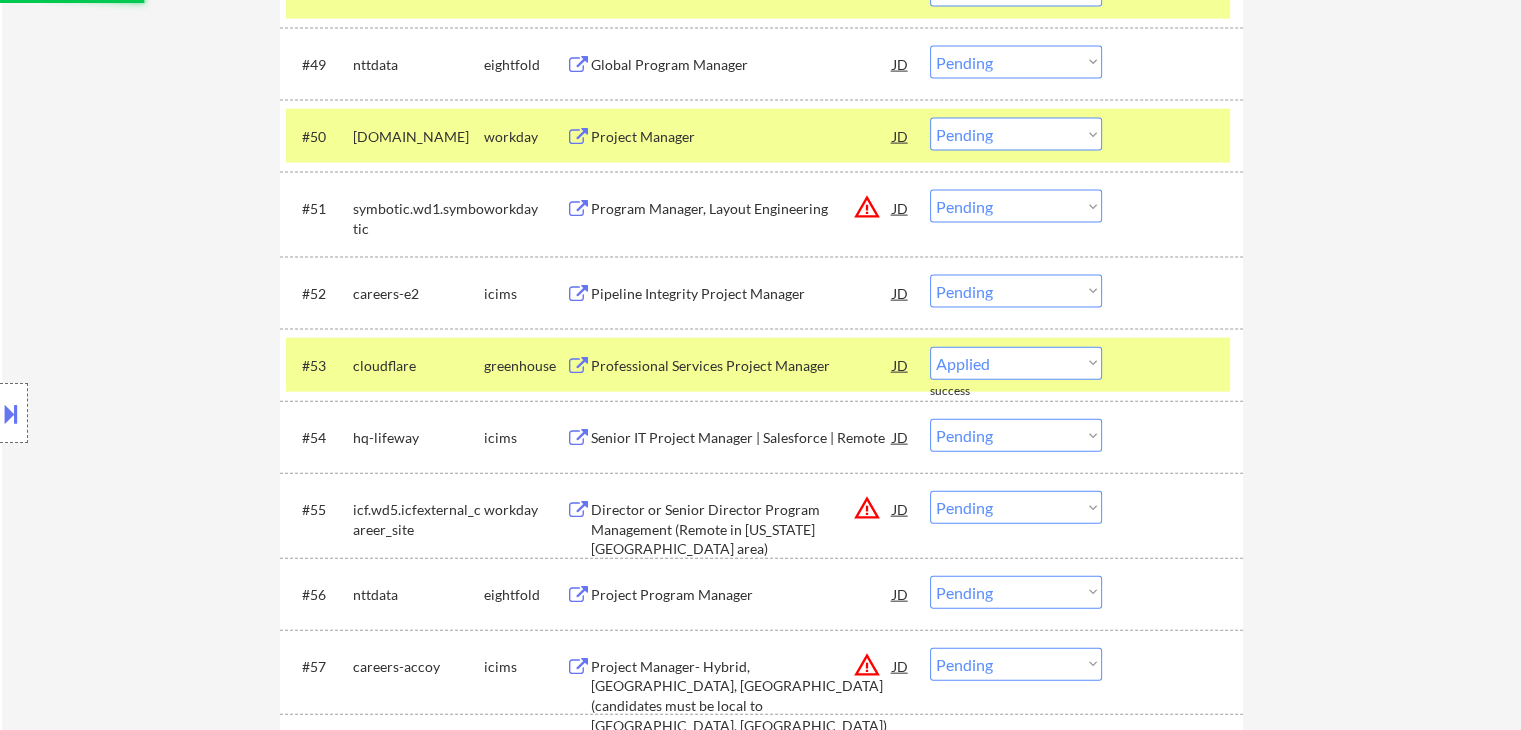 select on ""pending"" 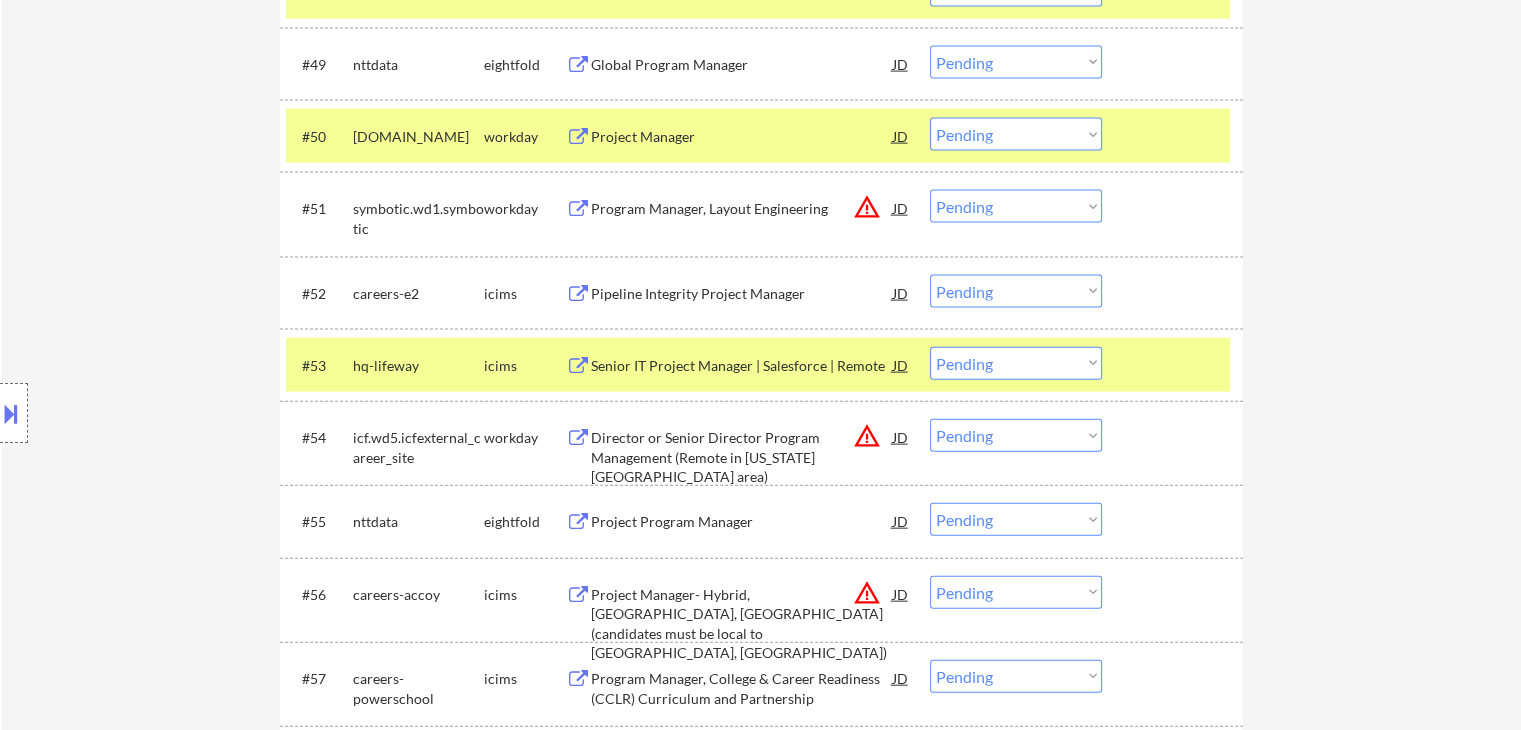 scroll, scrollTop: 3723, scrollLeft: 0, axis: vertical 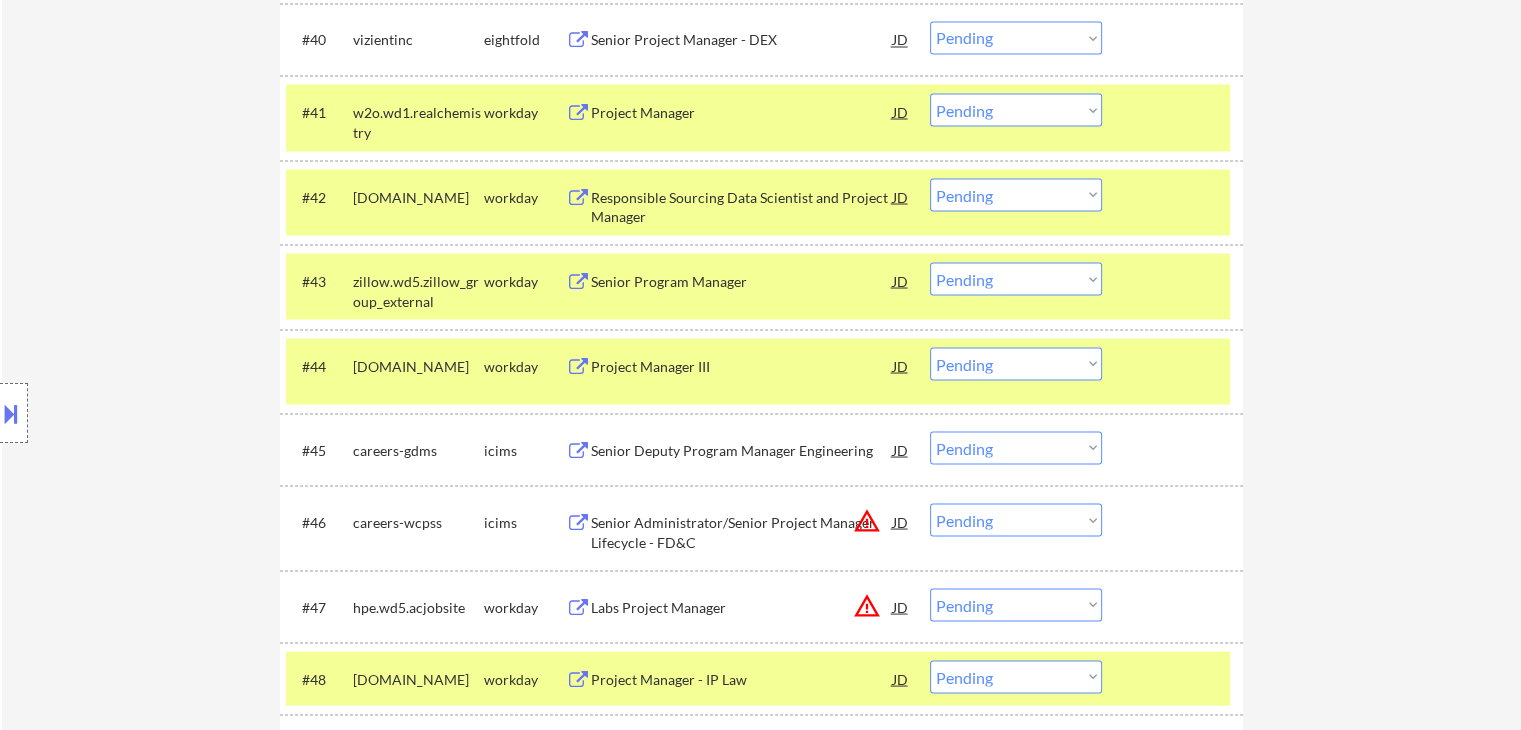 click on "Project Manager III" at bounding box center [742, 366] 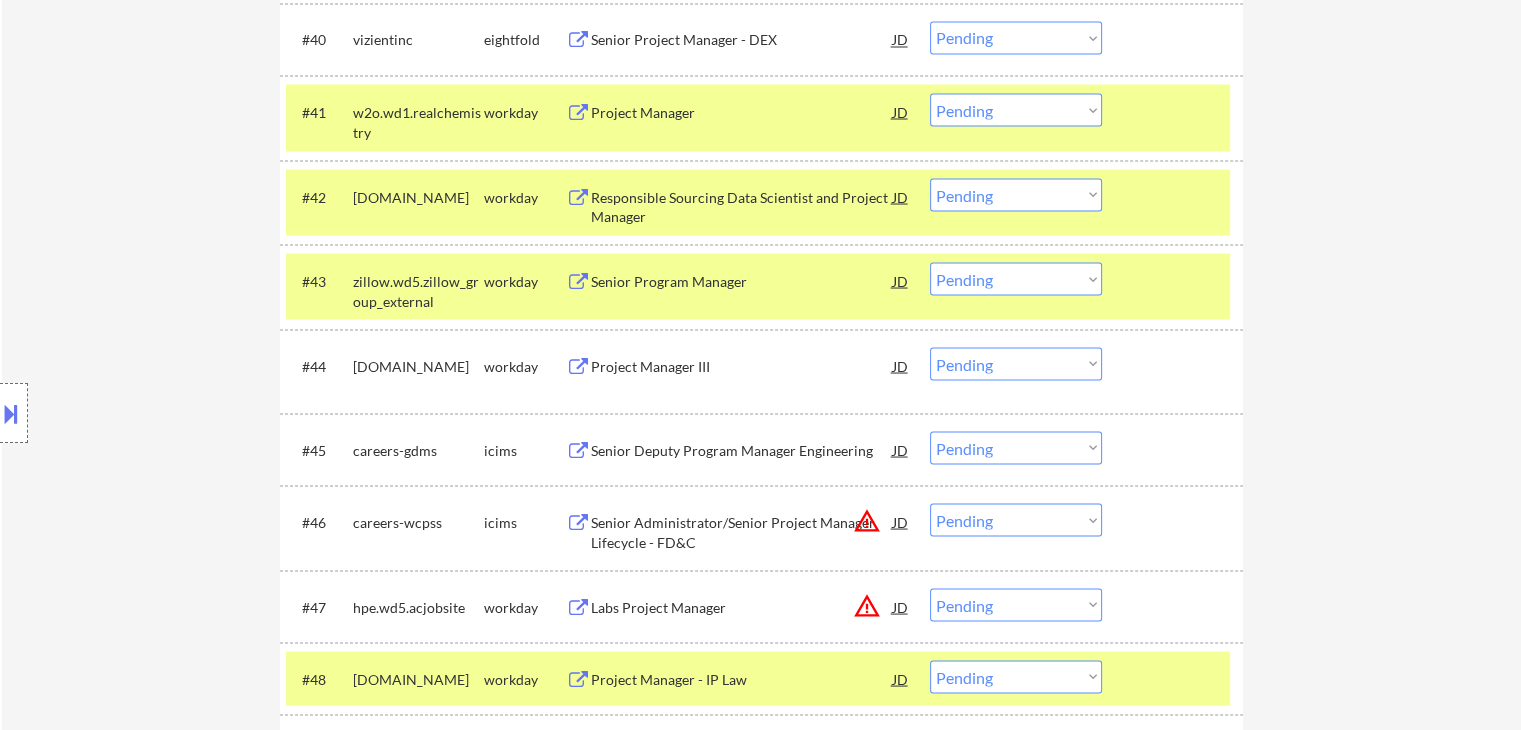 scroll, scrollTop: 3159, scrollLeft: 0, axis: vertical 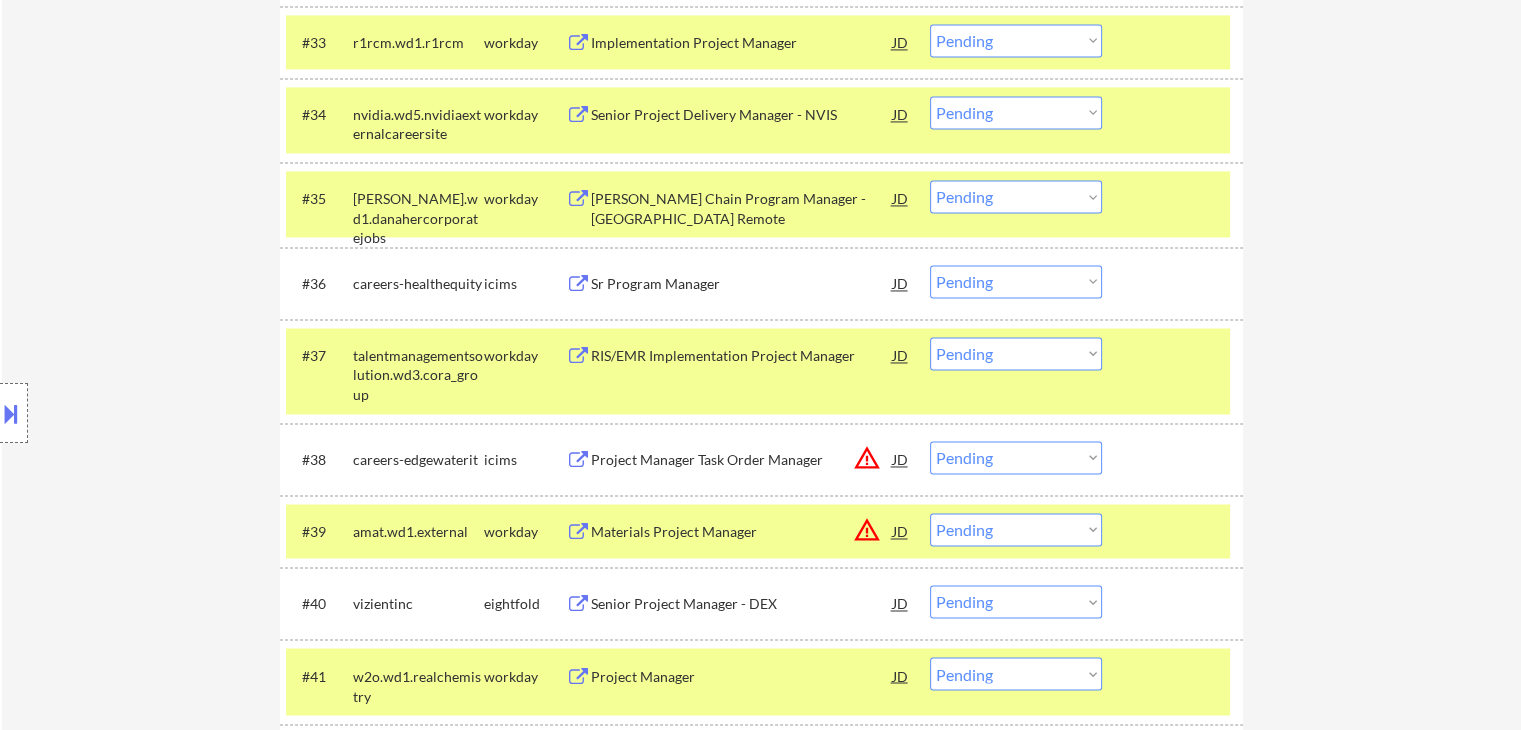 click on "RIS/EMR Implementation Project Manager" at bounding box center (742, 356) 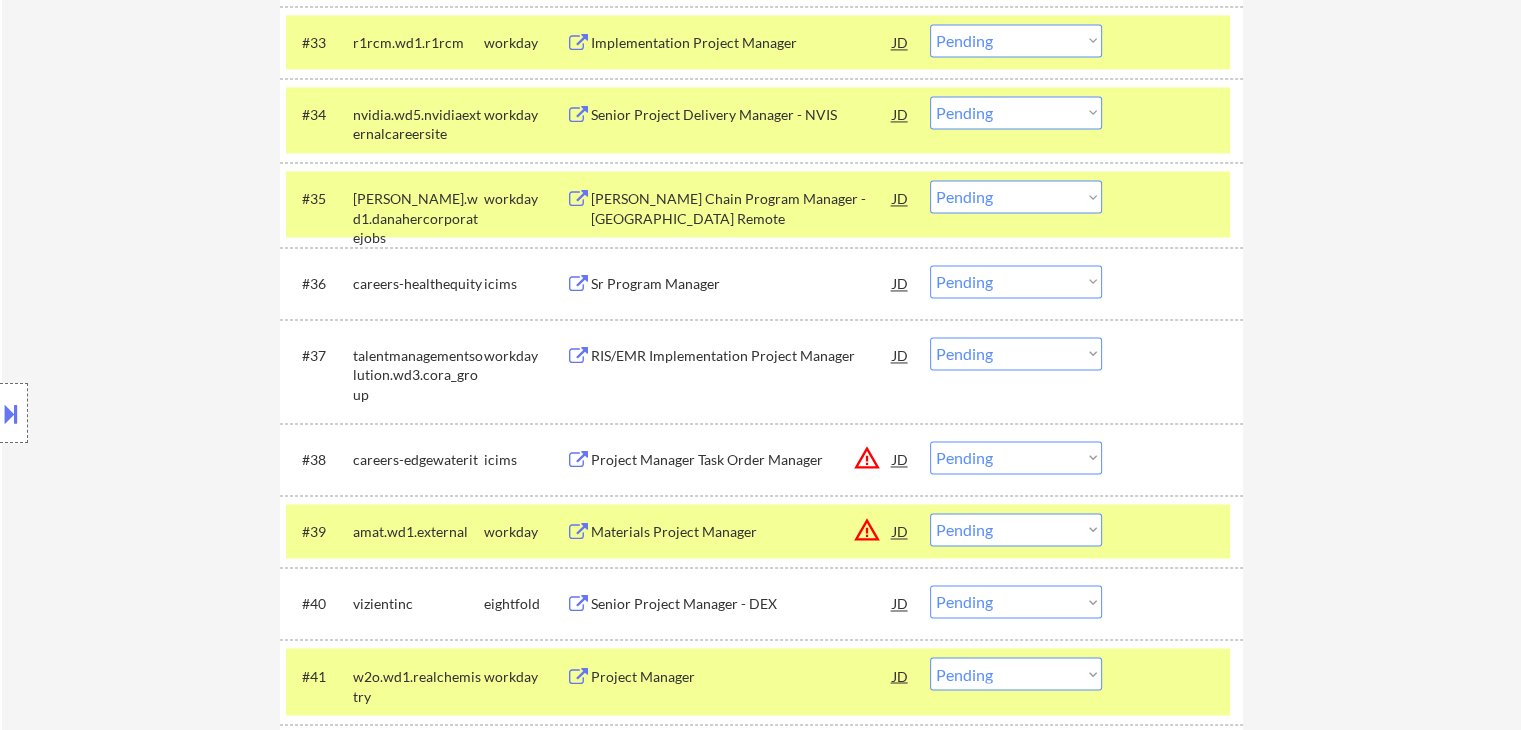 scroll, scrollTop: 3723, scrollLeft: 0, axis: vertical 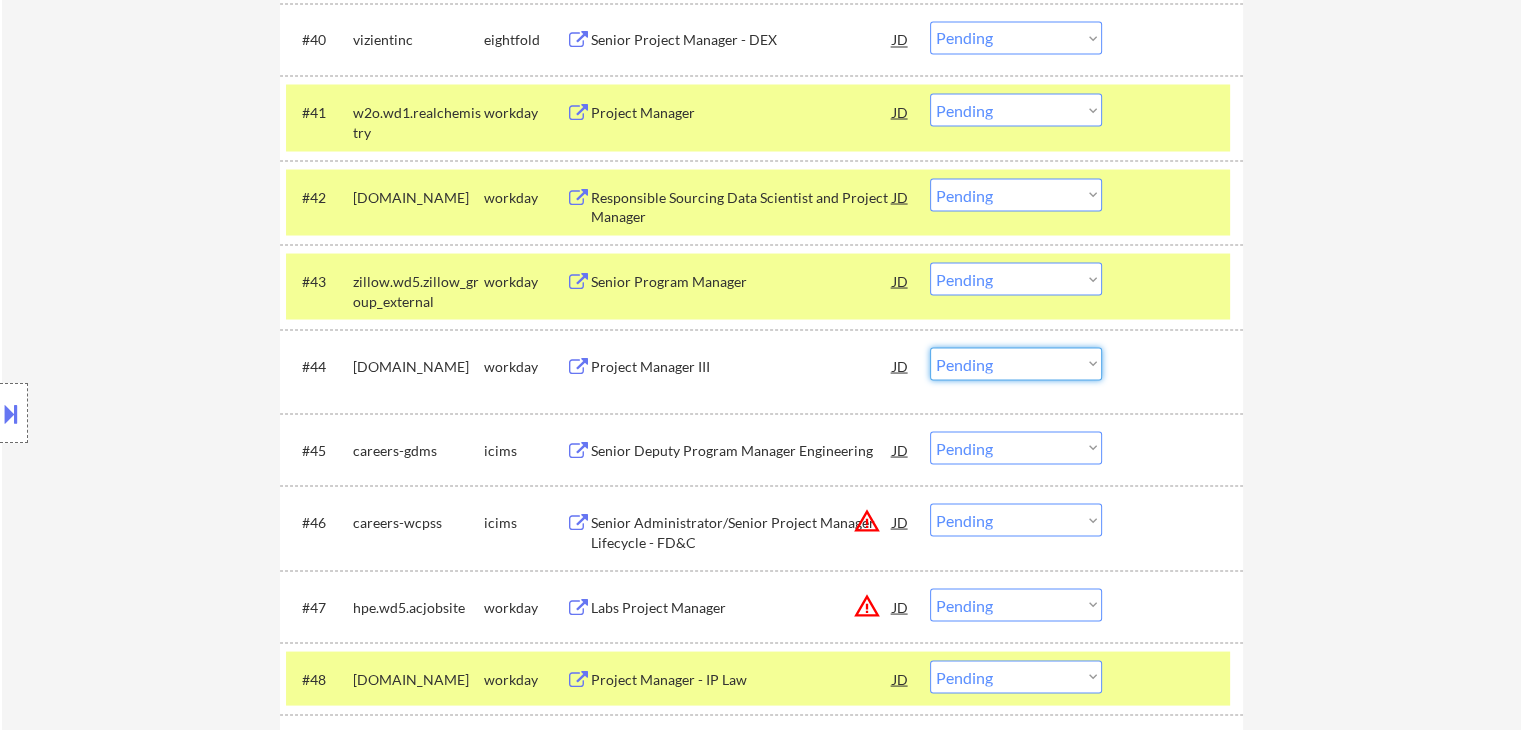 drag, startPoint x: 1010, startPoint y: 359, endPoint x: 1014, endPoint y: 375, distance: 16.492422 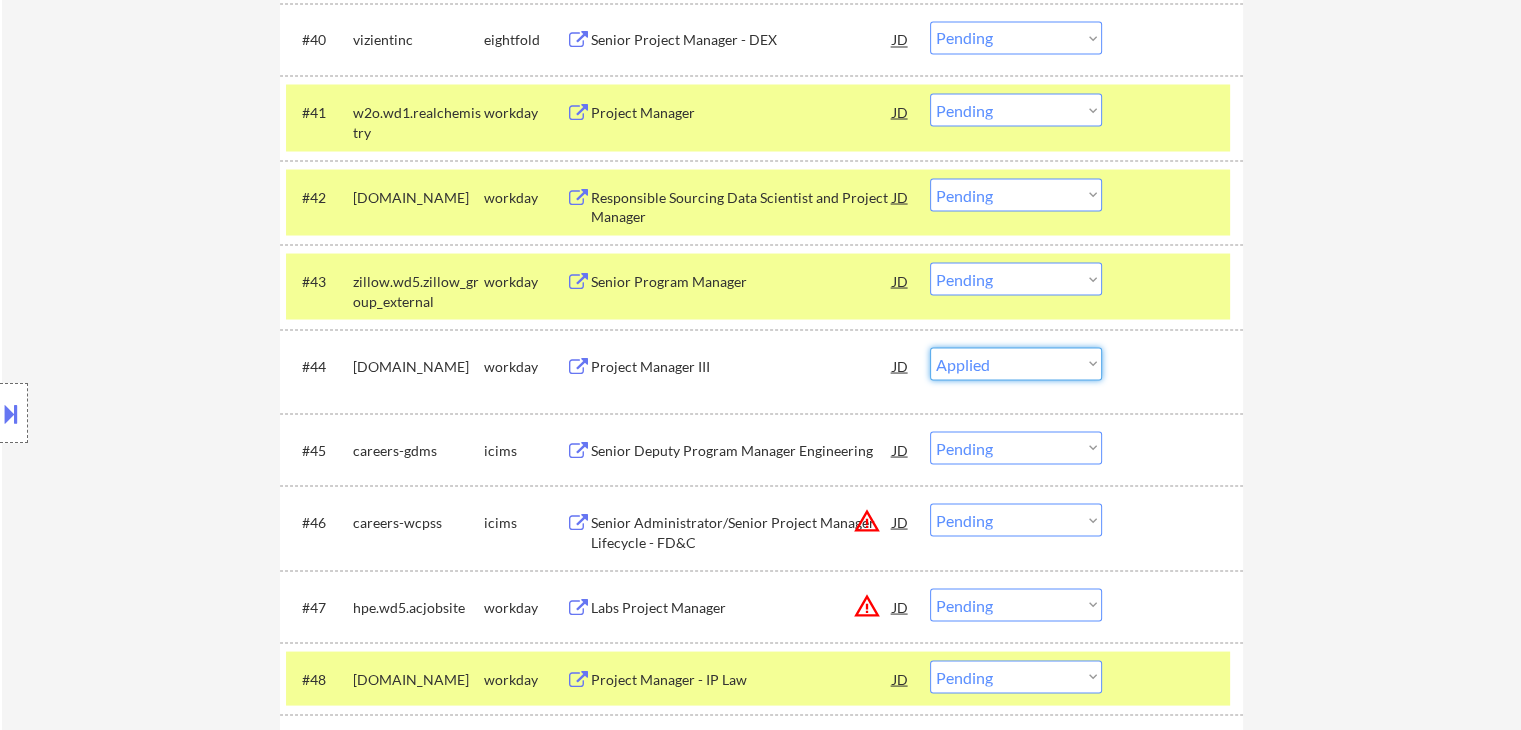 click on "Choose an option... Pending Applied Excluded (Questions) Excluded (Expired) Excluded (Location) Excluded (Bad Match) Excluded (Blocklist) Excluded (Salary) Excluded (Other)" at bounding box center [1016, 363] 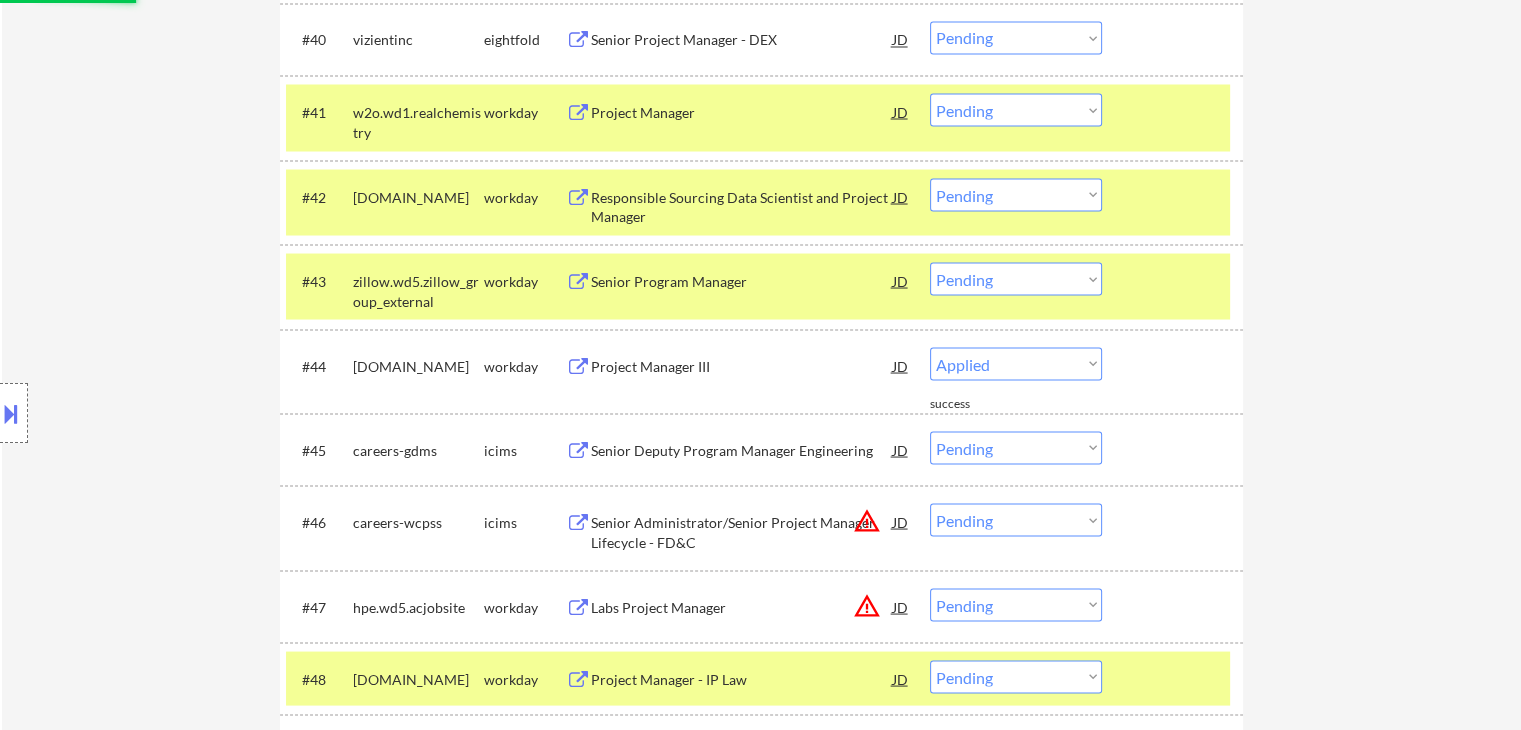 select on ""pending"" 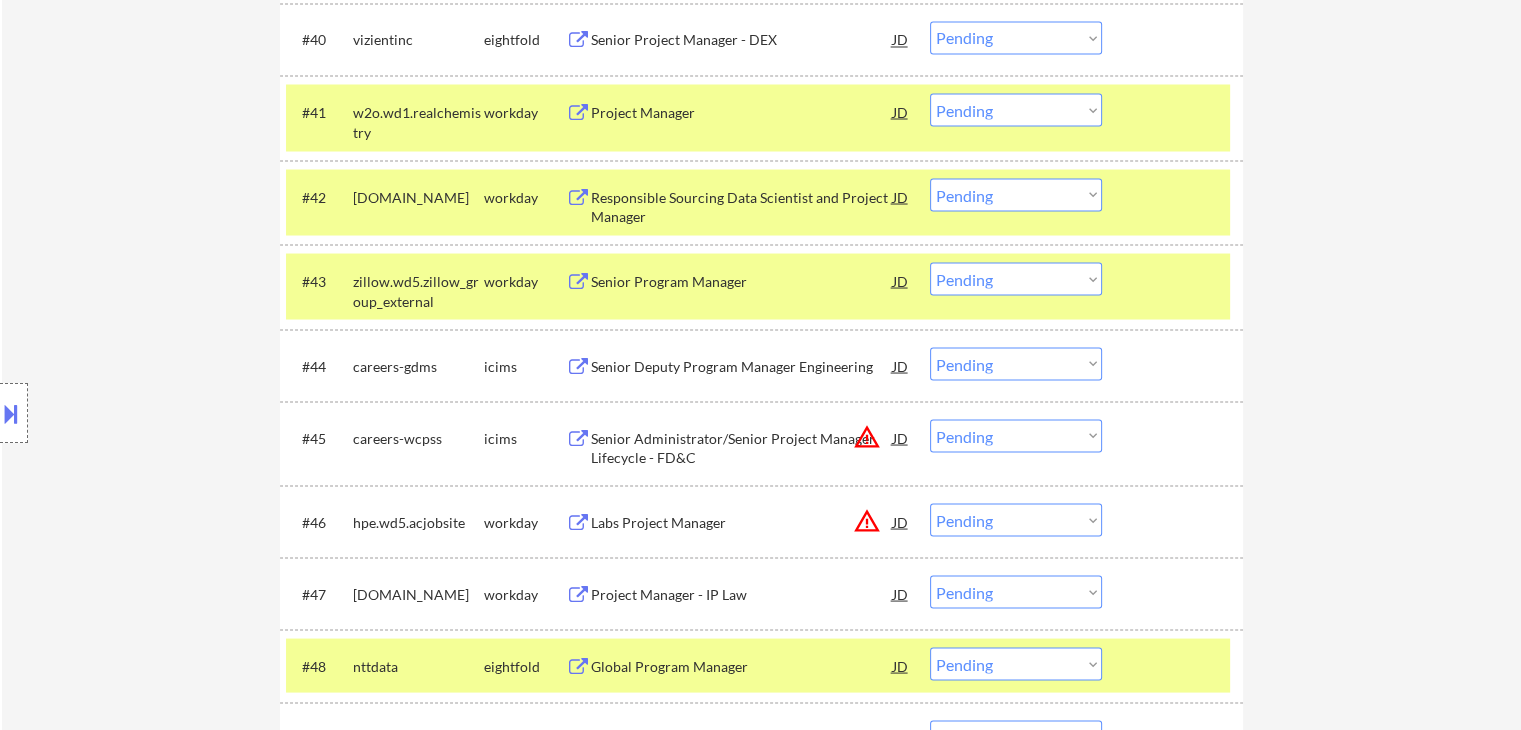 scroll, scrollTop: 2667, scrollLeft: 0, axis: vertical 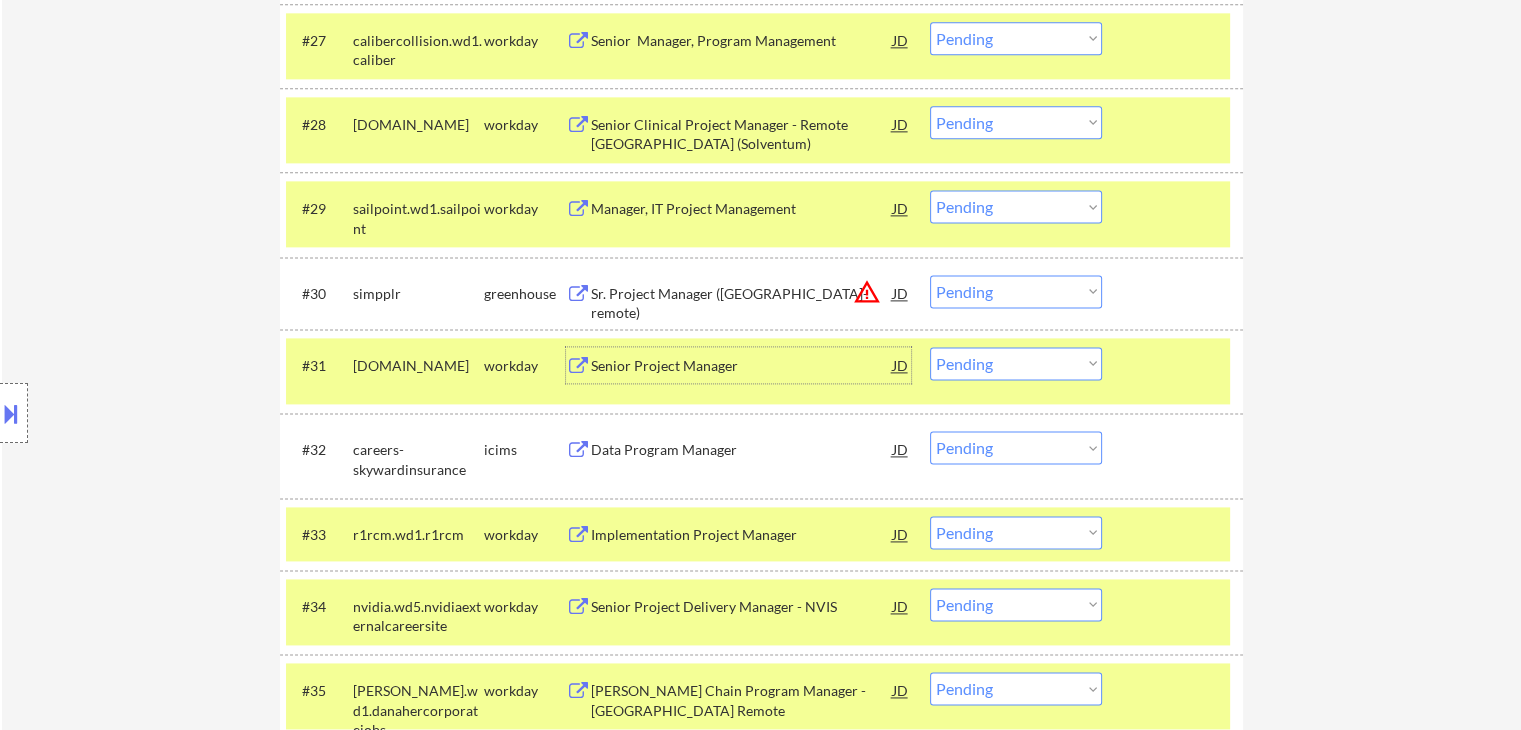 click on "Senior Project Manager" at bounding box center [742, 366] 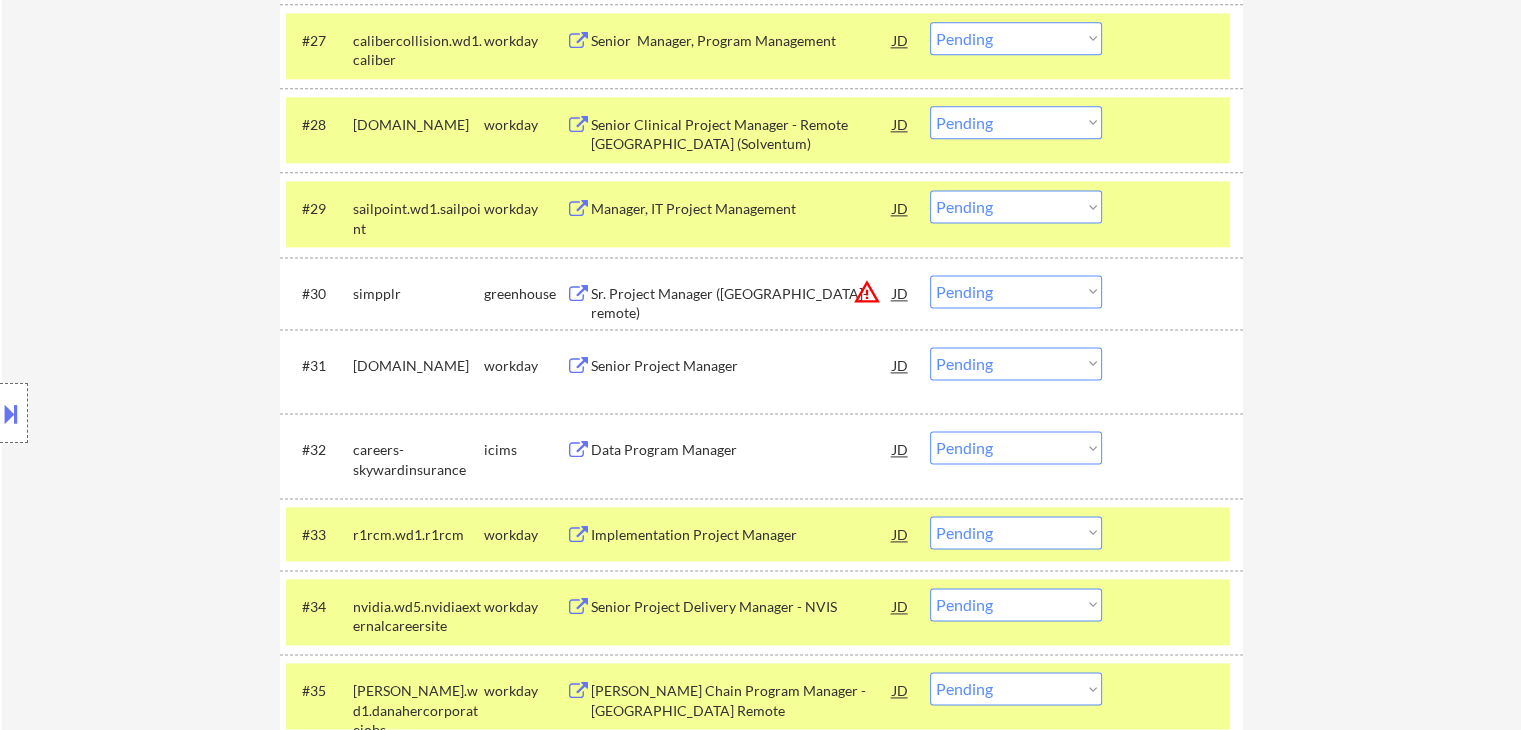 scroll, scrollTop: 3159, scrollLeft: 0, axis: vertical 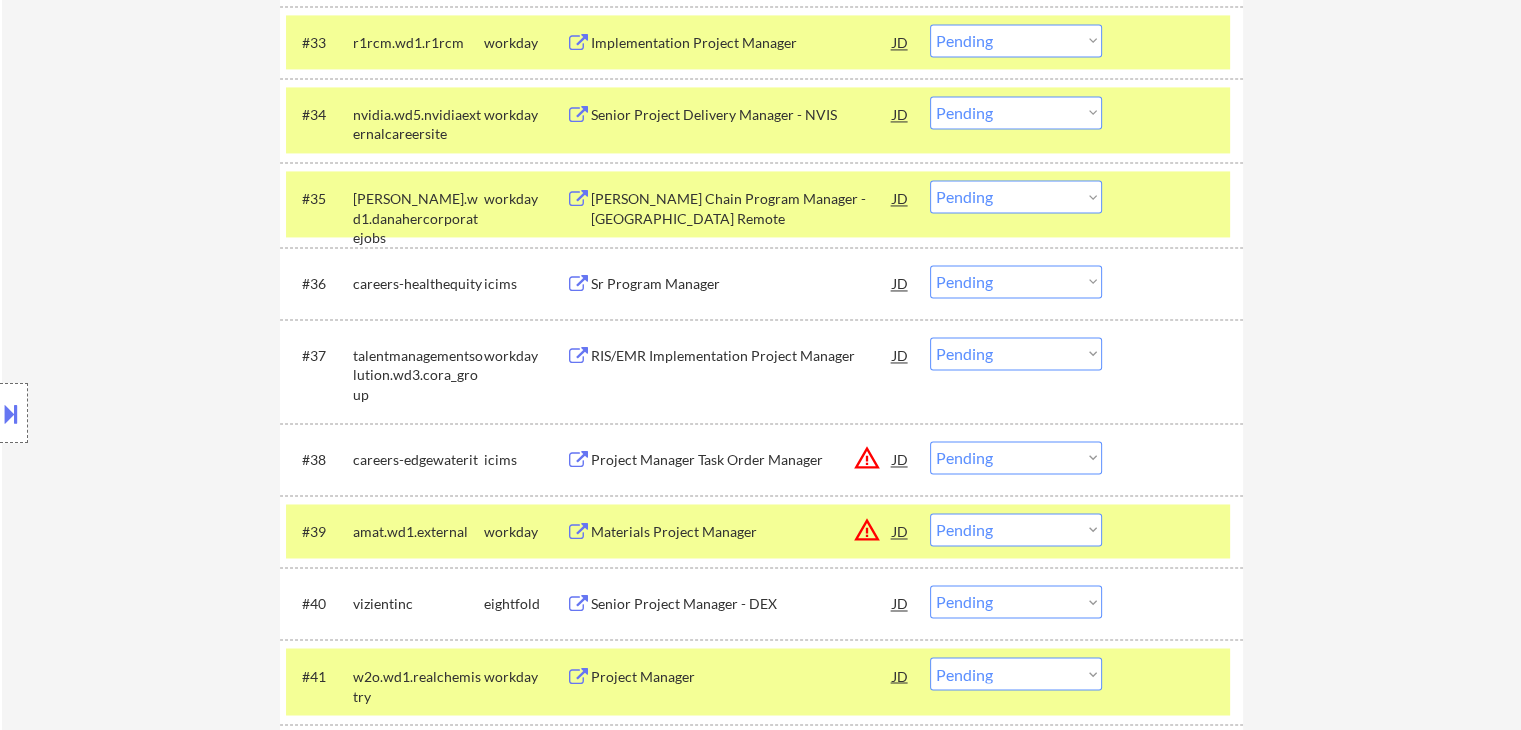 click on "Choose an option... Pending Applied Excluded (Questions) Excluded (Expired) Excluded (Location) Excluded (Bad Match) Excluded (Blocklist) Excluded (Salary) Excluded (Other)" at bounding box center [1016, 353] 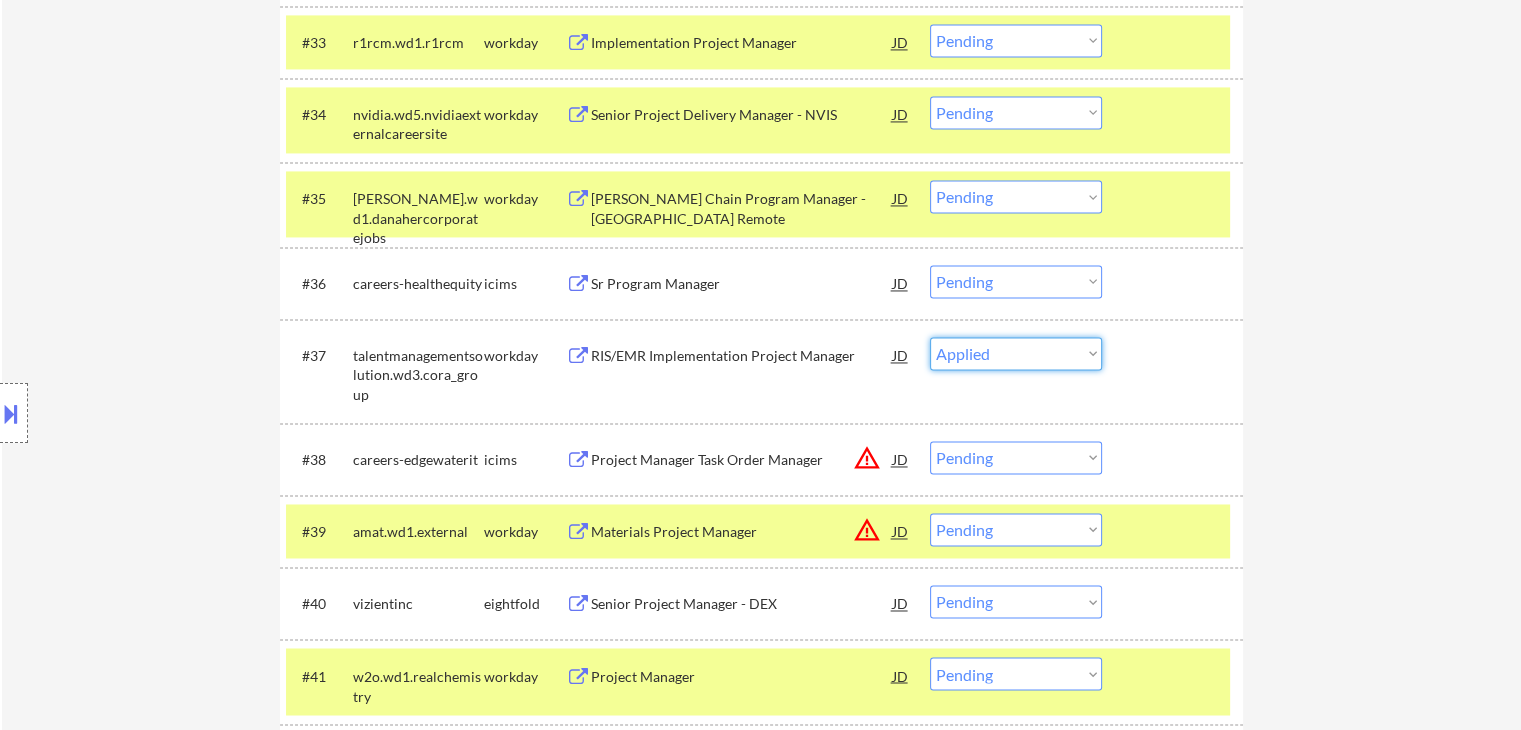 click on "Choose an option... Pending Applied Excluded (Questions) Excluded (Expired) Excluded (Location) Excluded (Bad Match) Excluded (Blocklist) Excluded (Salary) Excluded (Other)" at bounding box center (1016, 353) 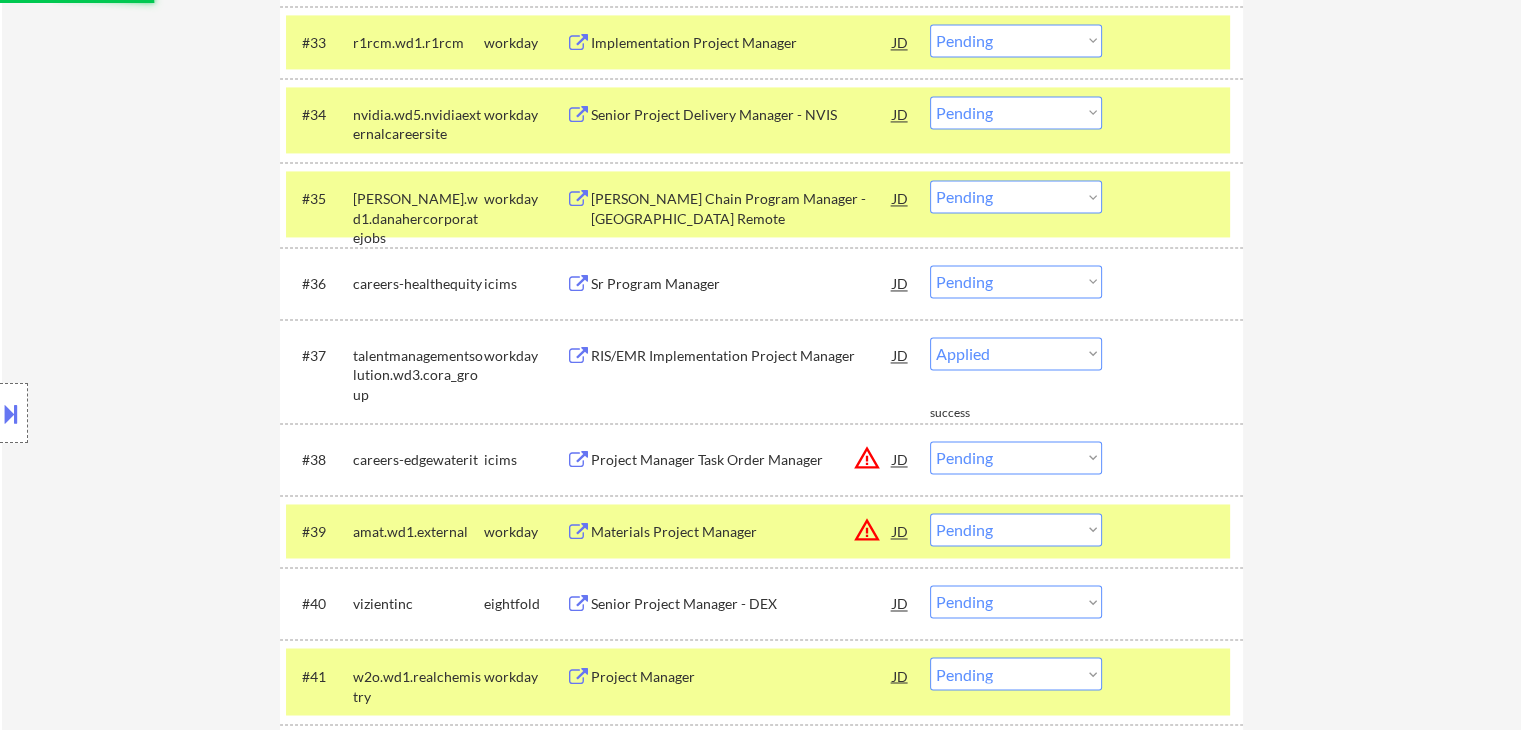 select on ""pending"" 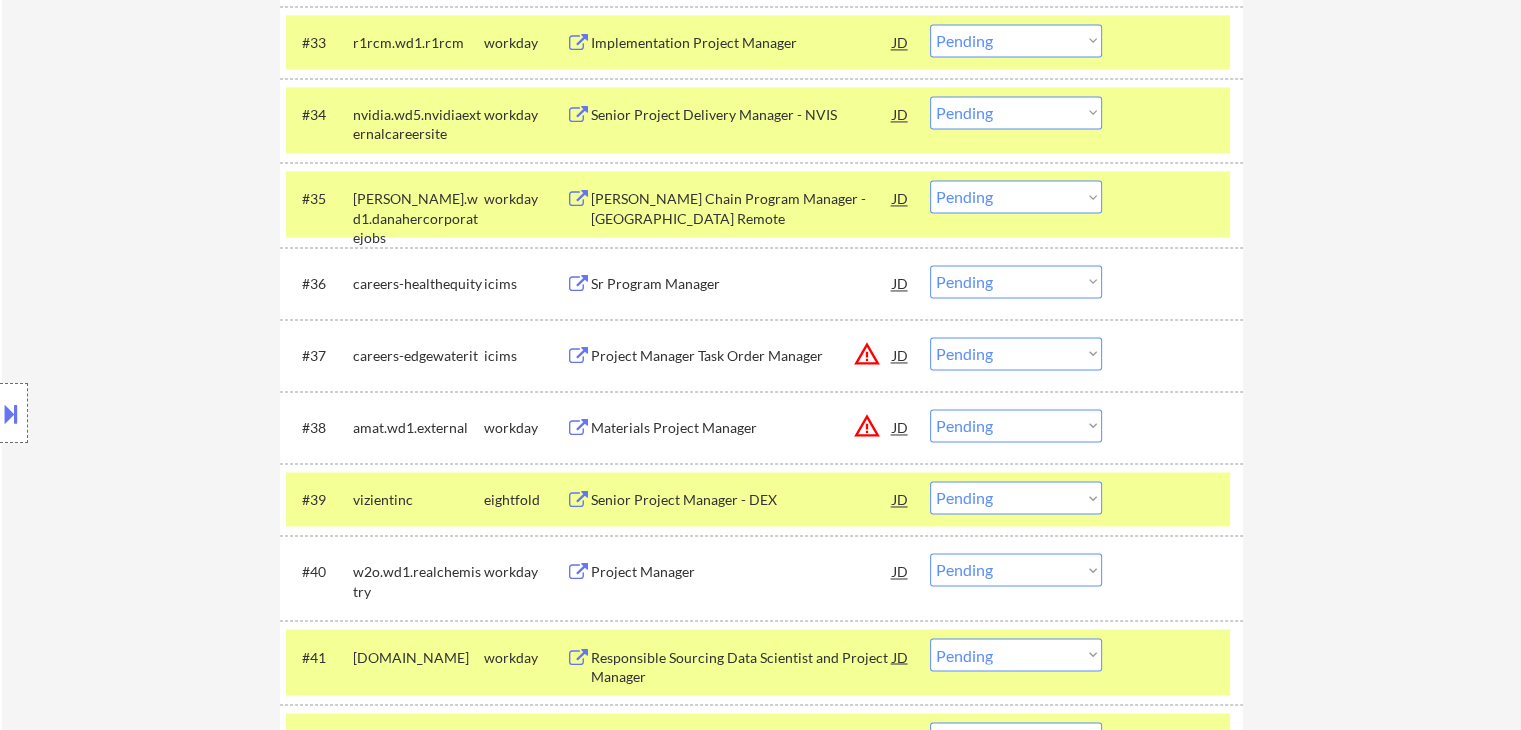 drag, startPoint x: 1057, startPoint y: 193, endPoint x: 1055, endPoint y: 203, distance: 10.198039 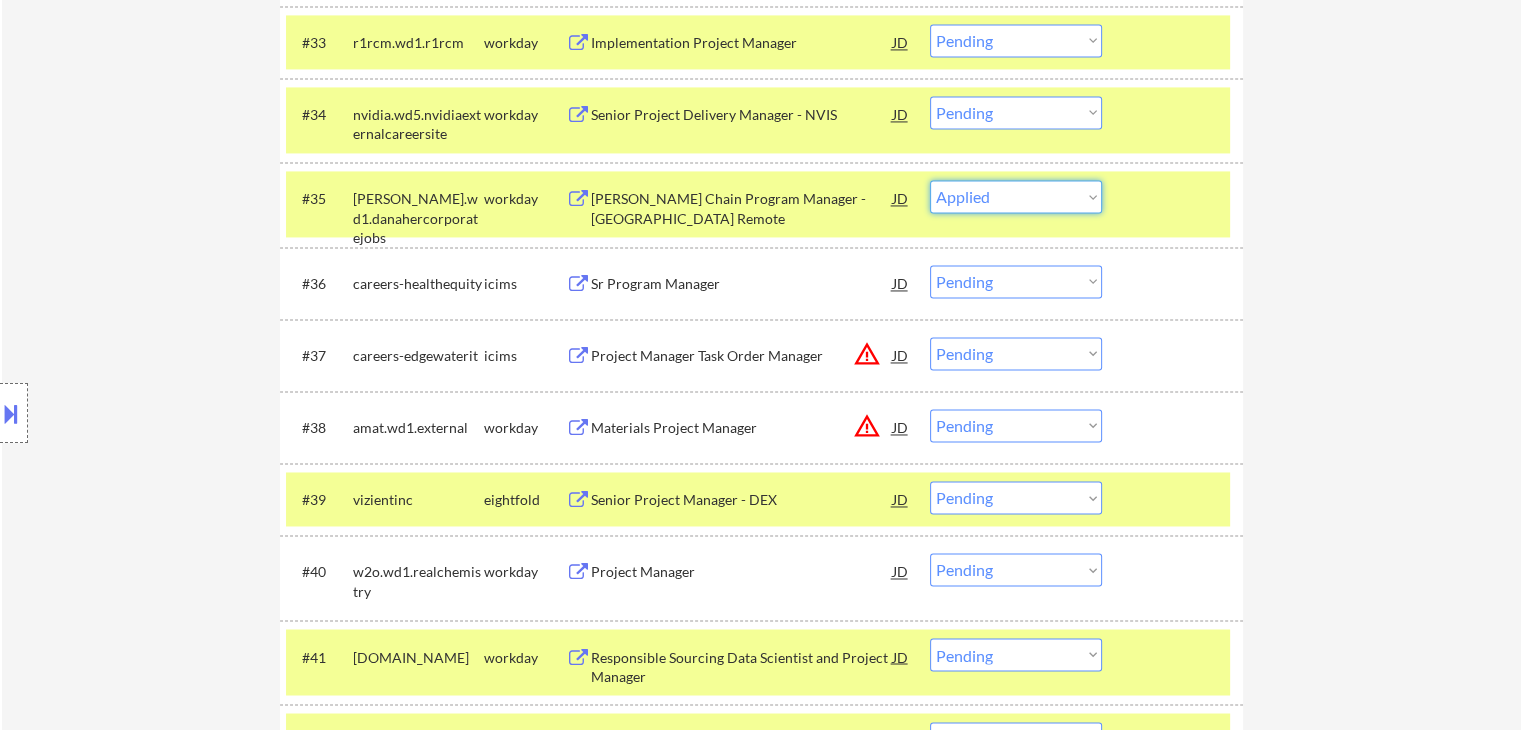 click on "Choose an option... Pending Applied Excluded (Questions) Excluded (Expired) Excluded (Location) Excluded (Bad Match) Excluded (Blocklist) Excluded (Salary) Excluded (Other)" at bounding box center (1016, 196) 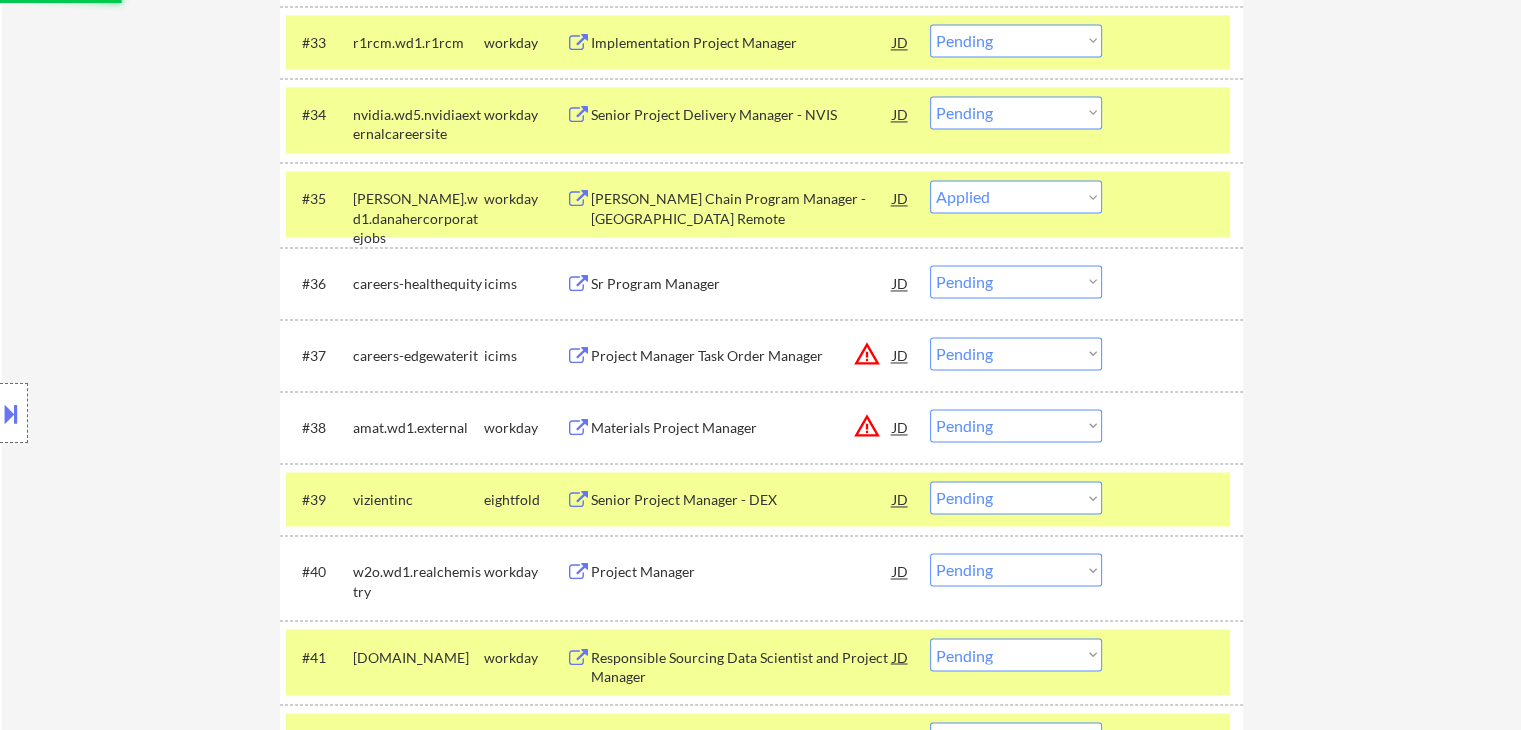 select on ""pending"" 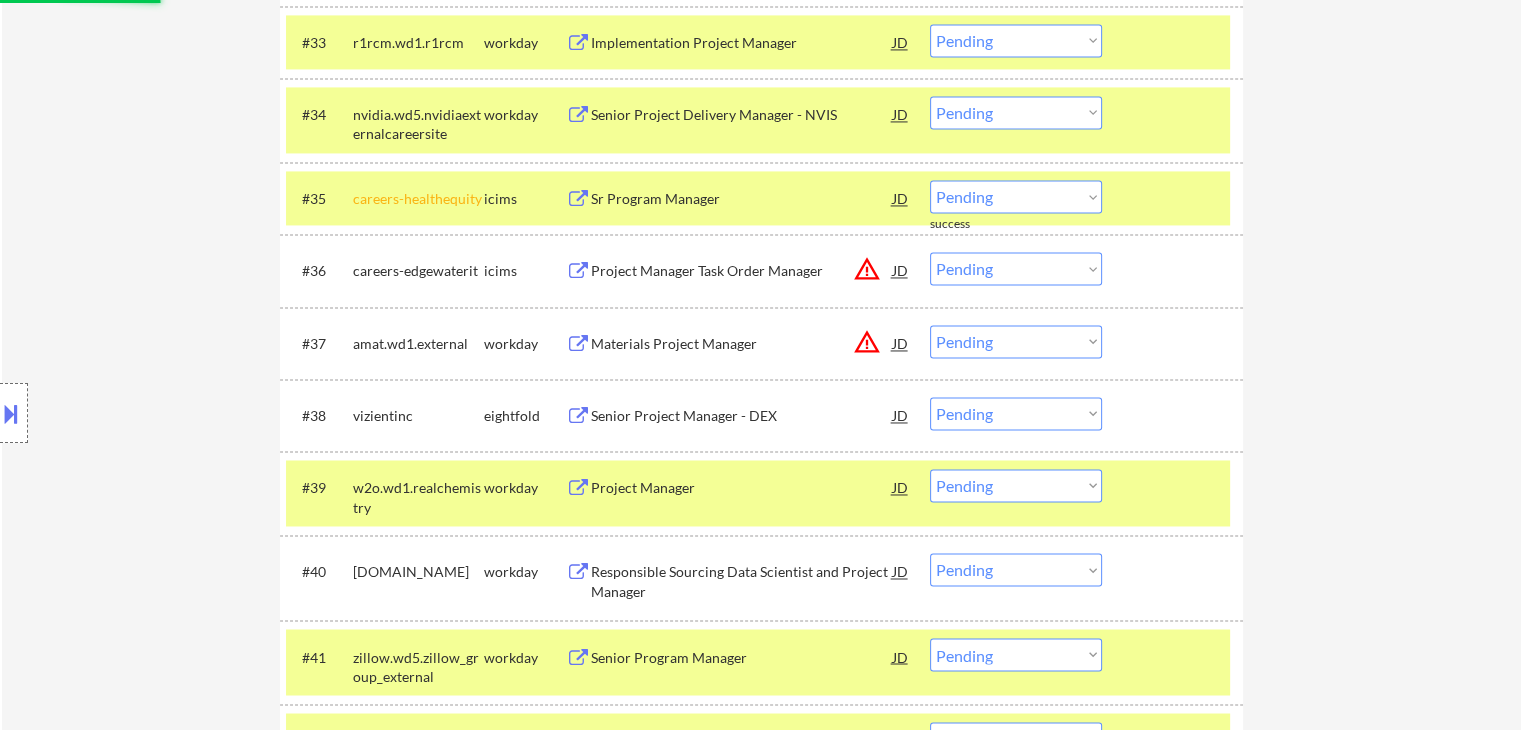 scroll, scrollTop: 2667, scrollLeft: 0, axis: vertical 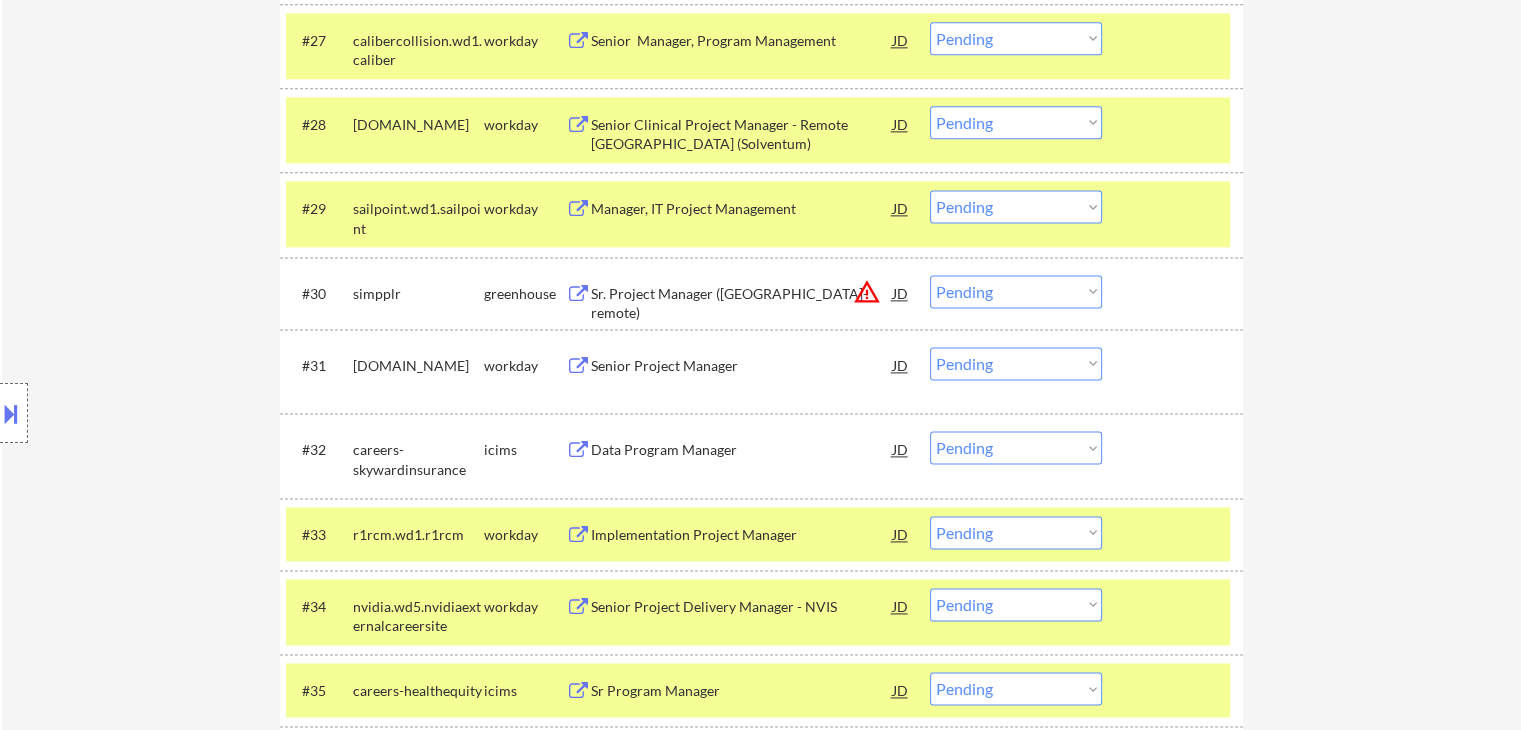 click on "Choose an option... Pending Applied Excluded (Questions) Excluded (Expired) Excluded (Location) Excluded (Bad Match) Excluded (Blocklist) Excluded (Salary) Excluded (Other)" at bounding box center [1016, 363] 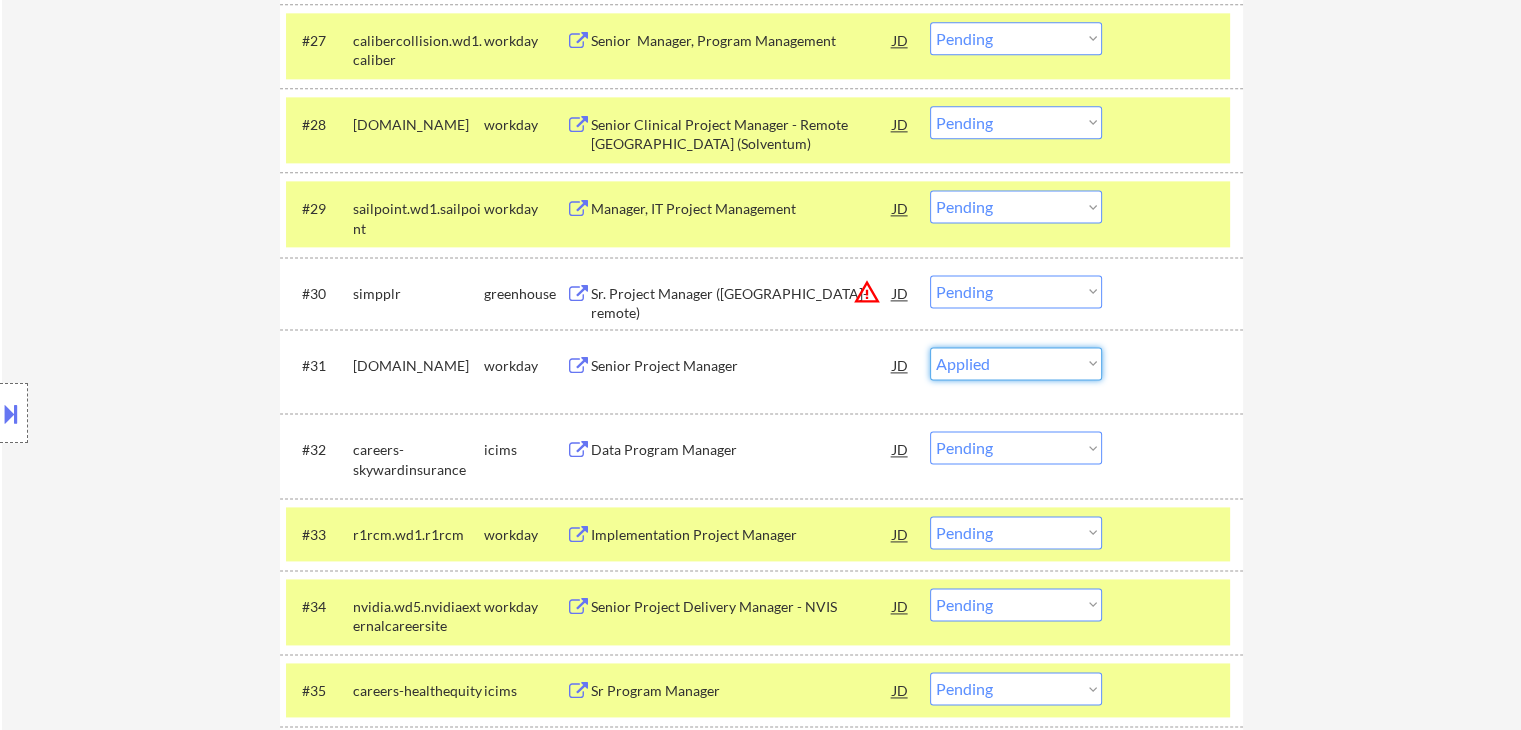 click on "Choose an option... Pending Applied Excluded (Questions) Excluded (Expired) Excluded (Location) Excluded (Bad Match) Excluded (Blocklist) Excluded (Salary) Excluded (Other)" at bounding box center [1016, 363] 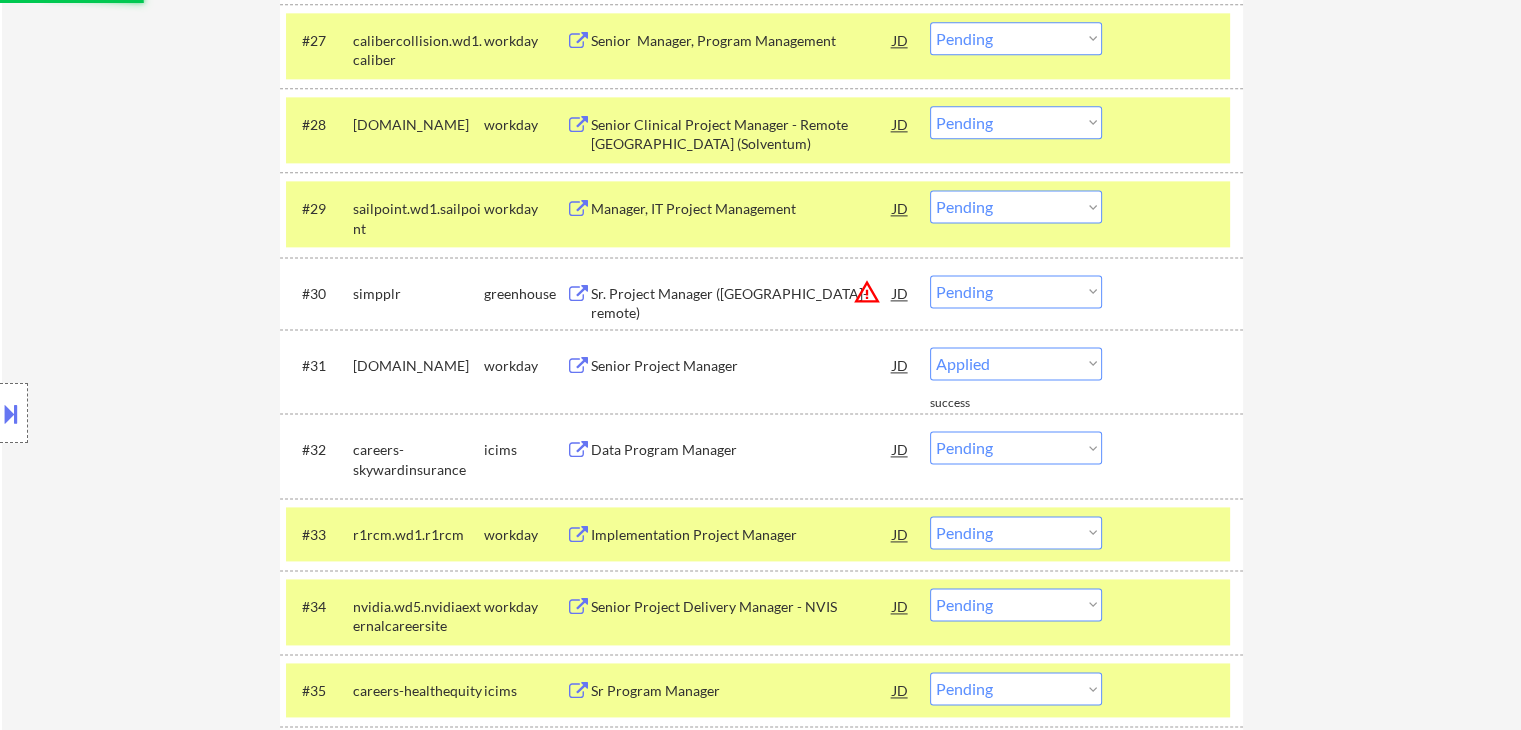 select on ""pending"" 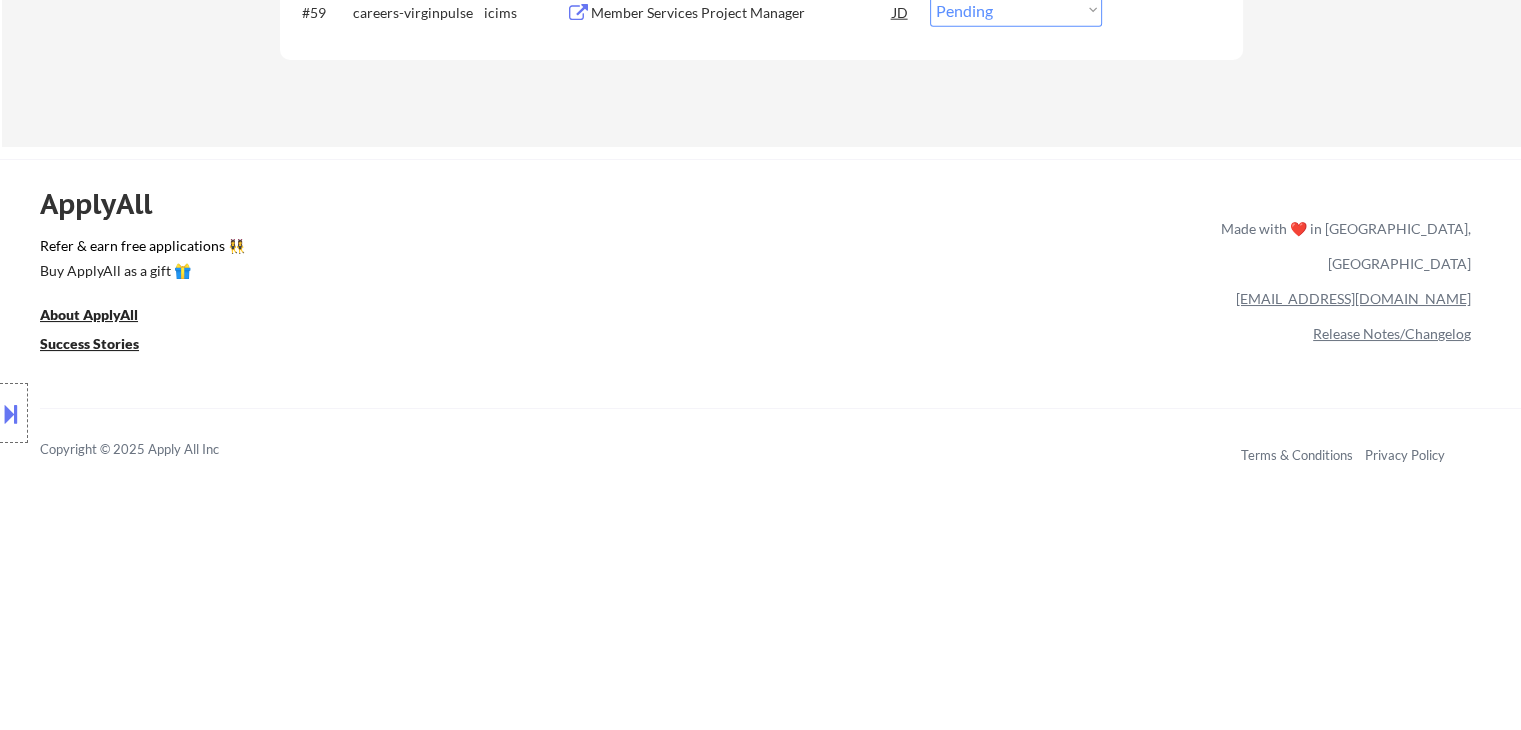 scroll, scrollTop: 2511, scrollLeft: 0, axis: vertical 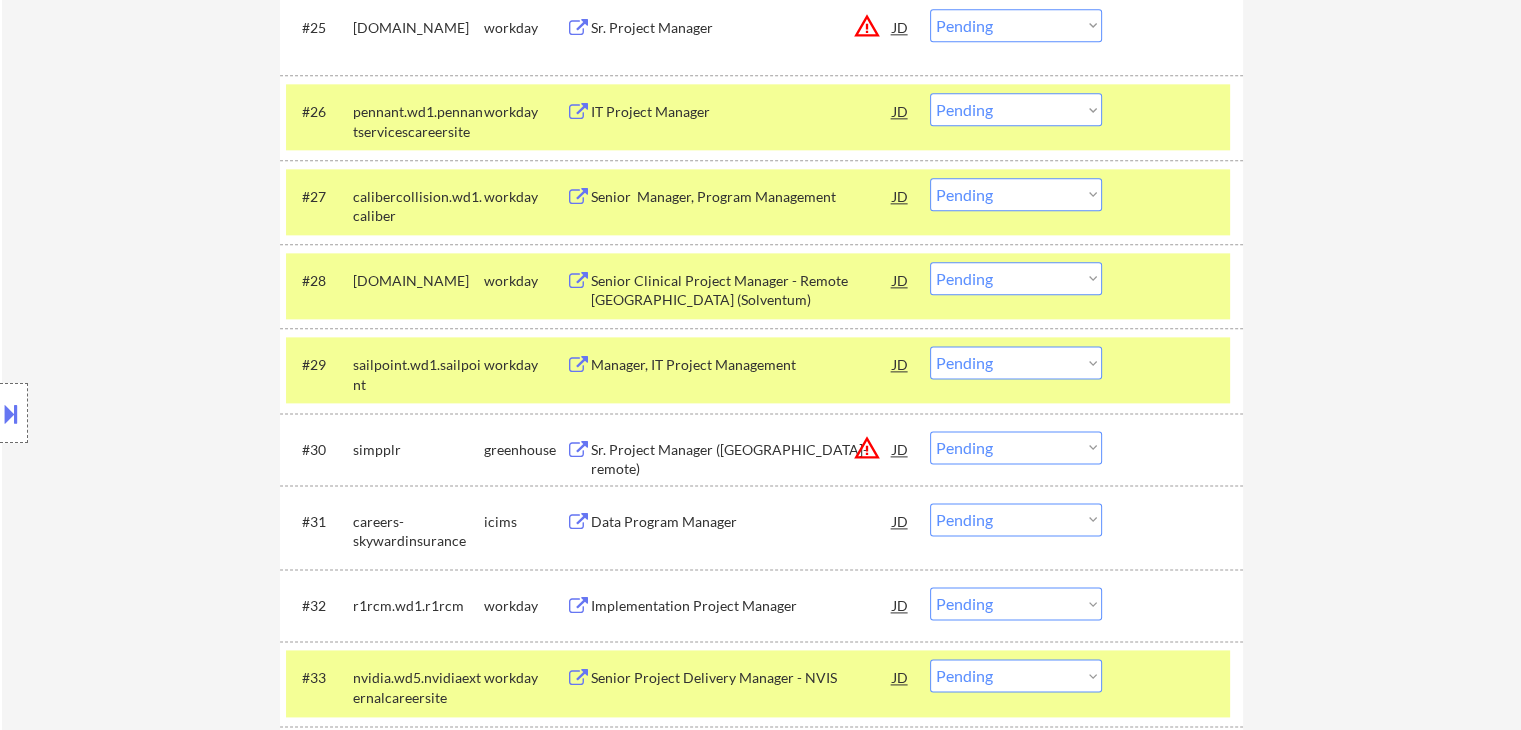 drag, startPoint x: 1075, startPoint y: 361, endPoint x: 1073, endPoint y: 377, distance: 16.124516 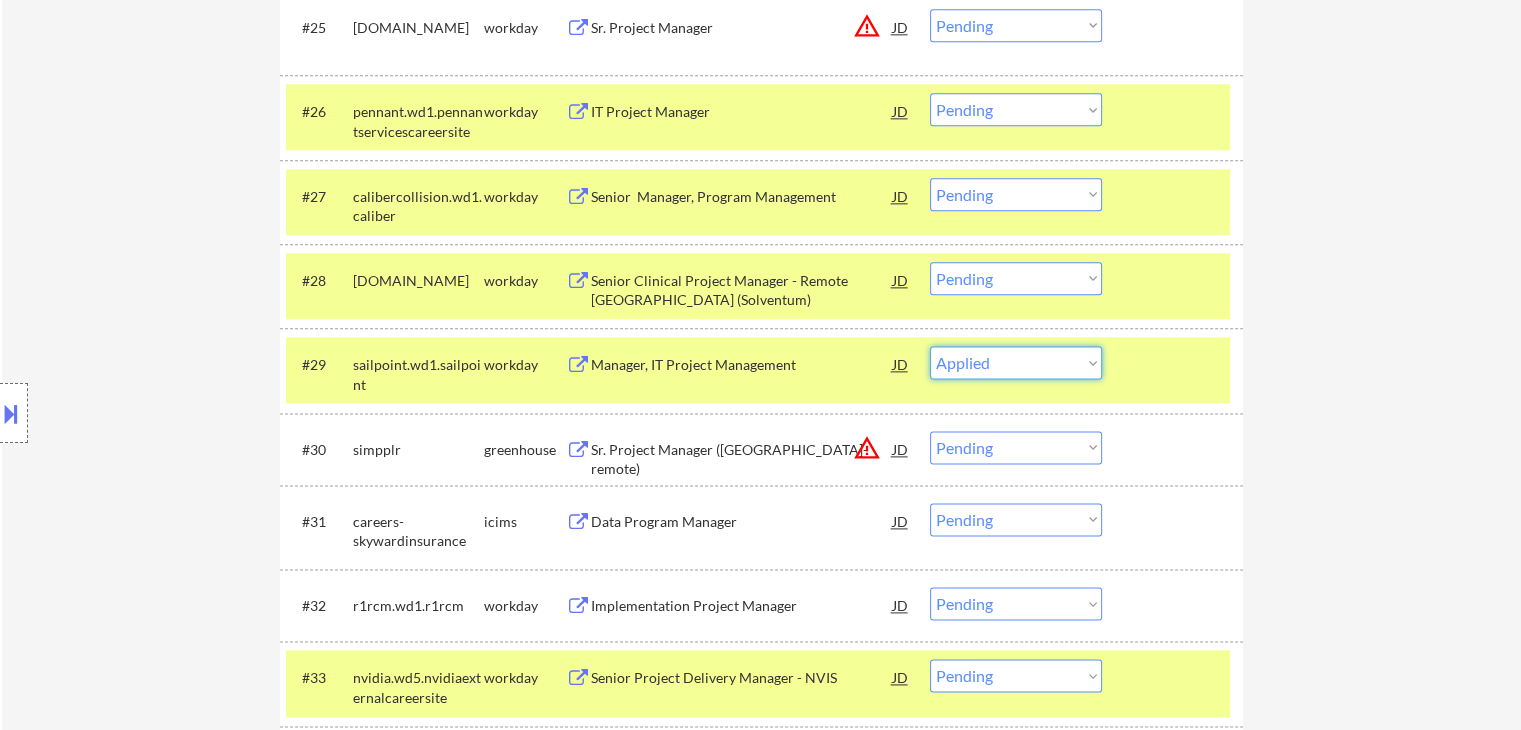 click on "Choose an option... Pending Applied Excluded (Questions) Excluded (Expired) Excluded (Location) Excluded (Bad Match) Excluded (Blocklist) Excluded (Salary) Excluded (Other)" at bounding box center [1016, 362] 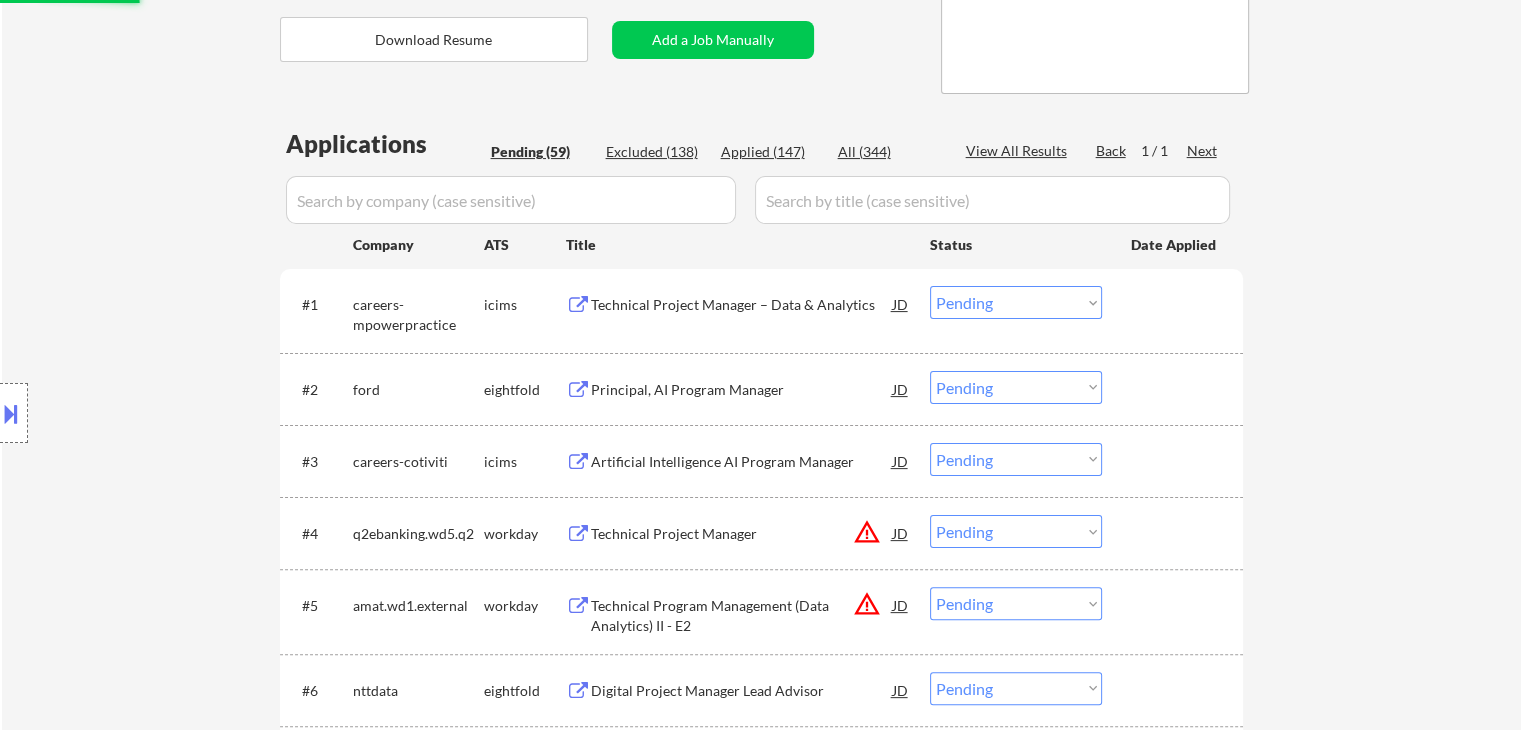 scroll, scrollTop: 400, scrollLeft: 0, axis: vertical 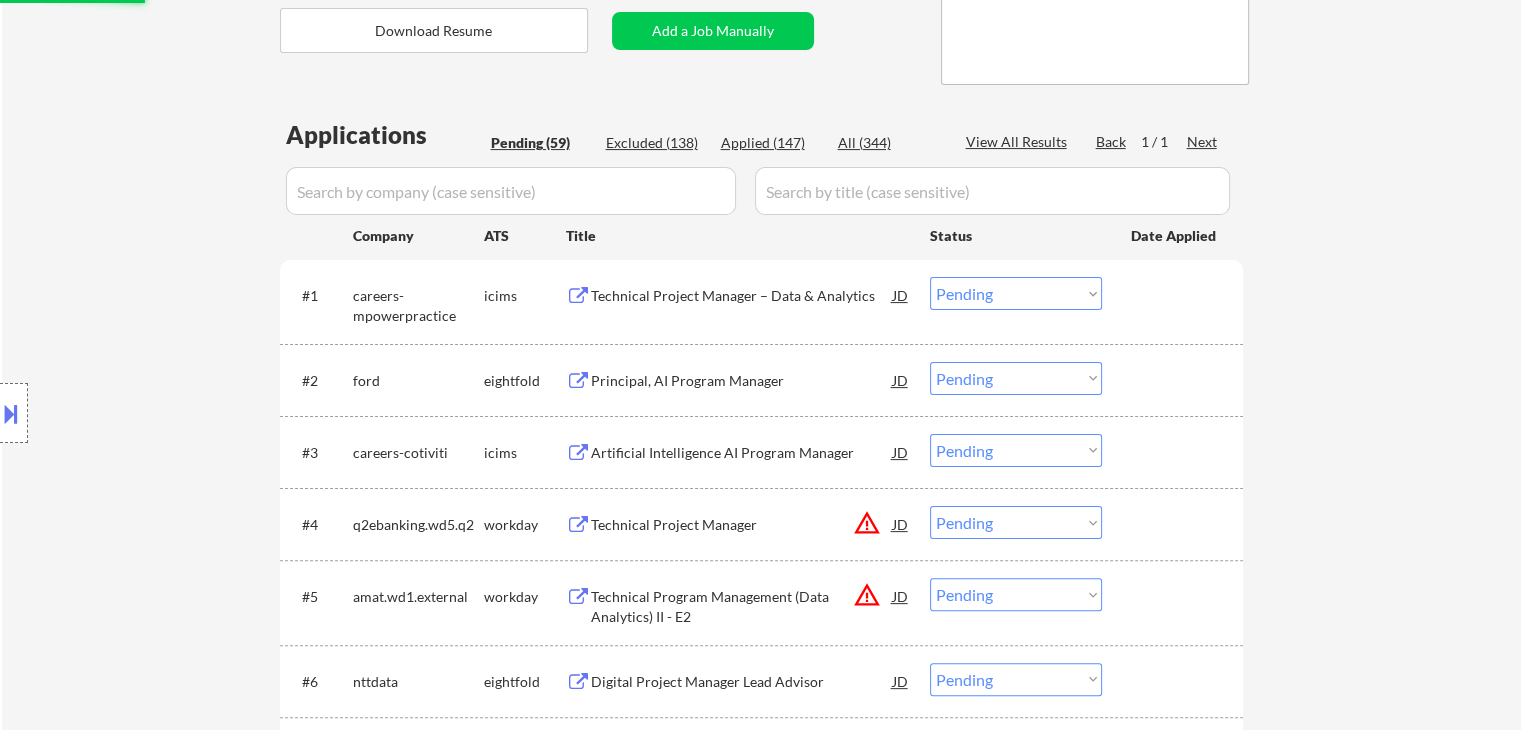 select on ""pending"" 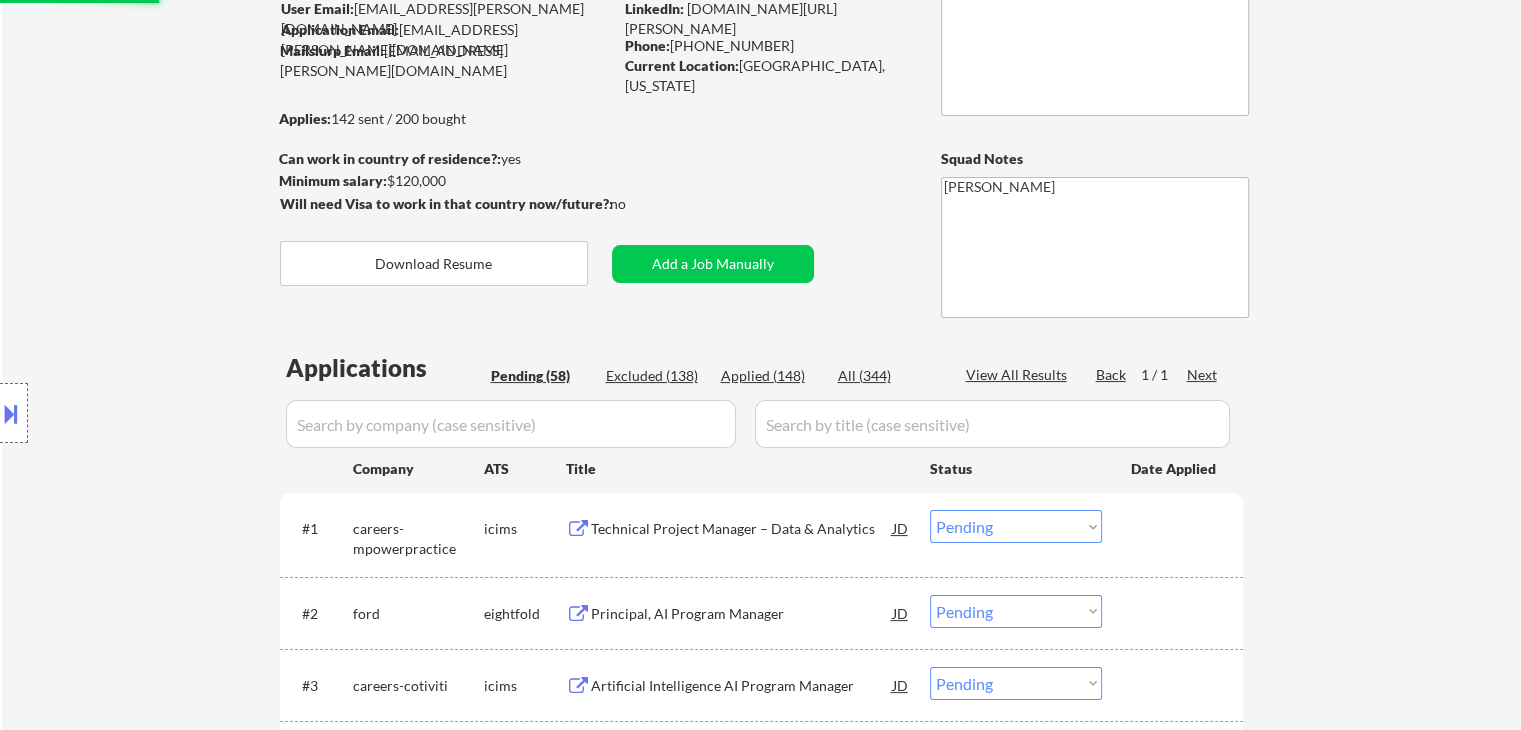 scroll, scrollTop: 0, scrollLeft: 0, axis: both 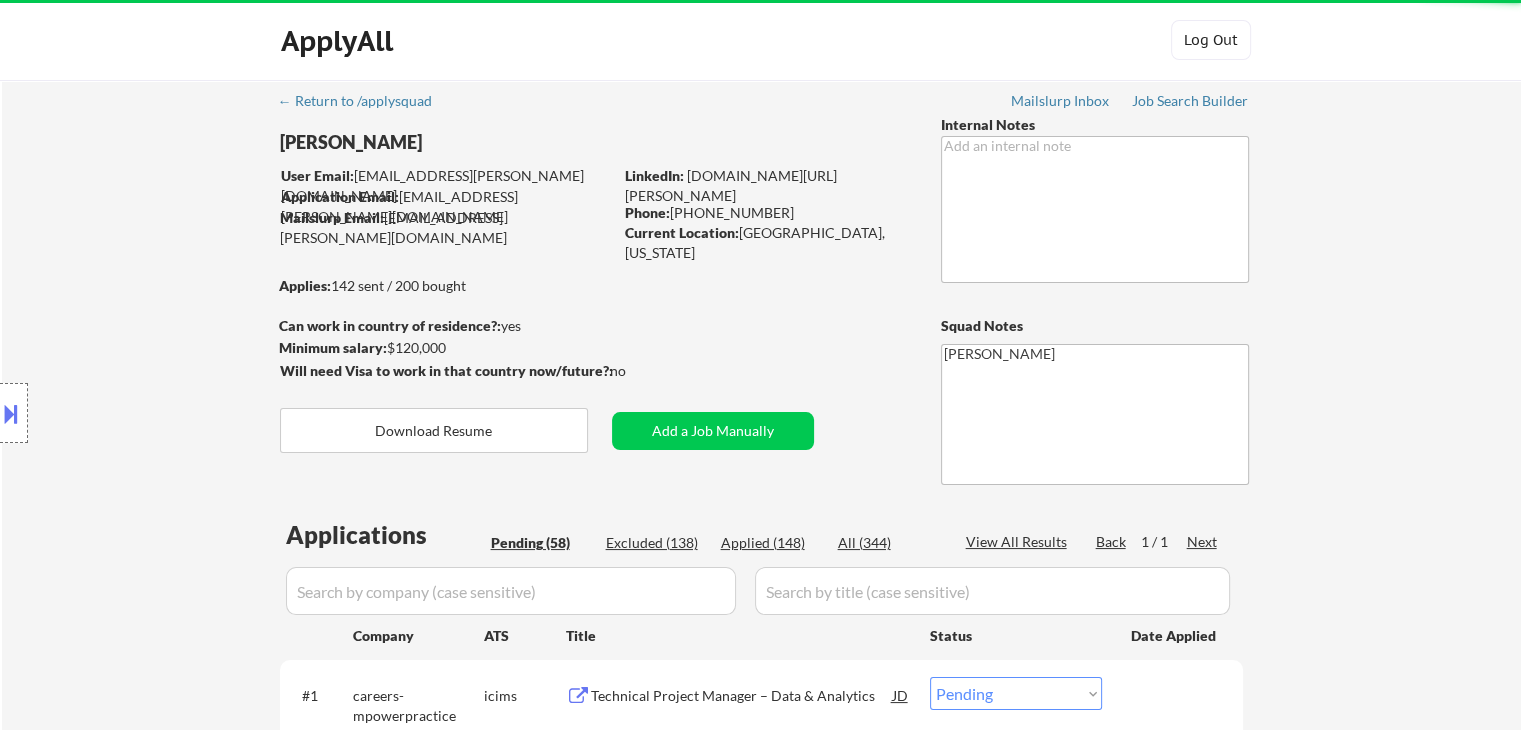 click on "Location Inclusions:" at bounding box center (179, 413) 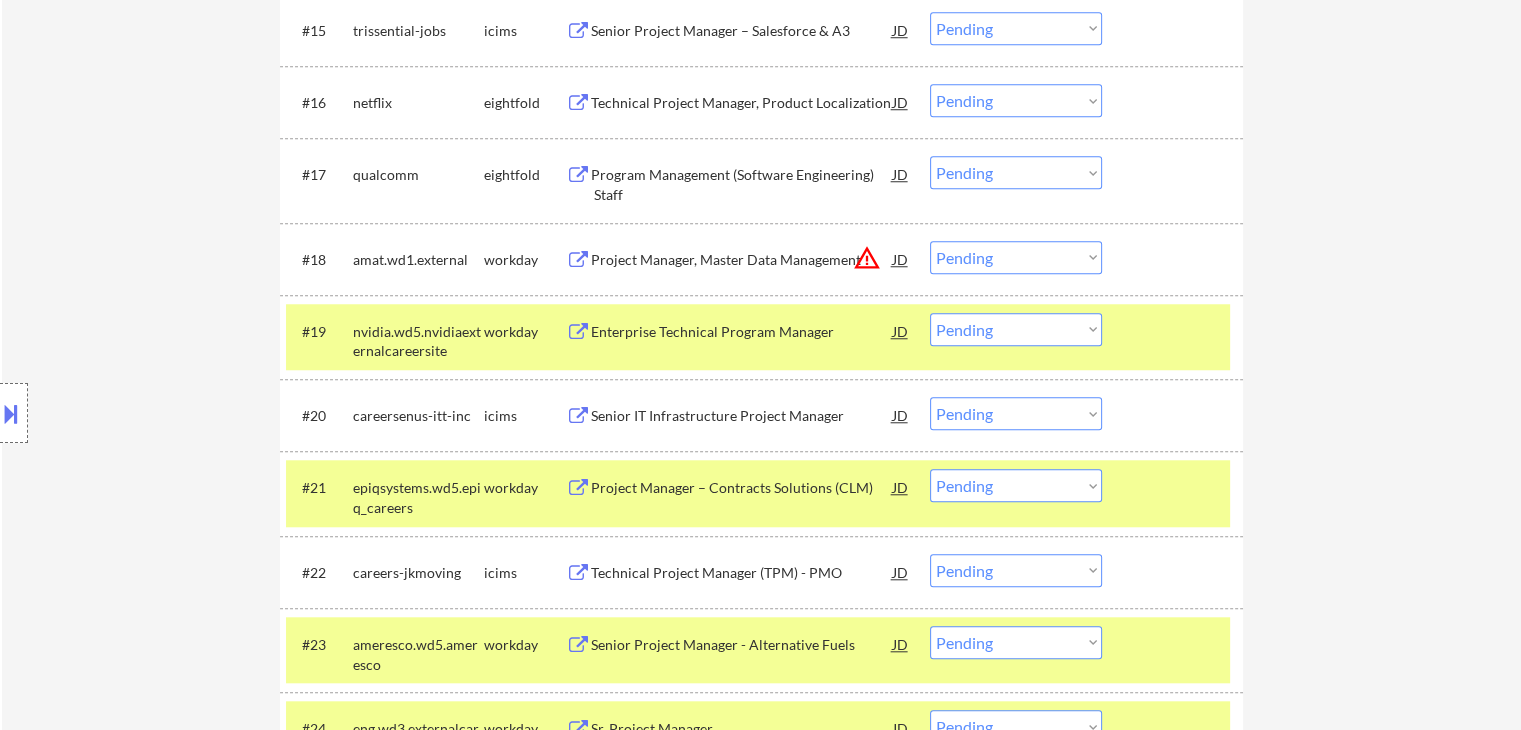 scroll, scrollTop: 1800, scrollLeft: 0, axis: vertical 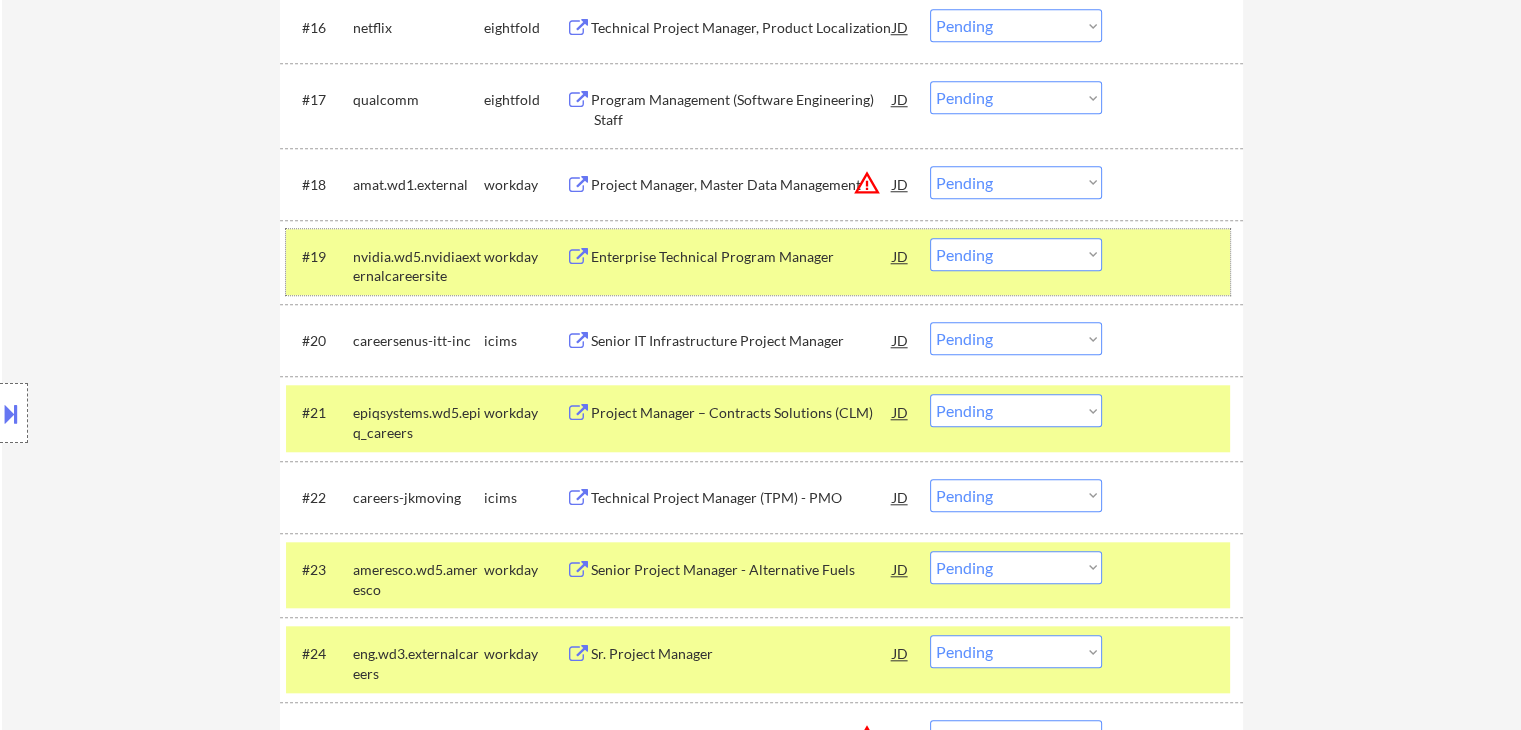 click on "#19 nvidia.wd5.nvidiaexternalcareersite workday Enterprise Technical Program Manager JD Choose an option... Pending Applied Excluded (Questions) Excluded (Expired) Excluded (Location) Excluded (Bad Match) Excluded (Blocklist) Excluded (Salary) Excluded (Other)" at bounding box center (758, 262) 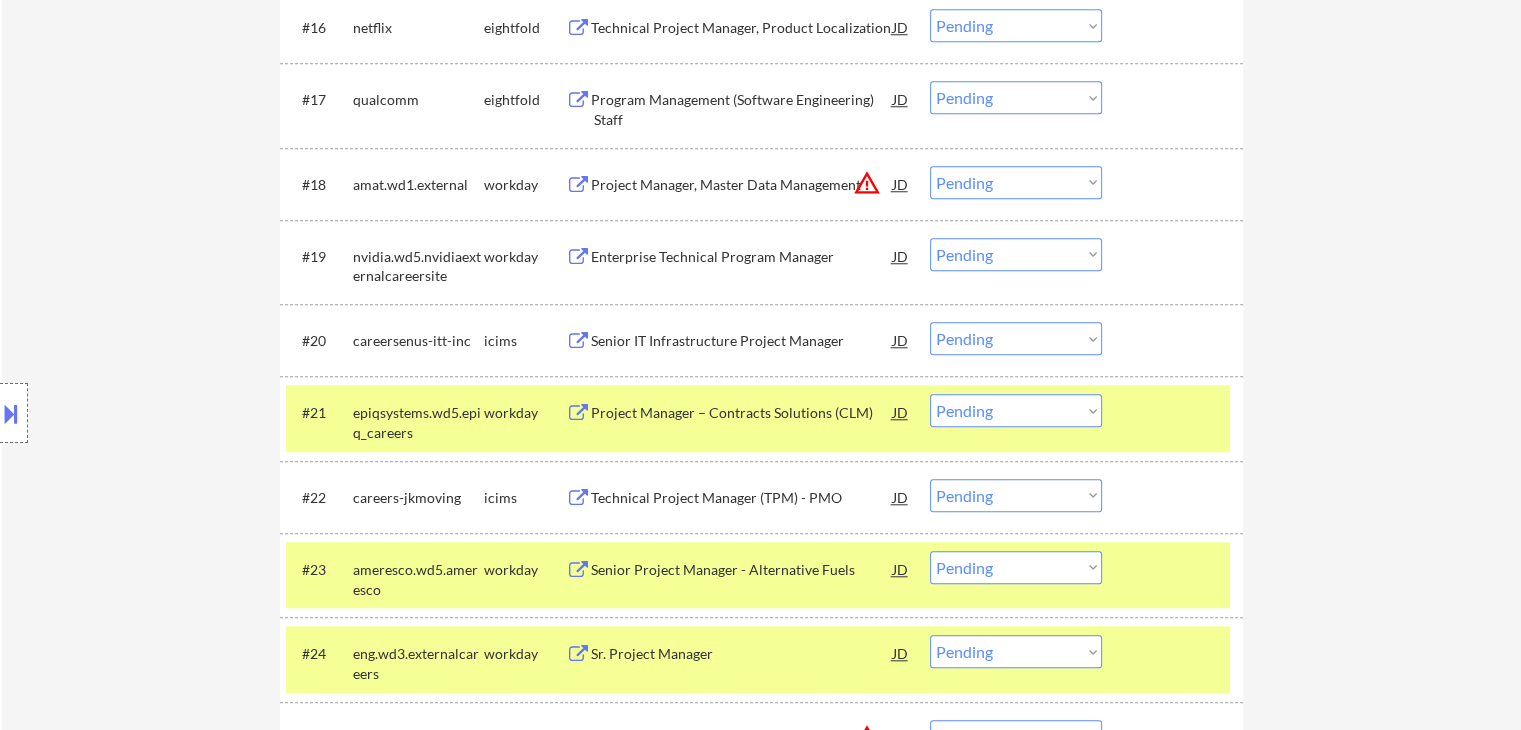 drag, startPoint x: 1150, startPoint y: 412, endPoint x: 1164, endPoint y: 386, distance: 29.529646 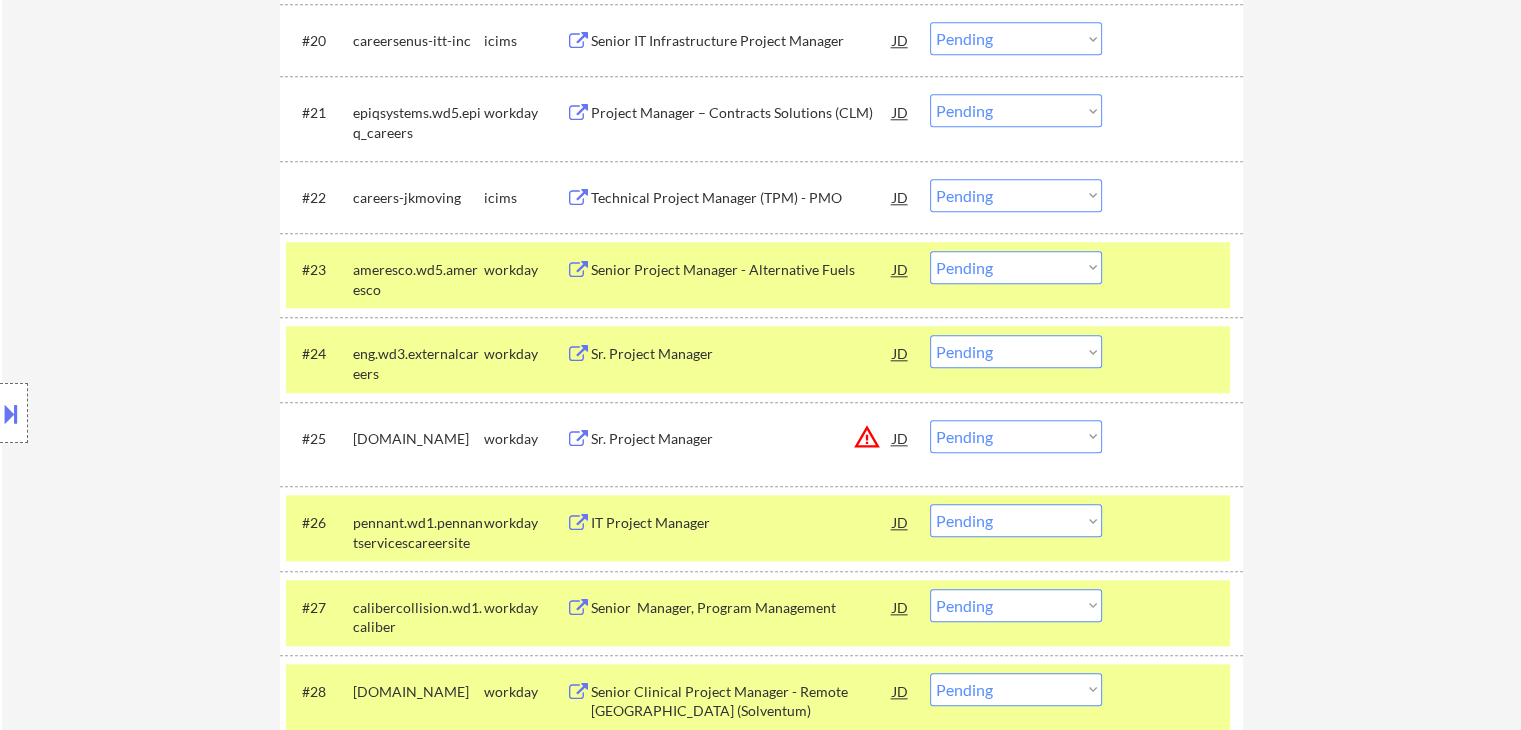 click at bounding box center [1175, 269] 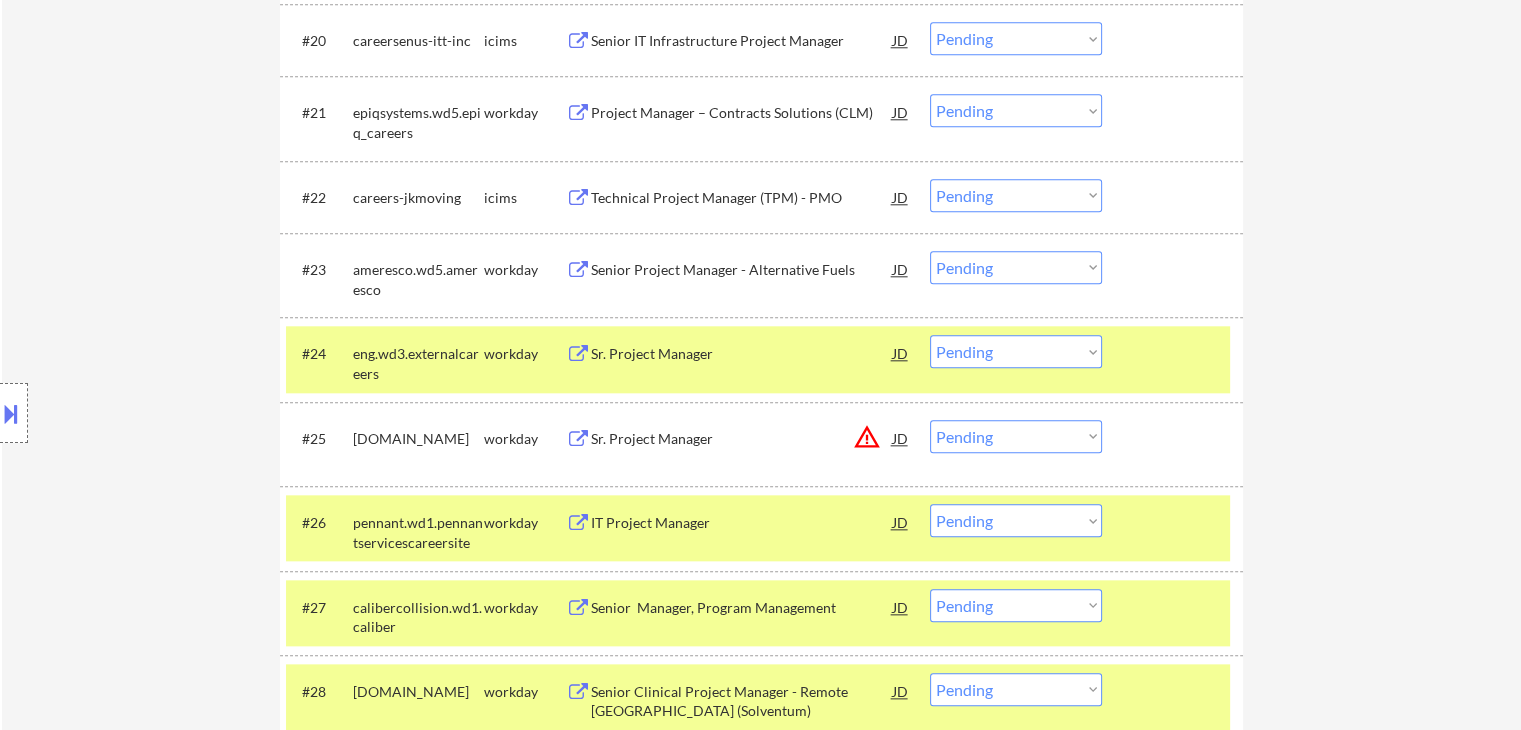 click at bounding box center [1175, 353] 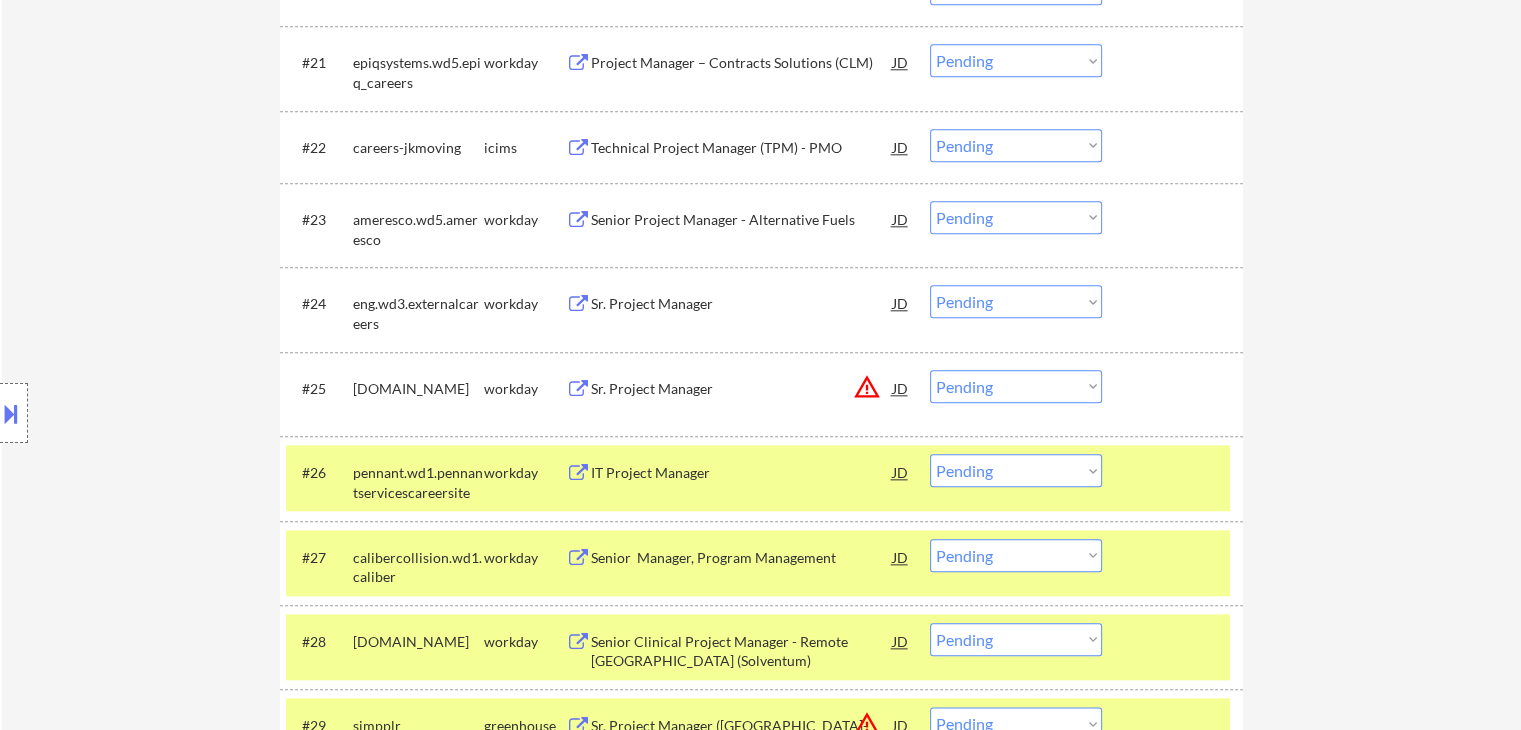 scroll, scrollTop: 2400, scrollLeft: 0, axis: vertical 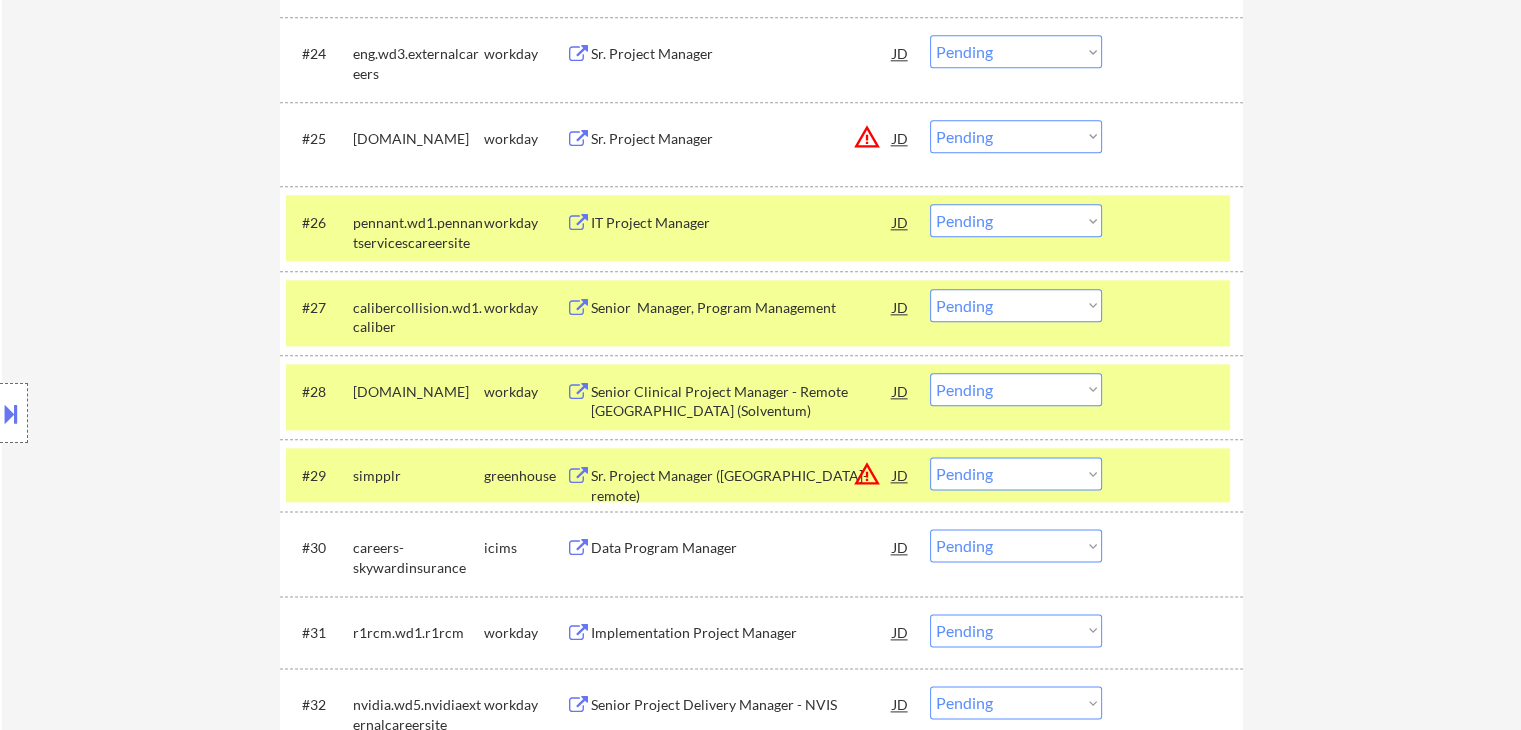 click on "#26 pennant.wd1.pennantservicescareersite workday IT Project Manager [PERSON_NAME] an option... Pending Applied Excluded (Questions) Excluded (Expired) Excluded (Location) Excluded (Bad Match) Excluded (Blocklist) Excluded (Salary) Excluded (Other)" at bounding box center [758, 228] 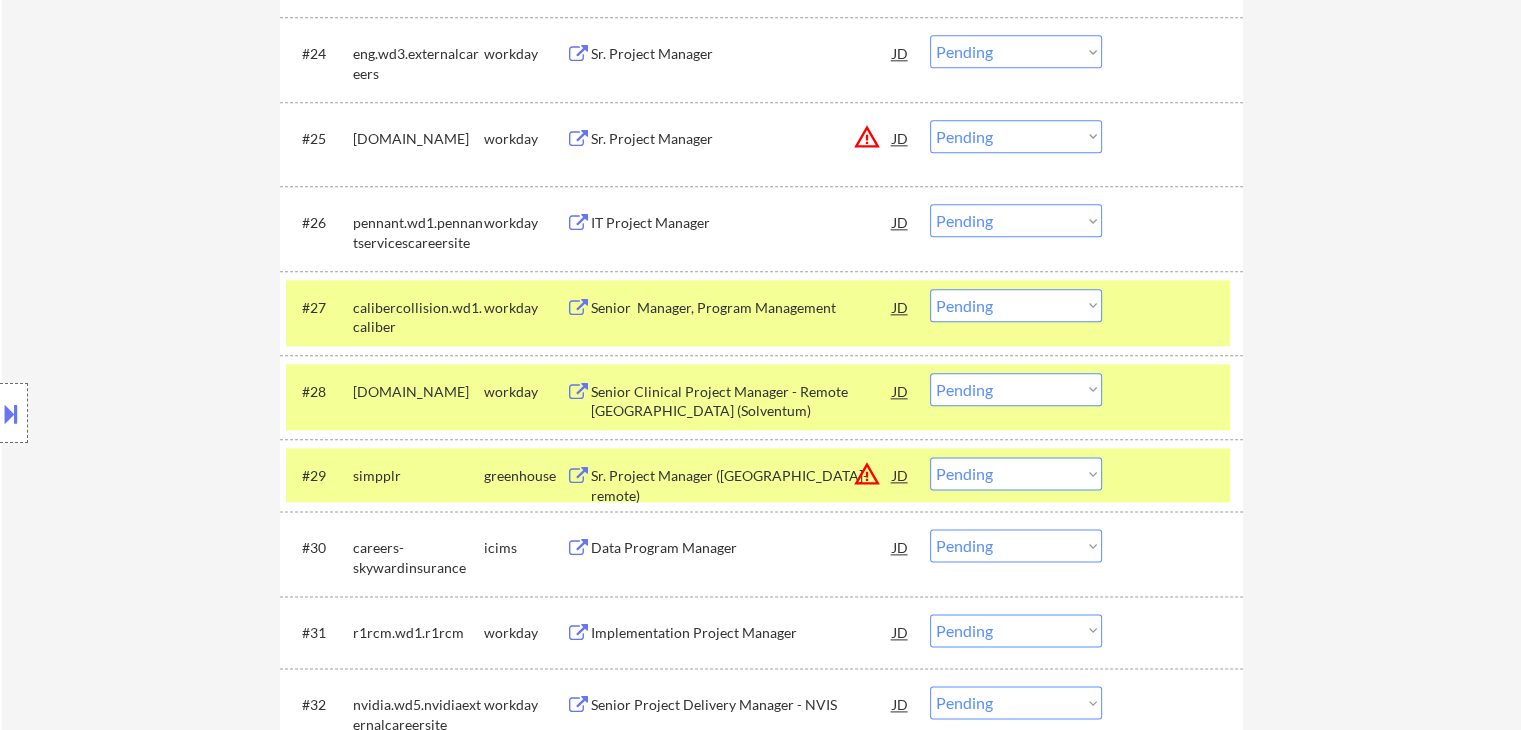 click on "#27 calibercollision.wd1.caliber workday Senior  Manager, Program Management JD Choose an option... Pending Applied Excluded (Questions) Excluded (Expired) Excluded (Location) Excluded (Bad Match) Excluded (Blocklist) Excluded (Salary) Excluded (Other)" at bounding box center (758, 313) 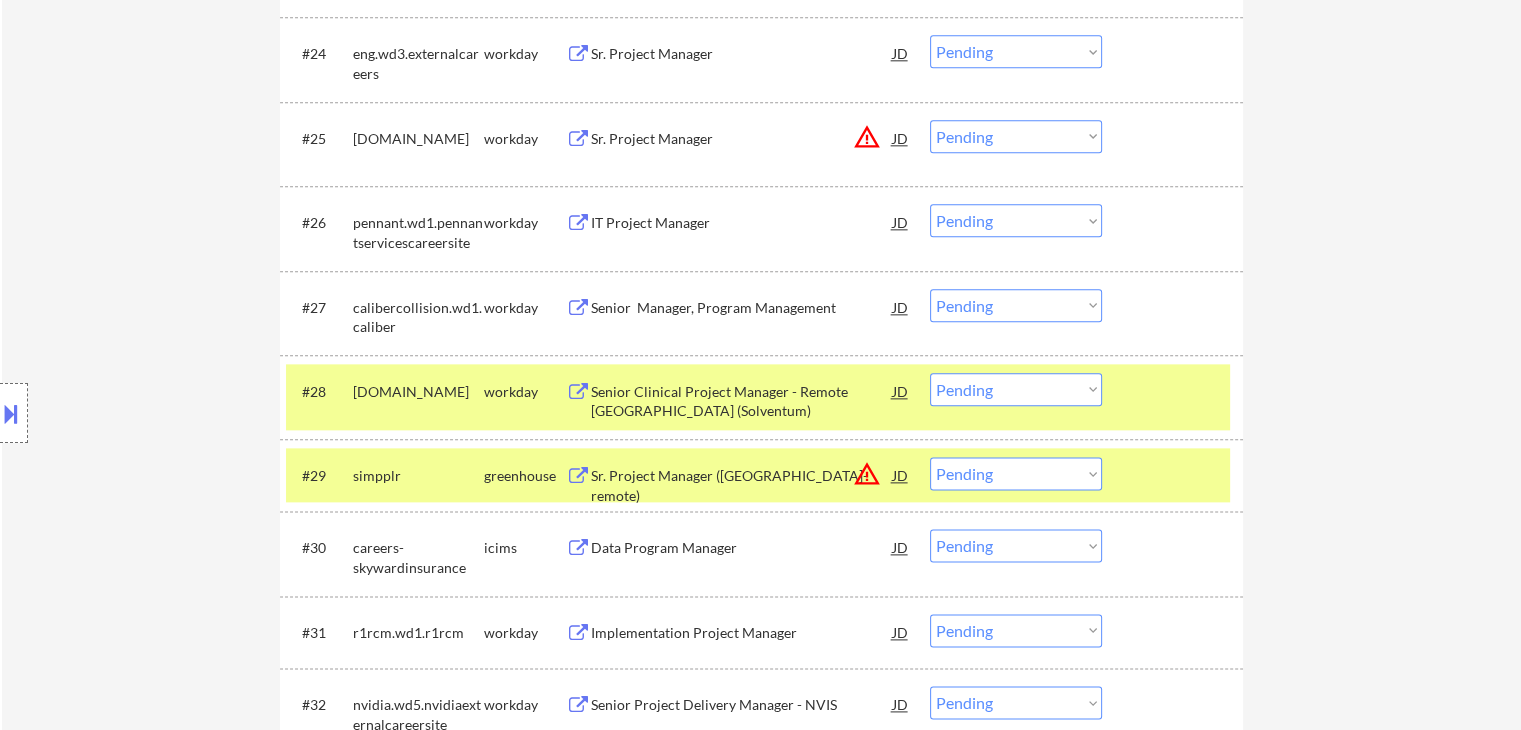 click at bounding box center (1175, 391) 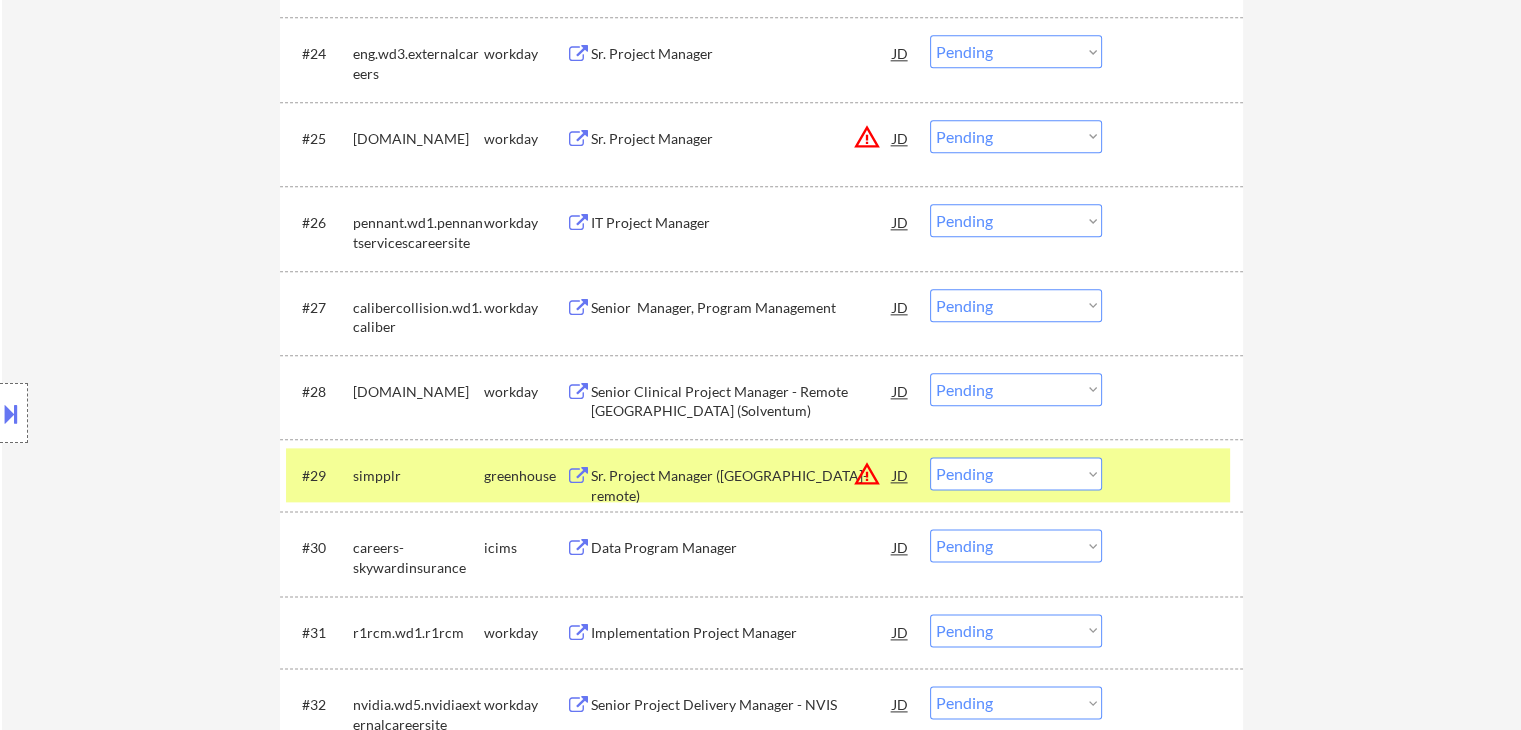 click at bounding box center (1175, 475) 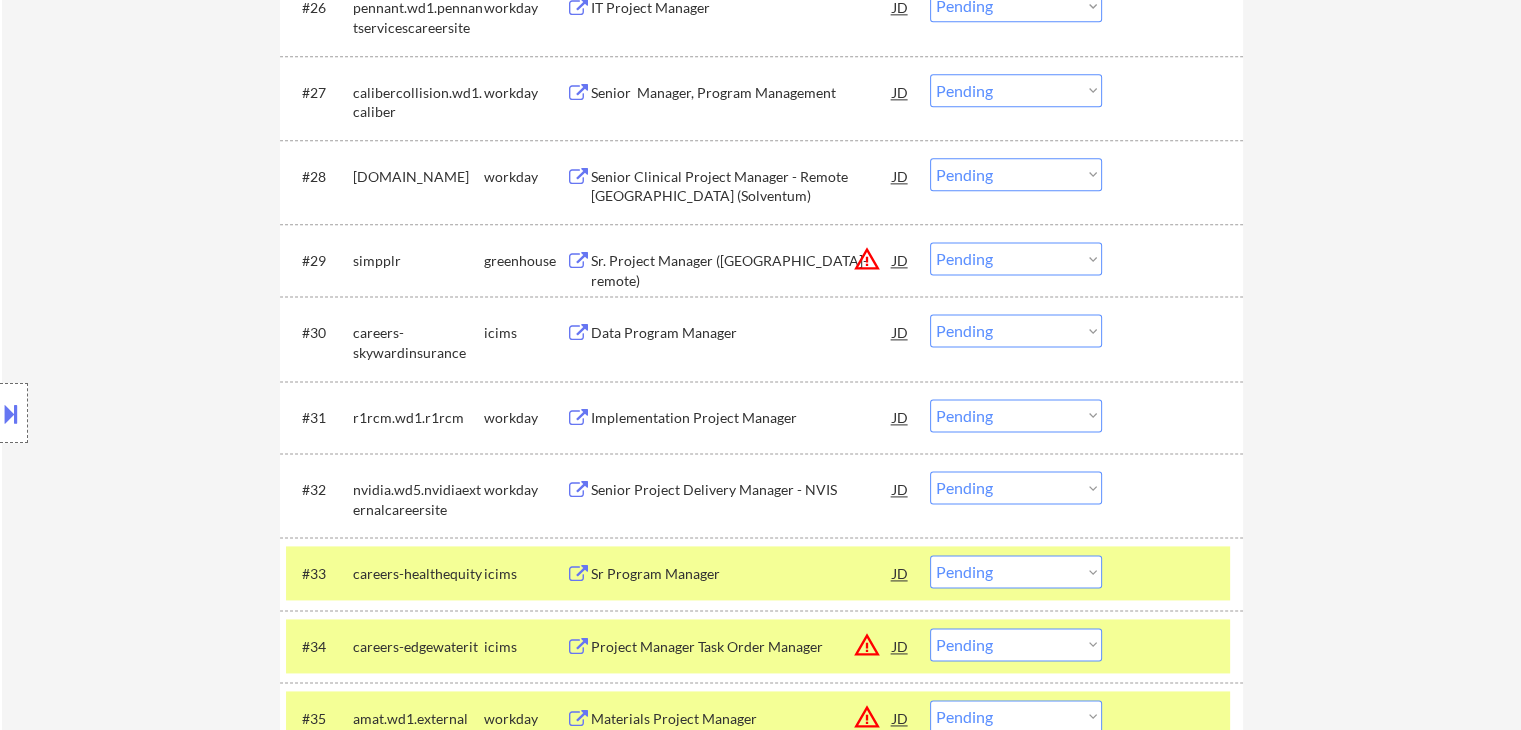 scroll, scrollTop: 2900, scrollLeft: 0, axis: vertical 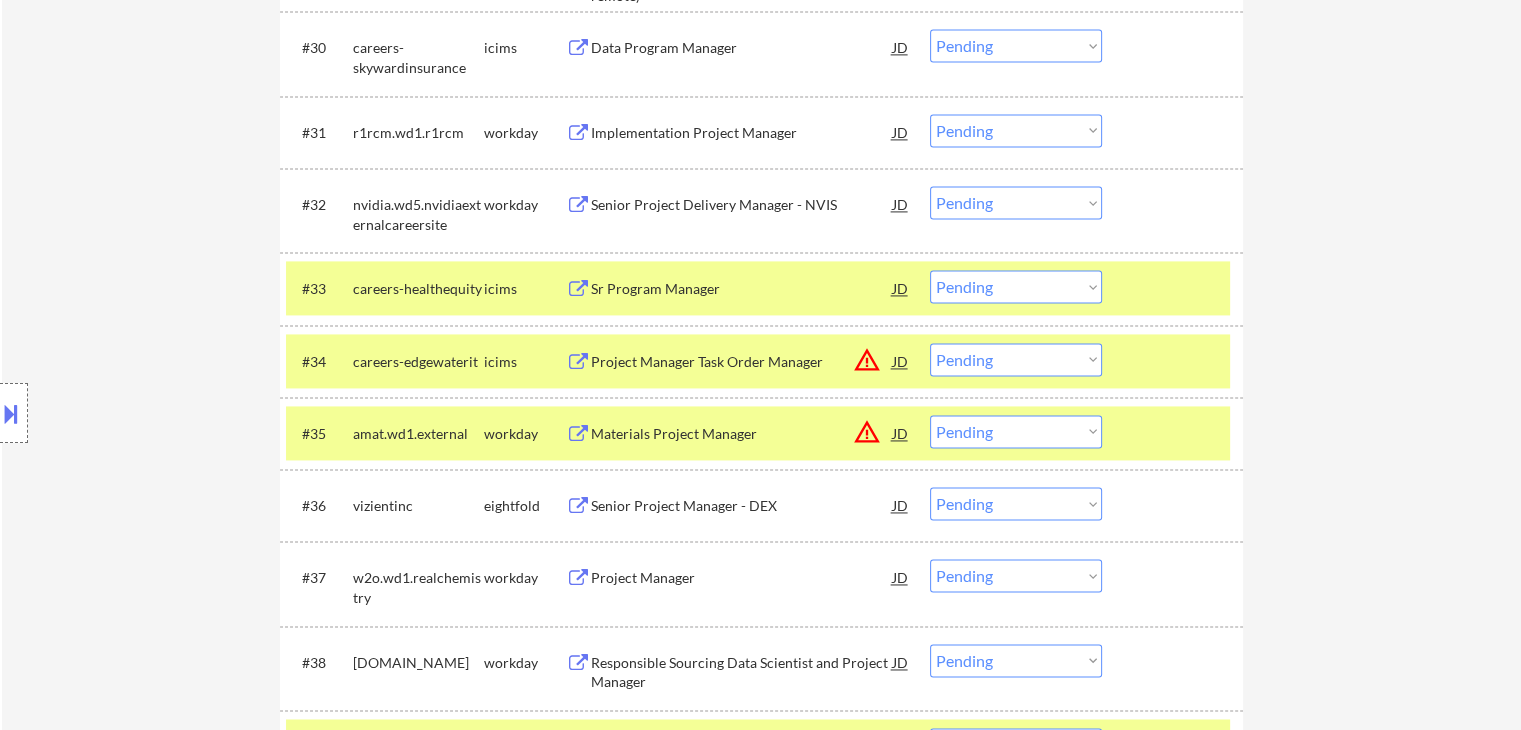 click at bounding box center (1175, 288) 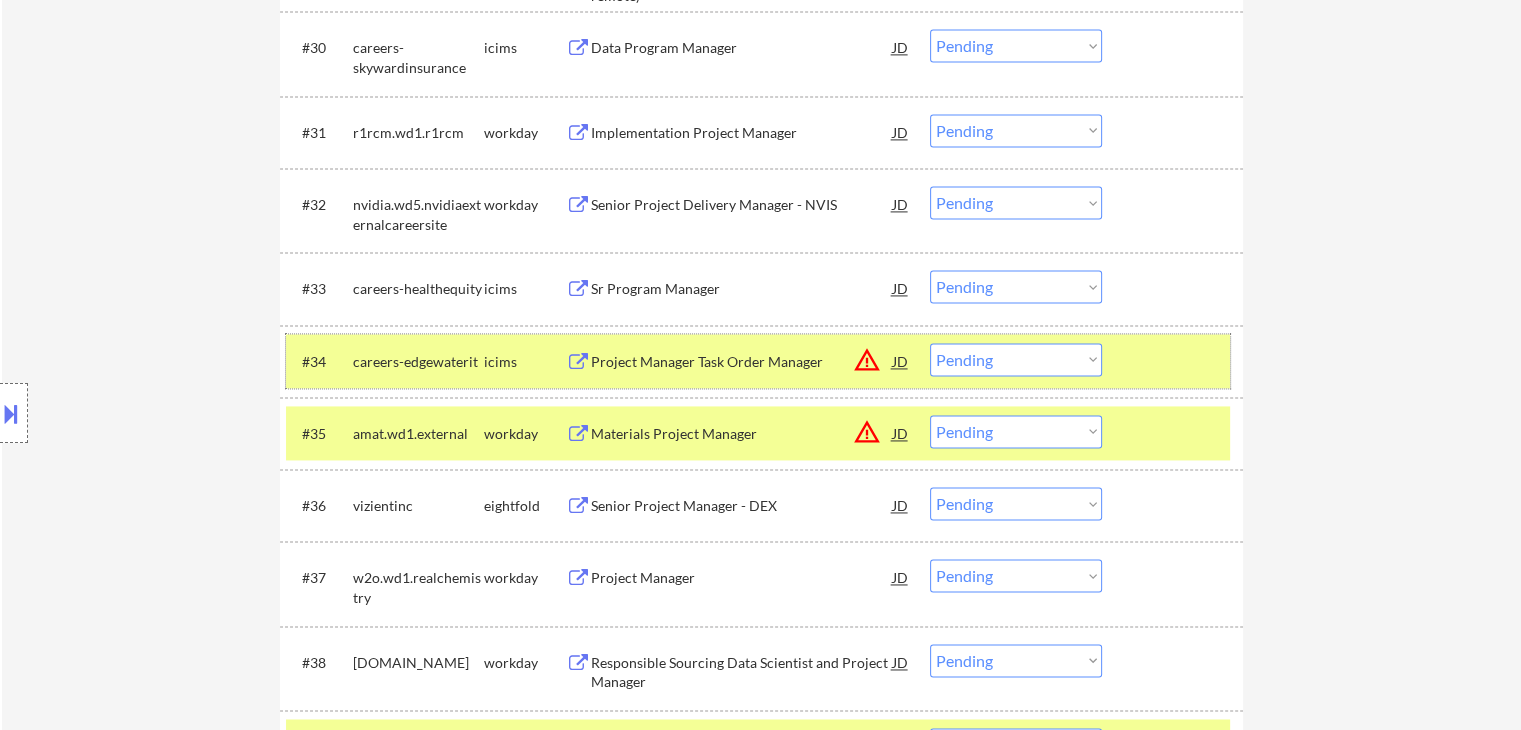 click on "#34 careers-edgewaterit icims Project Manager Task Order Manager JD warning_amber Choose an option... Pending Applied Excluded (Questions) Excluded (Expired) Excluded (Location) Excluded (Bad Match) Excluded (Blocklist) Excluded (Salary) Excluded (Other)" at bounding box center [758, 361] 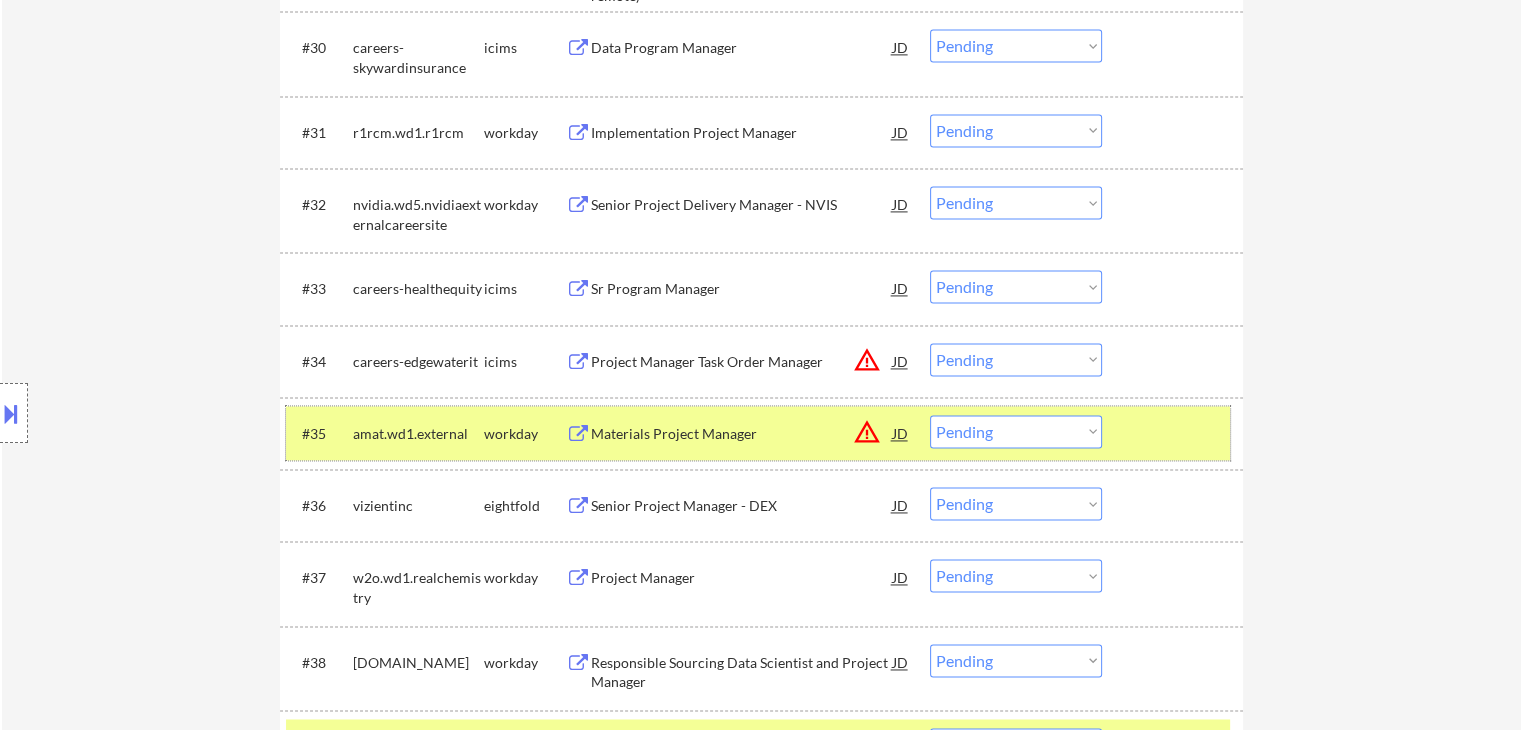 click at bounding box center (1175, 433) 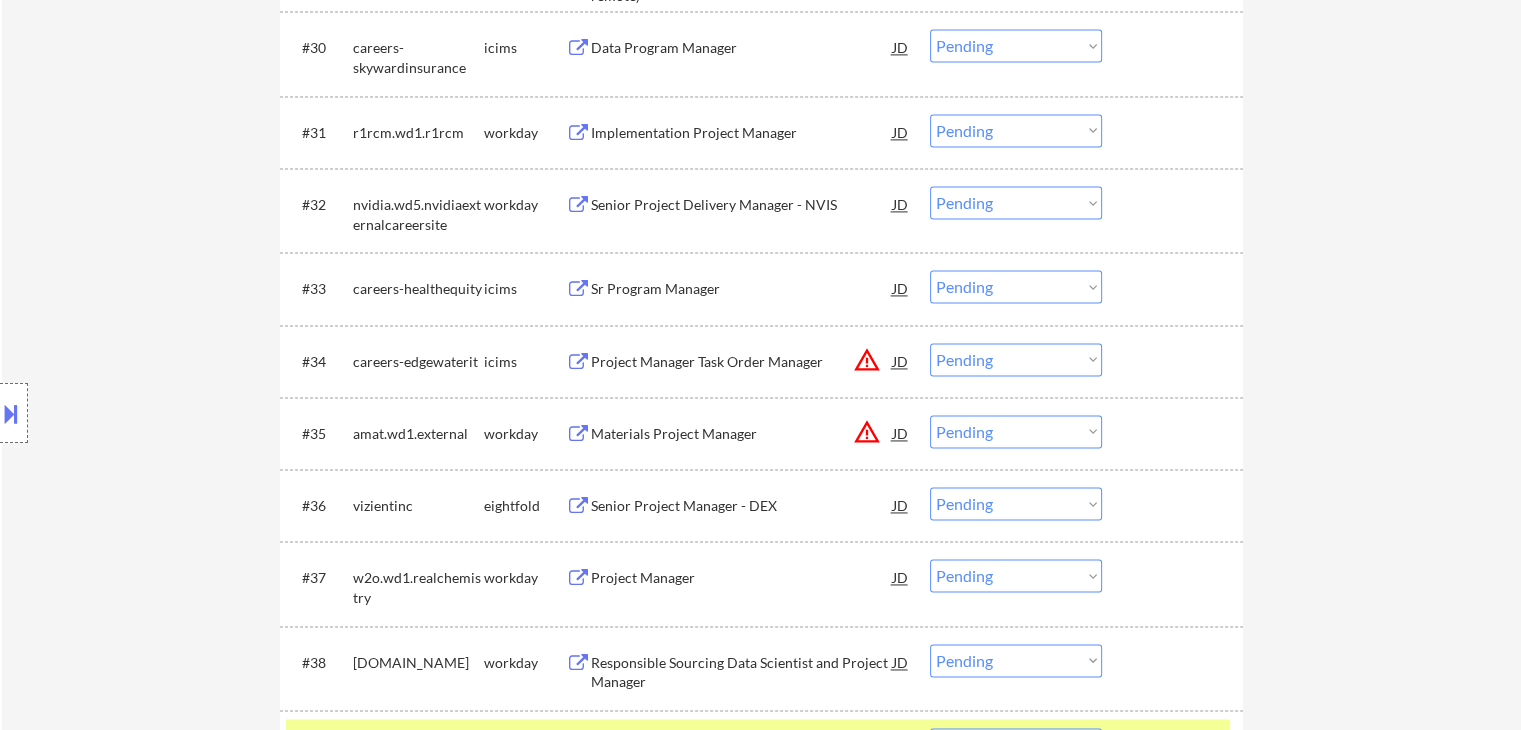 scroll, scrollTop: 3200, scrollLeft: 0, axis: vertical 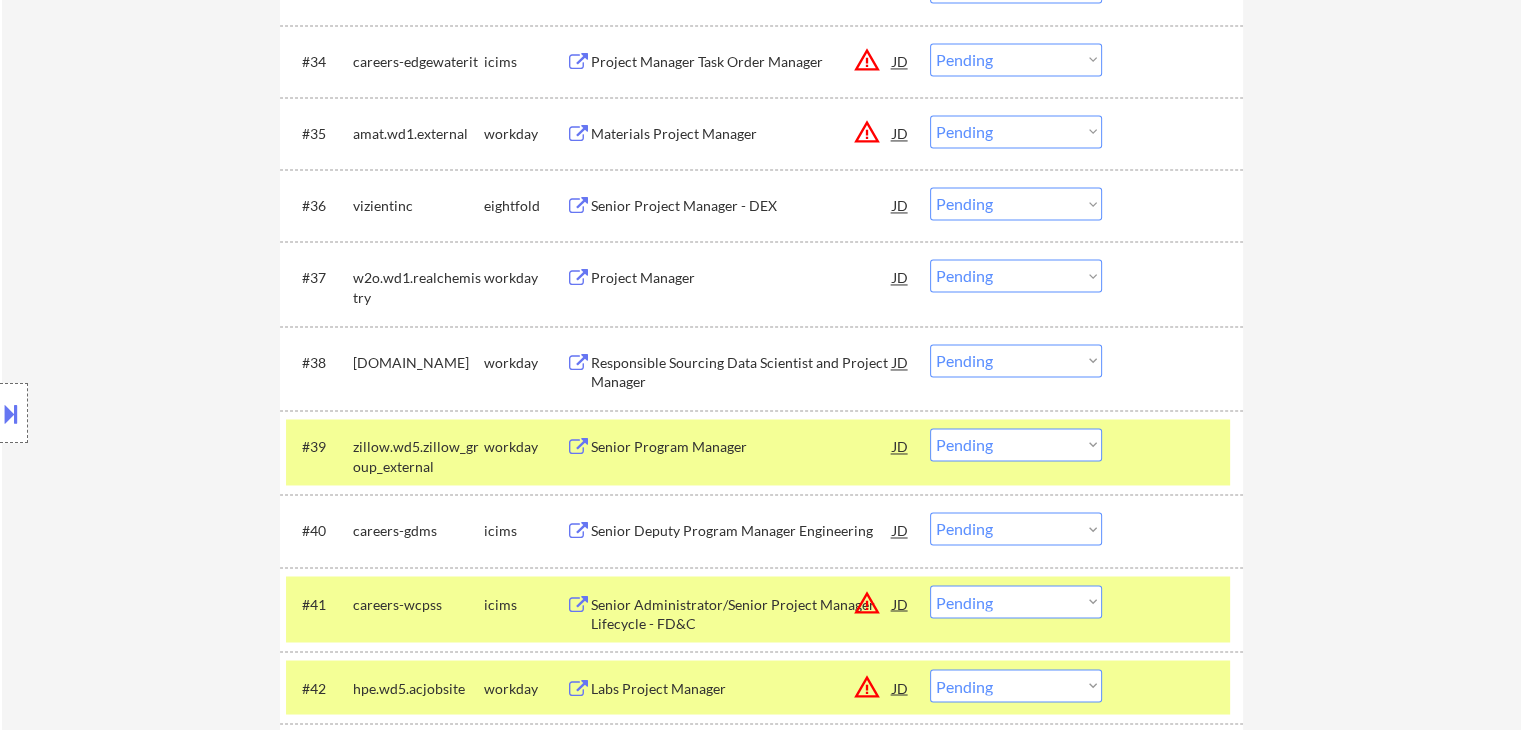 click at bounding box center [1175, 446] 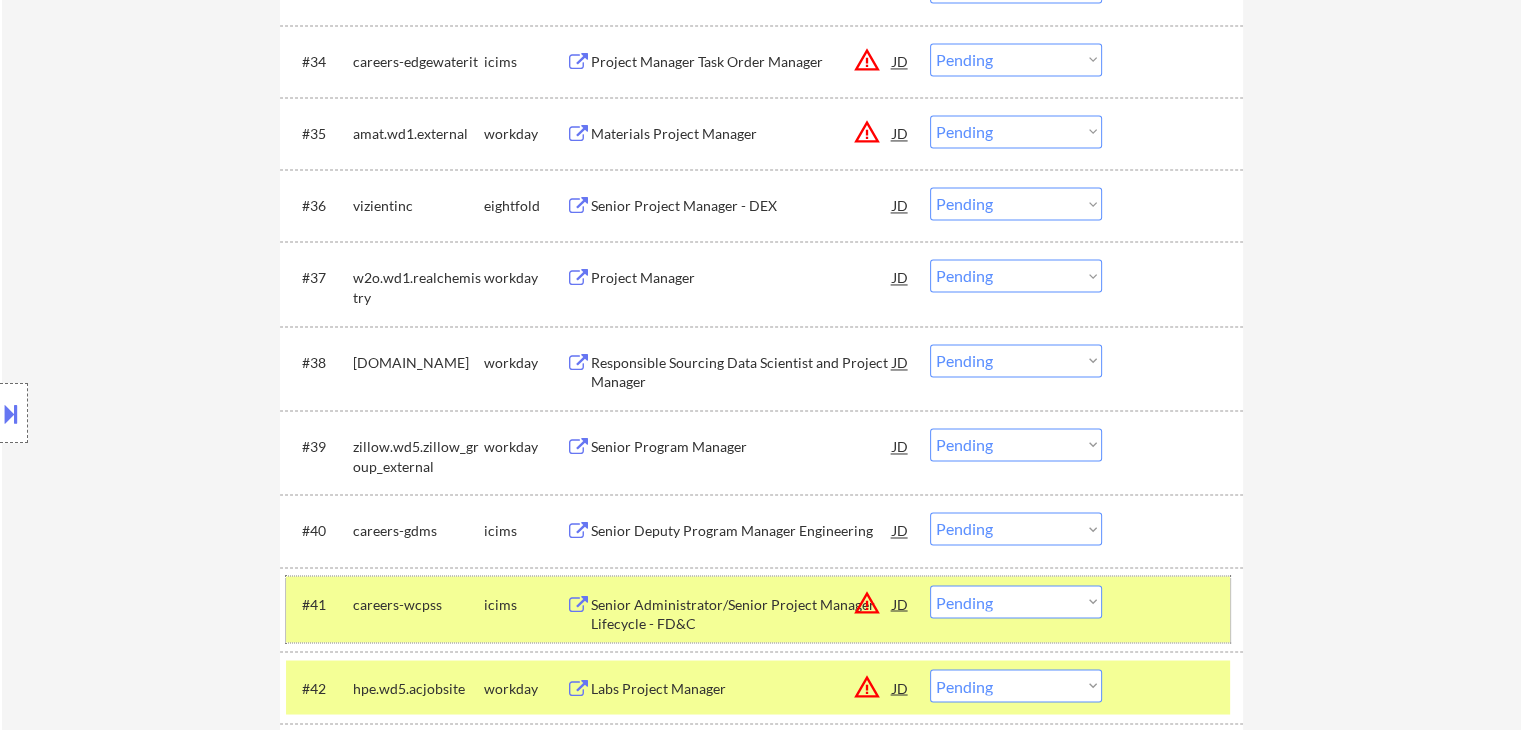 click at bounding box center (1175, 603) 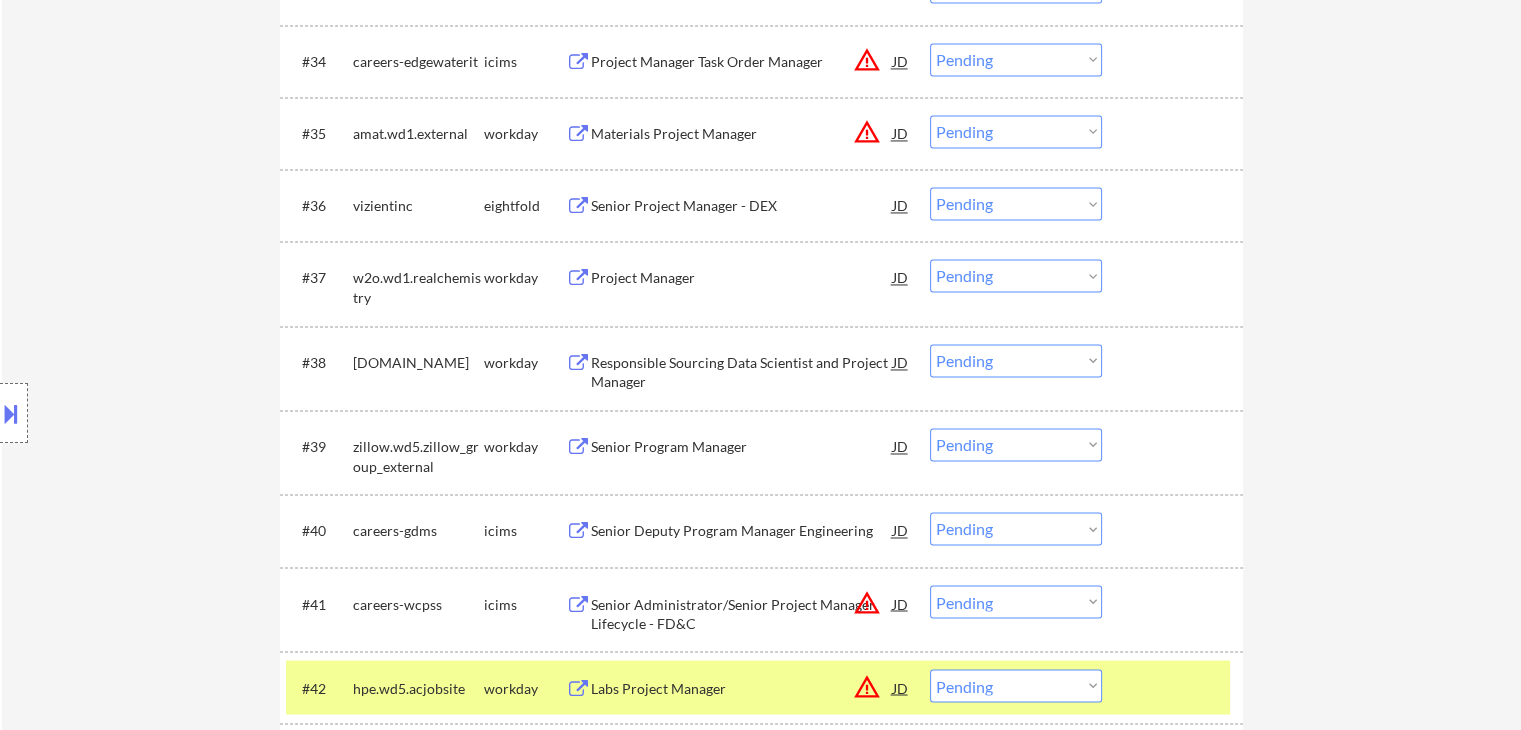 scroll, scrollTop: 3600, scrollLeft: 0, axis: vertical 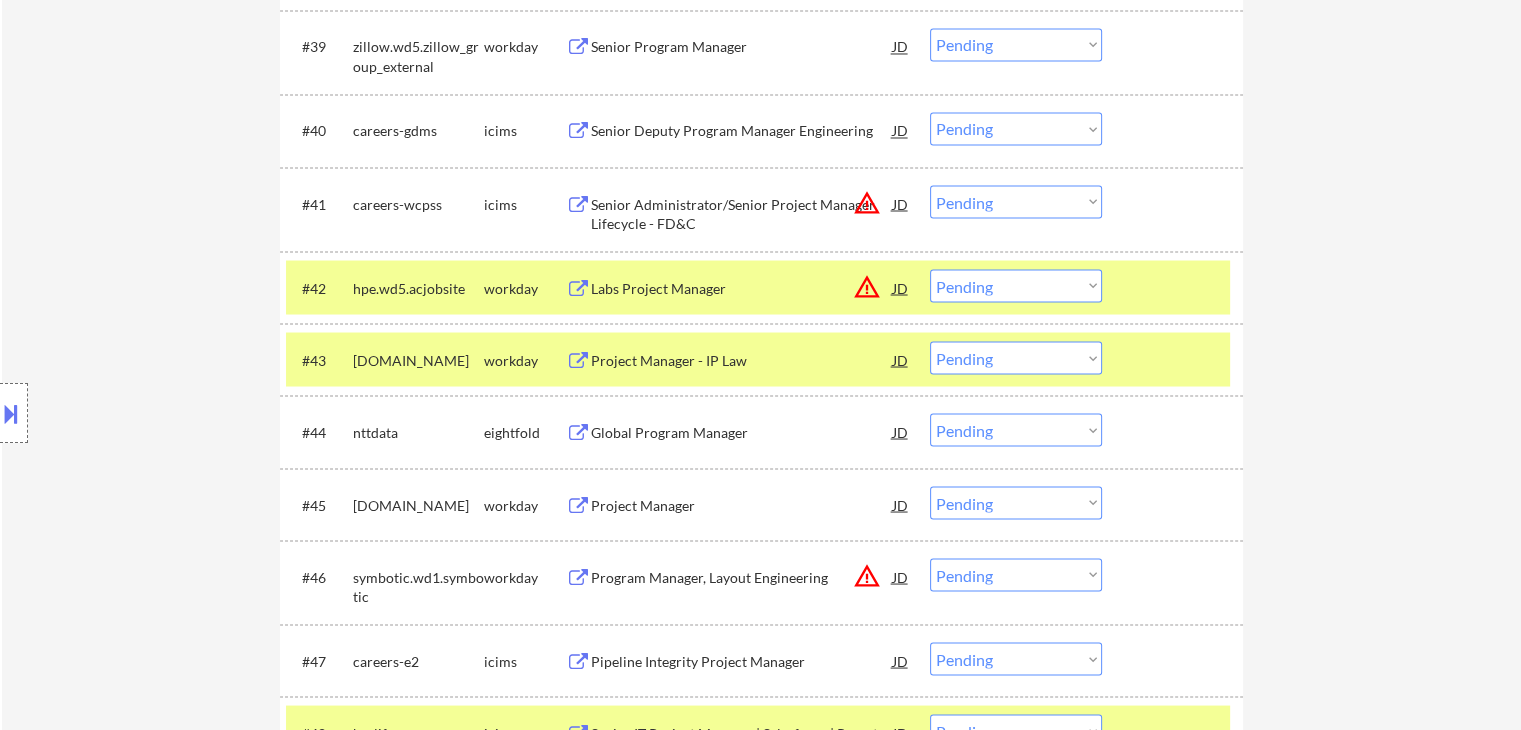 click at bounding box center (1175, 287) 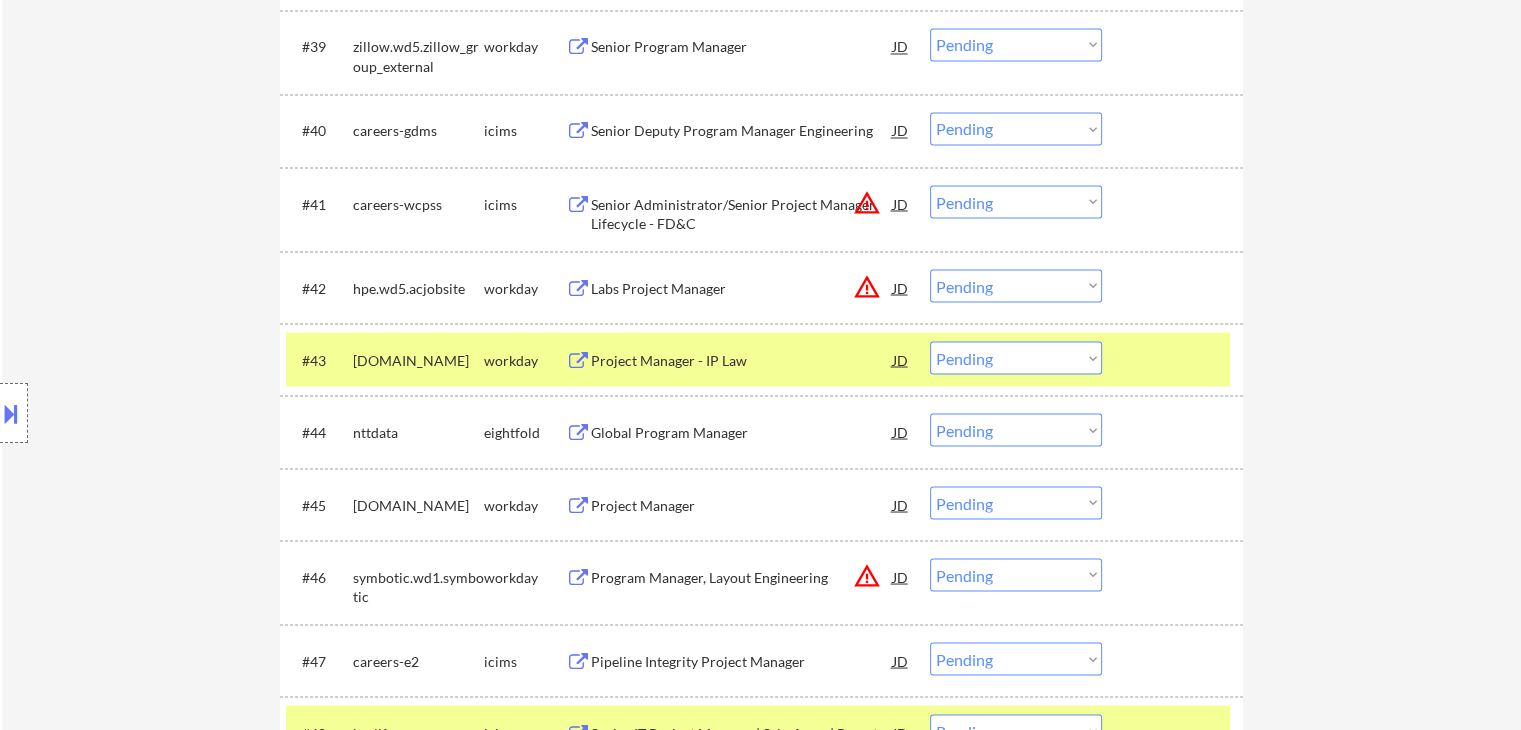 click at bounding box center [1175, 359] 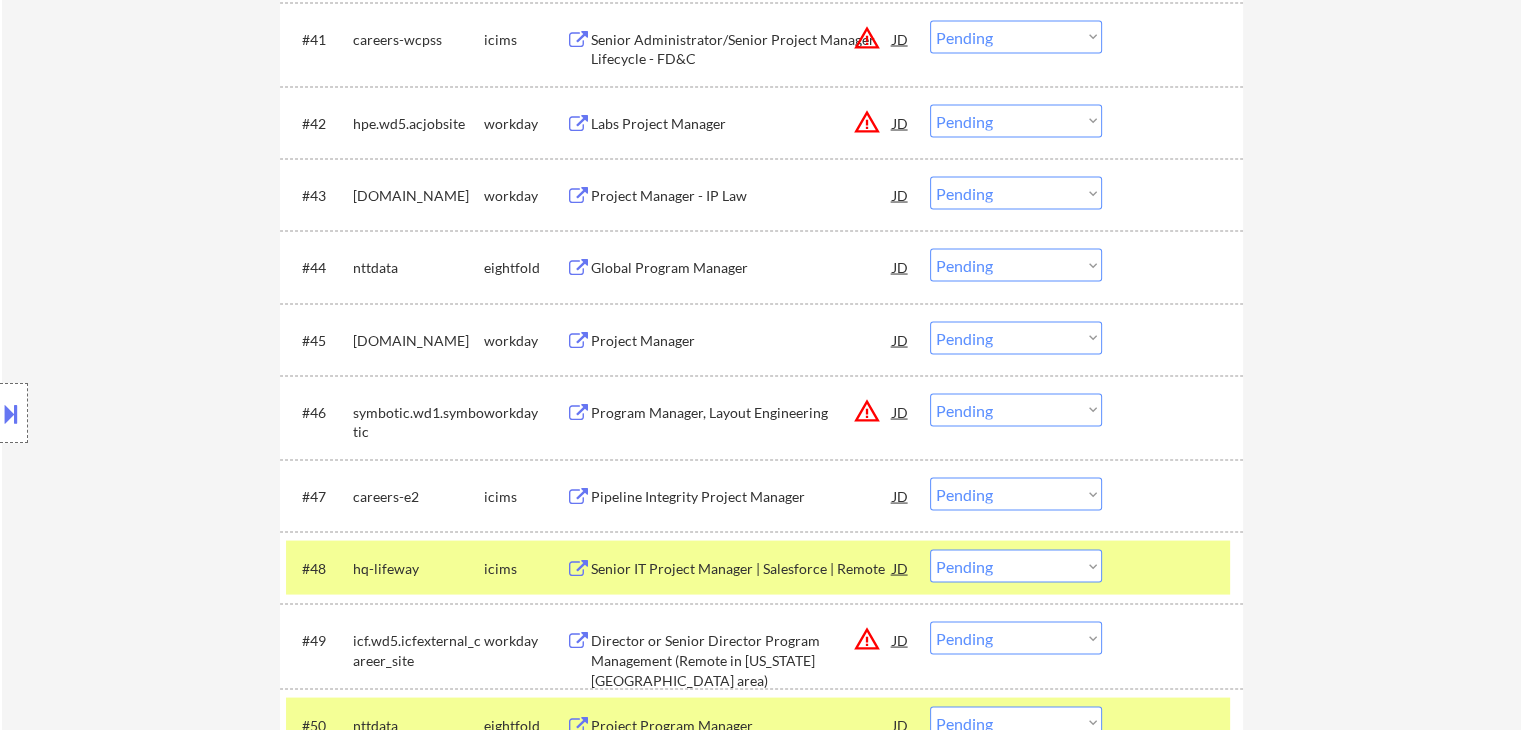 scroll, scrollTop: 4000, scrollLeft: 0, axis: vertical 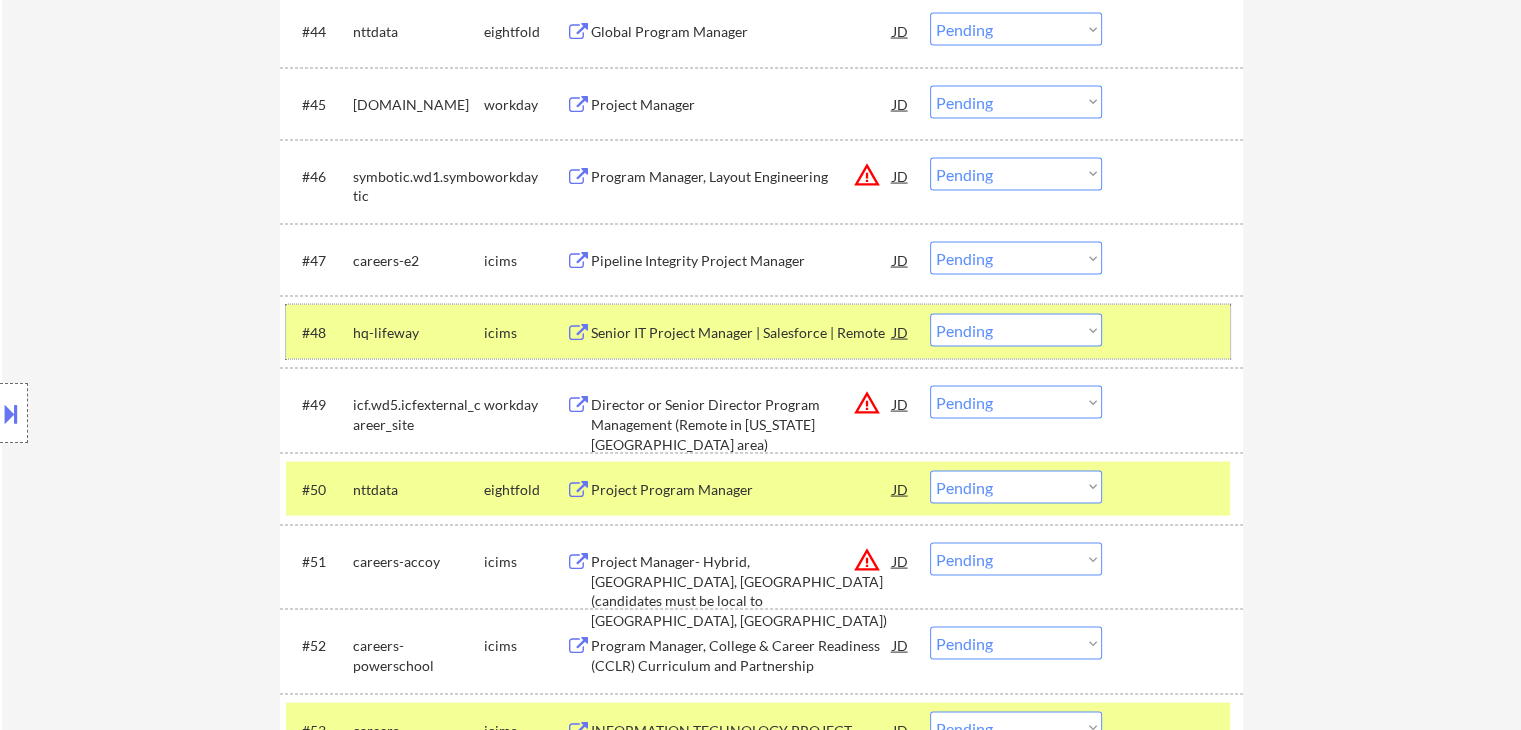 drag, startPoint x: 1154, startPoint y: 320, endPoint x: 1180, endPoint y: 495, distance: 176.92088 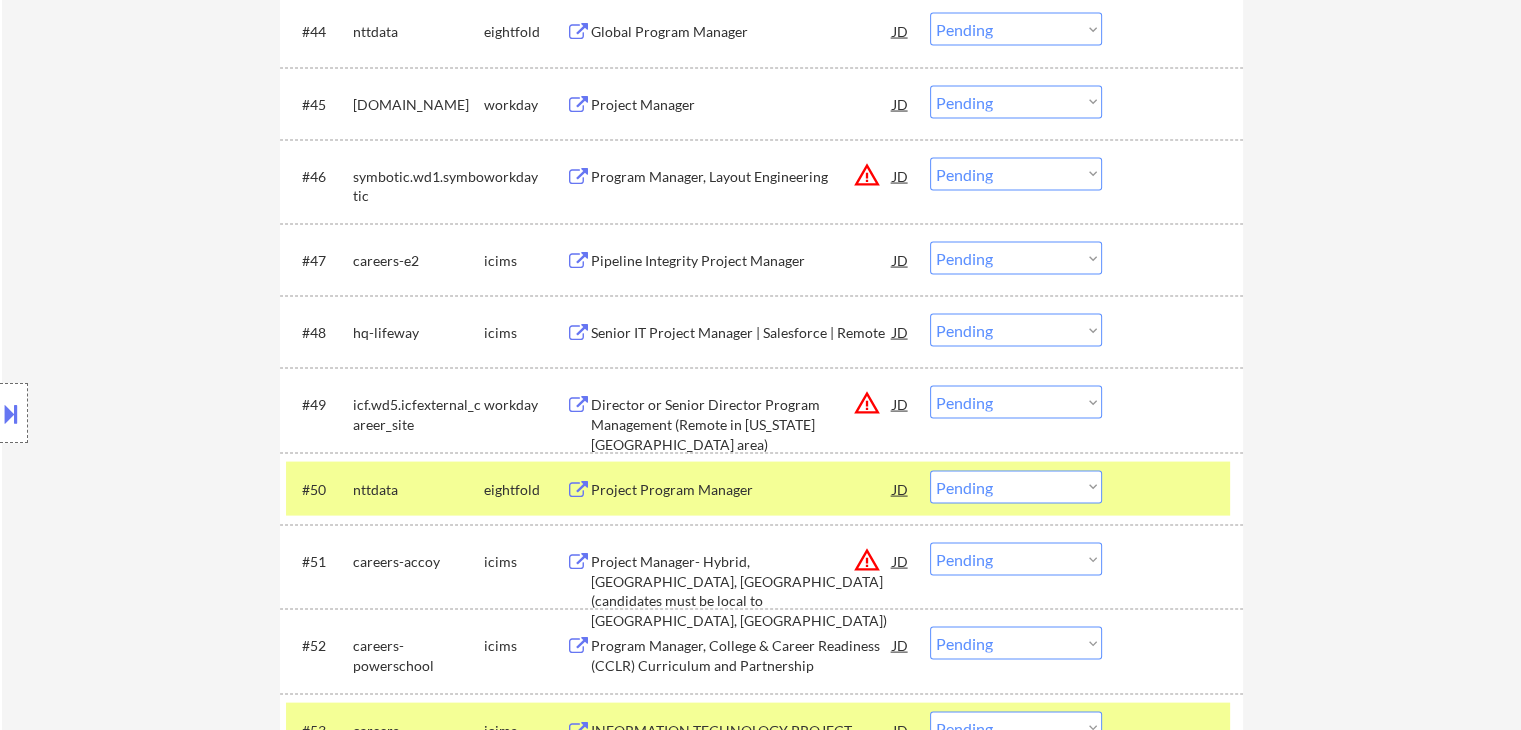 click at bounding box center [1175, 489] 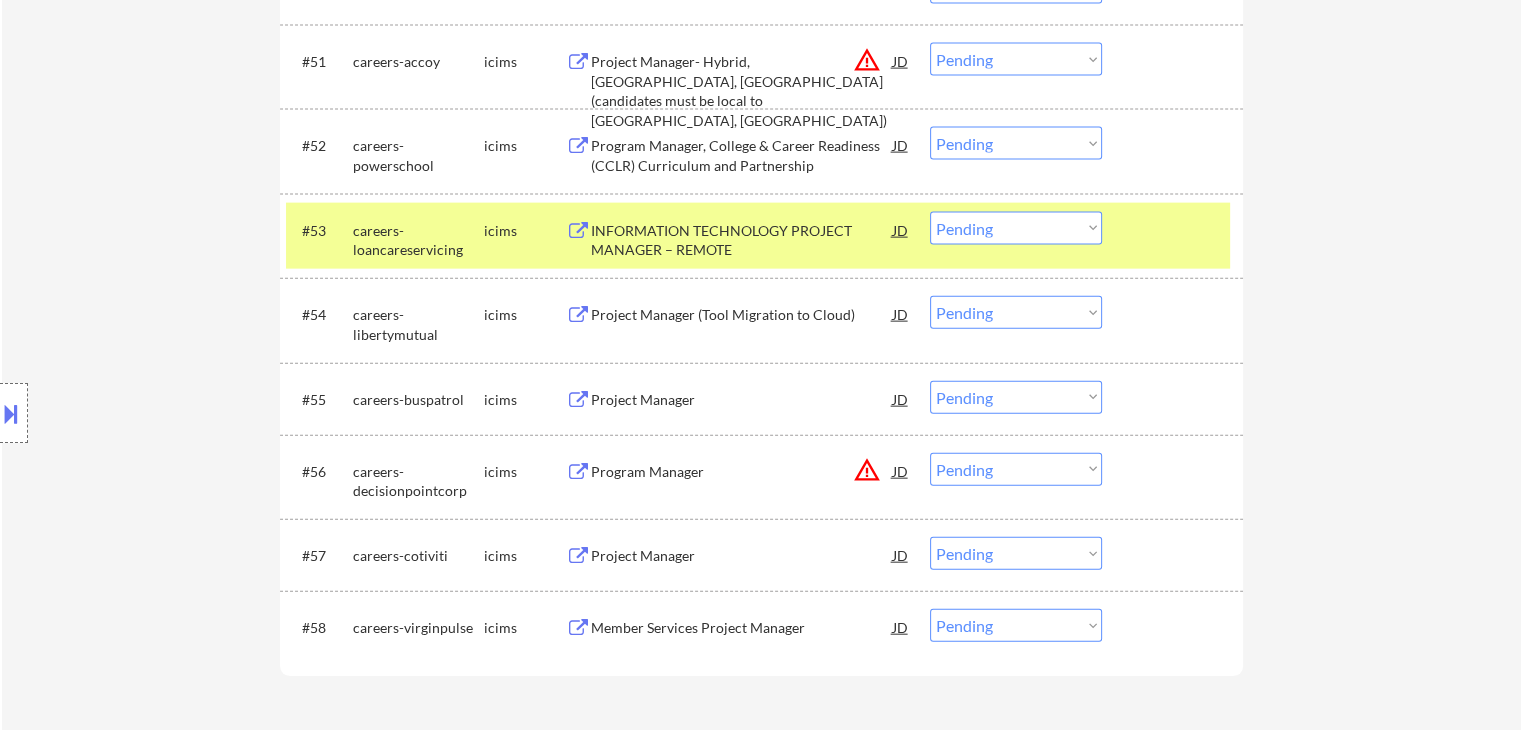 click at bounding box center [1175, 230] 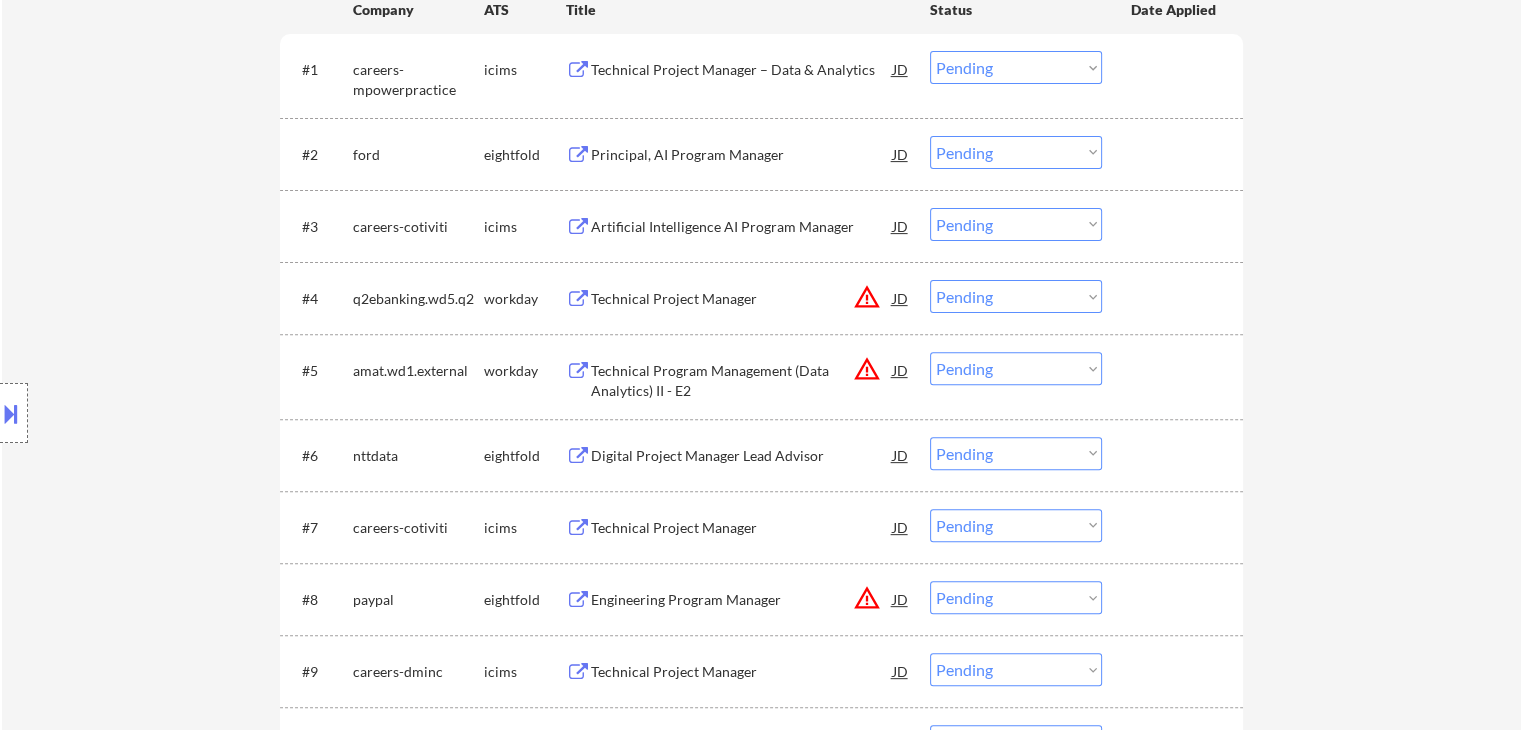 scroll, scrollTop: 700, scrollLeft: 0, axis: vertical 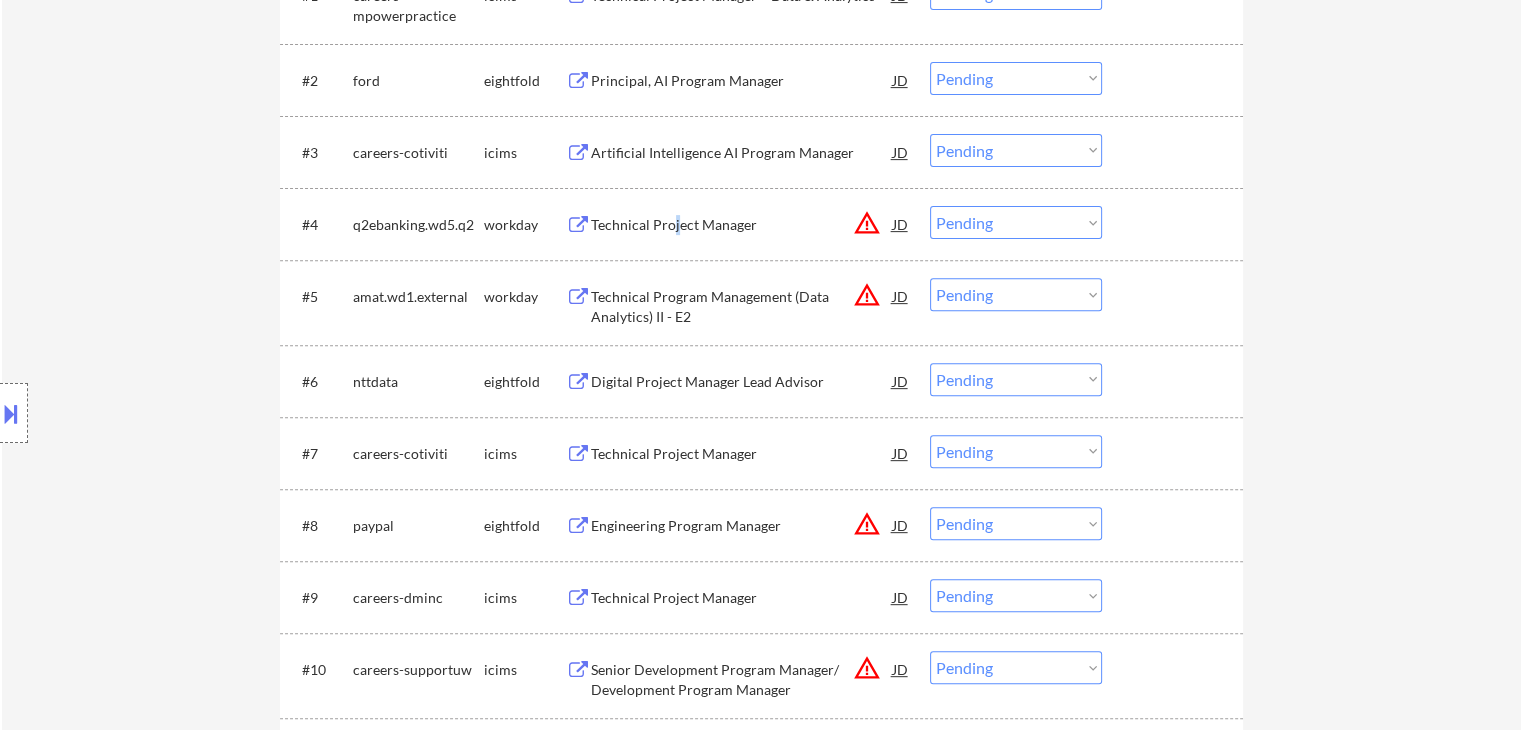 drag, startPoint x: 673, startPoint y: 223, endPoint x: 660, endPoint y: 219, distance: 13.601471 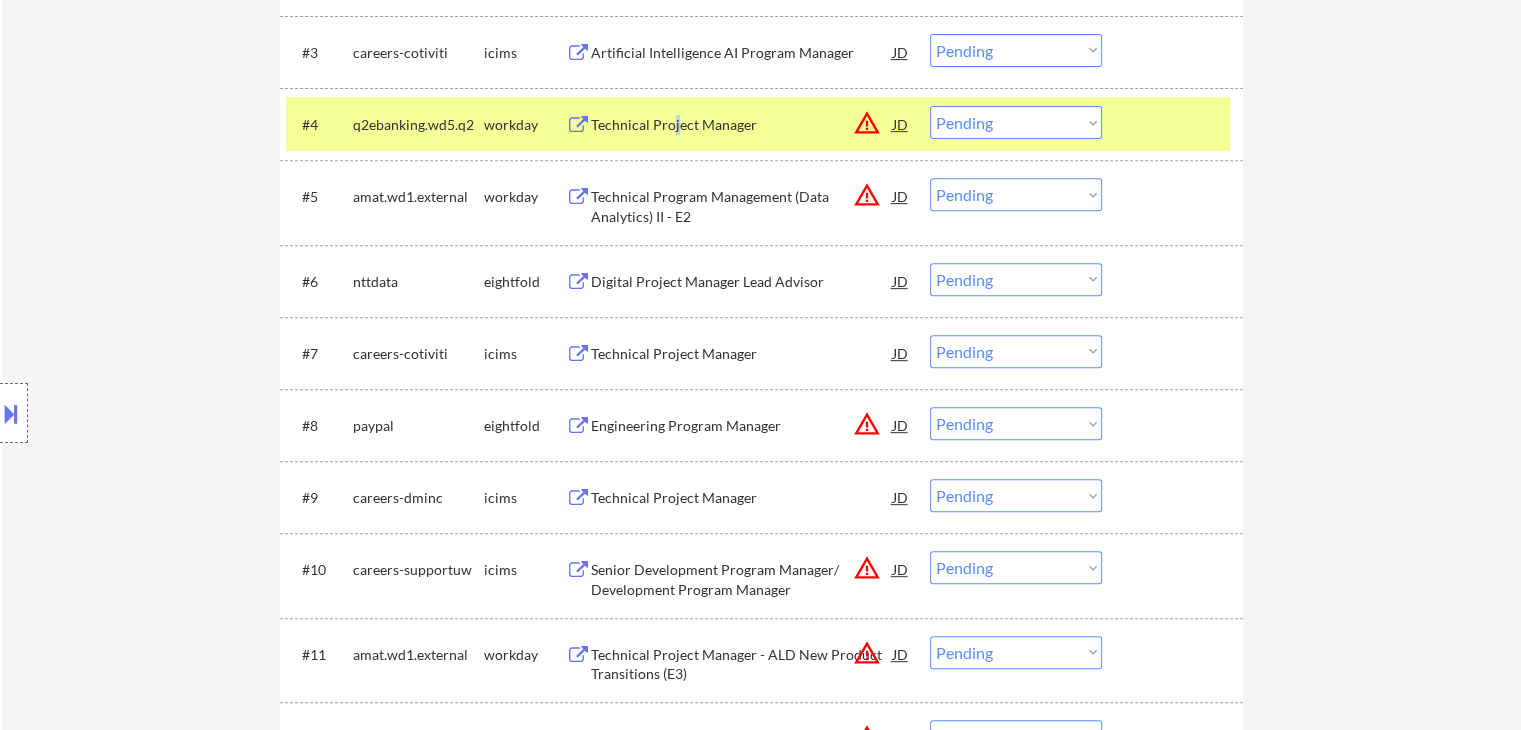 click on "Technical Program Management (Data Analytics) II - E2" at bounding box center [742, 206] 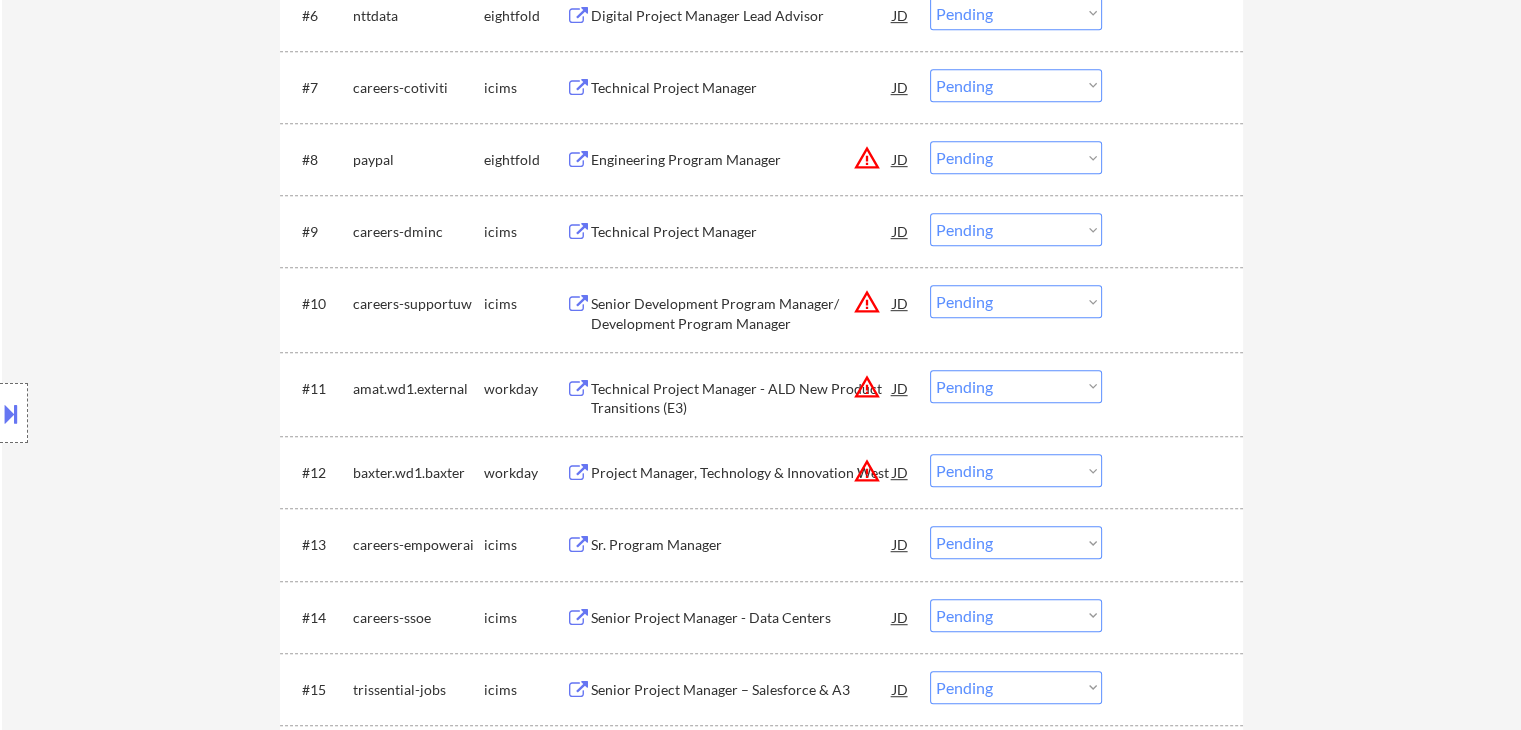 scroll, scrollTop: 1100, scrollLeft: 0, axis: vertical 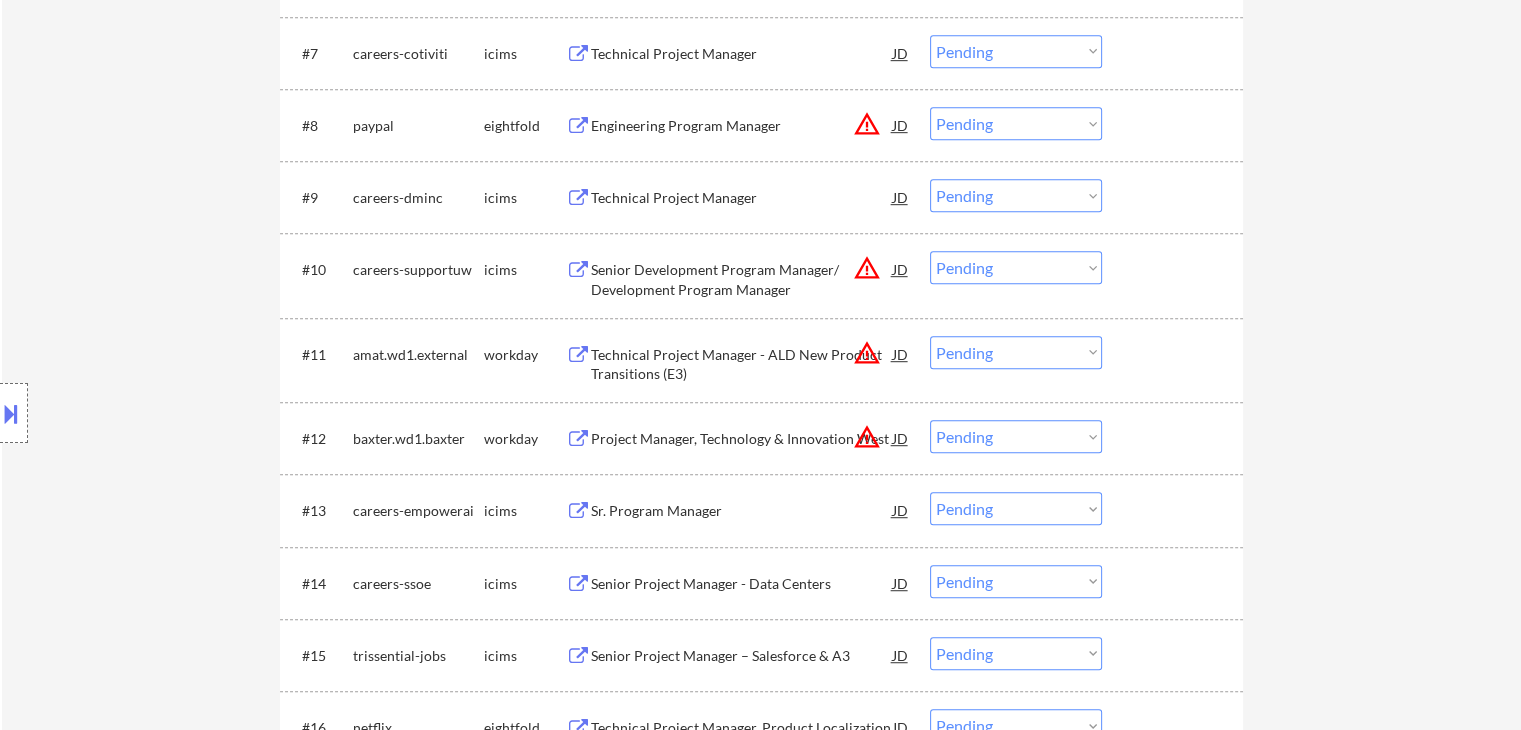 drag, startPoint x: 651, startPoint y: 357, endPoint x: 664, endPoint y: 433, distance: 77.10383 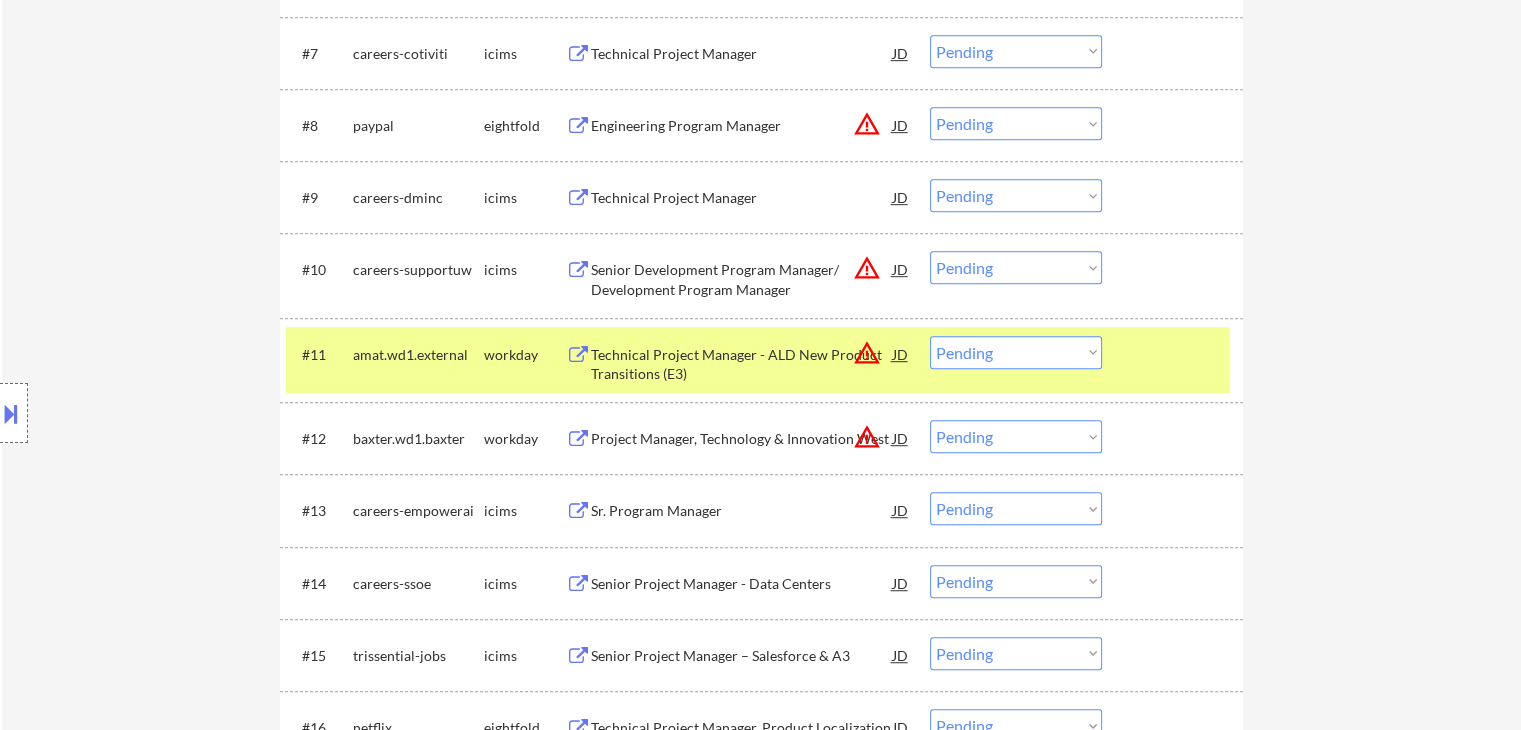click on "Project Manager, Technology & Innovation West" at bounding box center (742, 439) 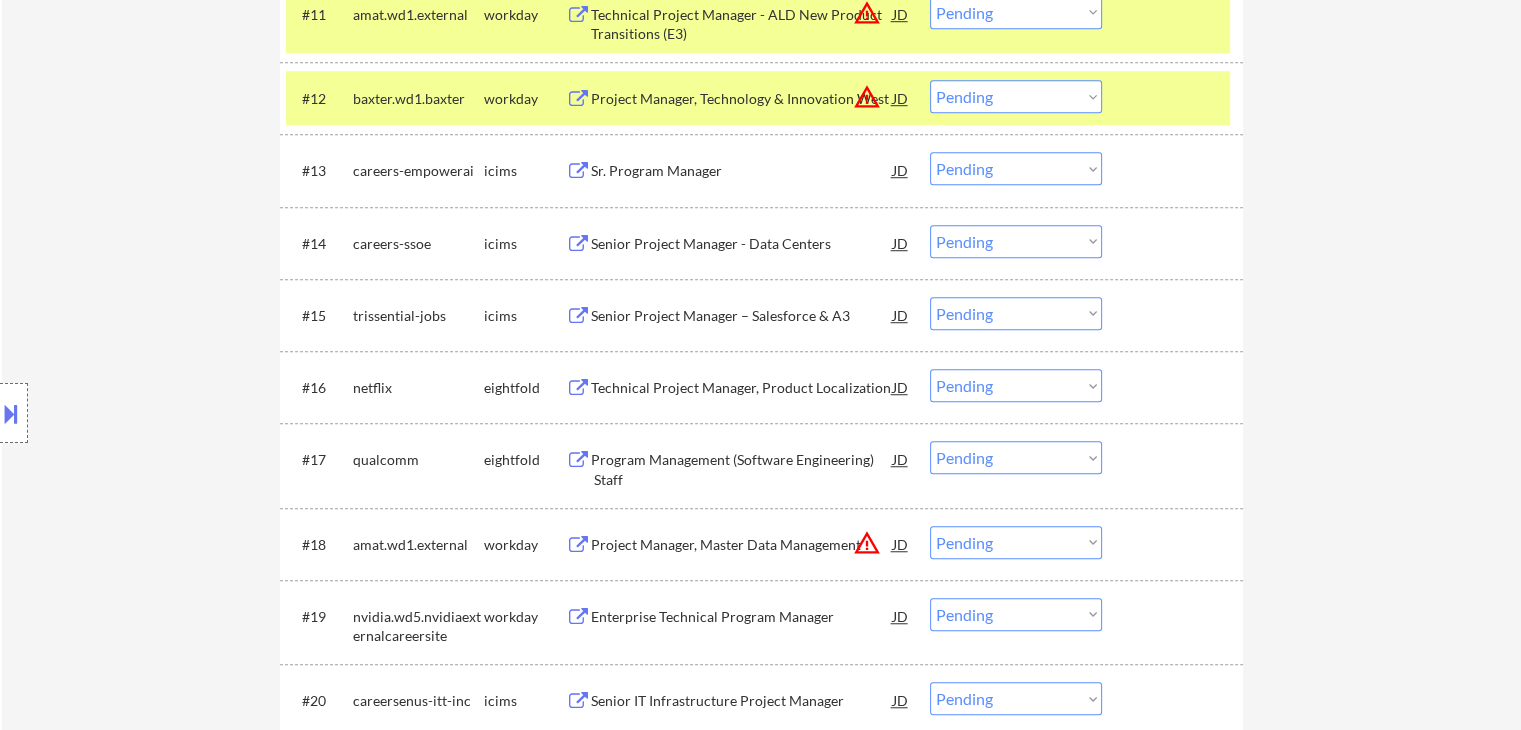 scroll, scrollTop: 1500, scrollLeft: 0, axis: vertical 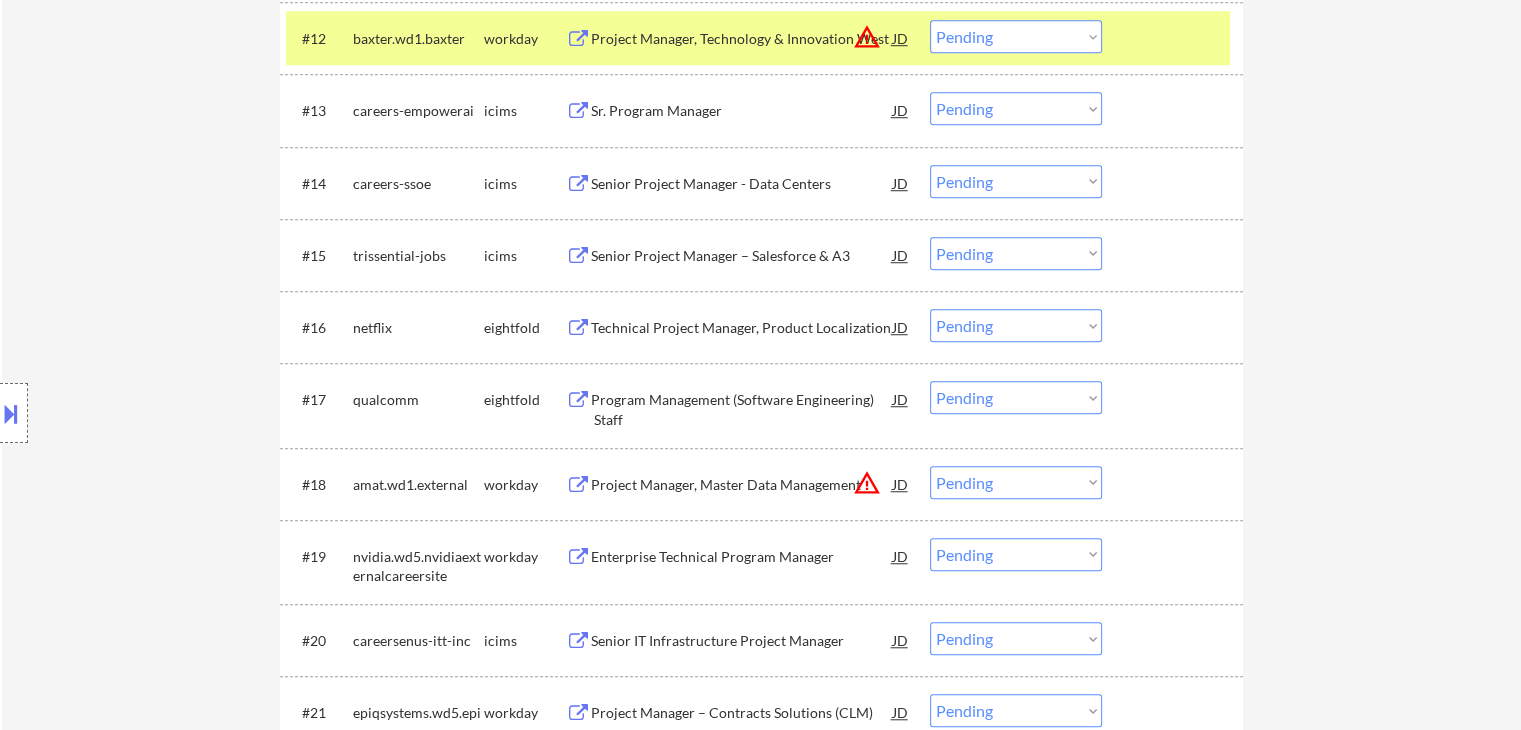 click on "Sr. Program Manager" at bounding box center [742, 111] 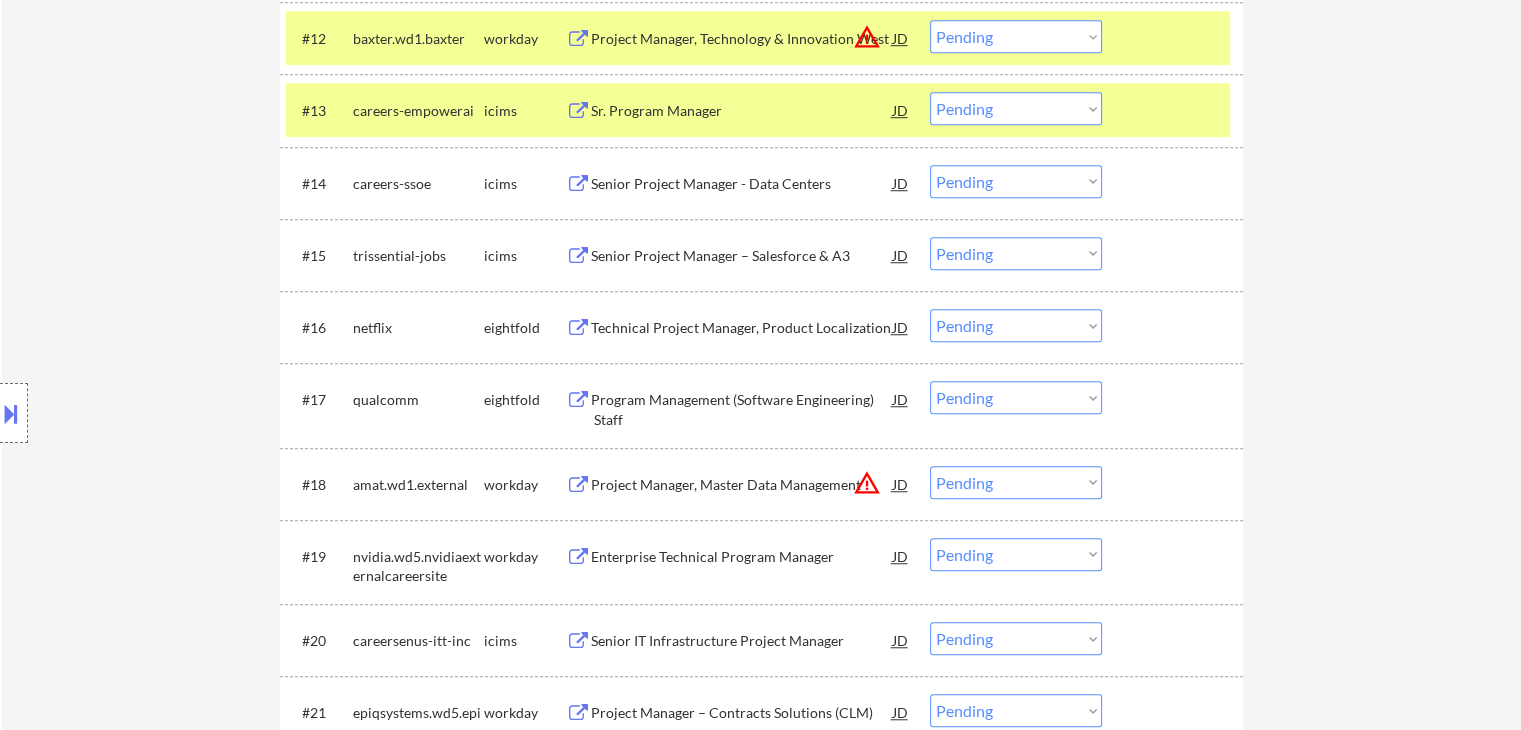 click on "Senior Project Manager - Data Centers" at bounding box center (742, 184) 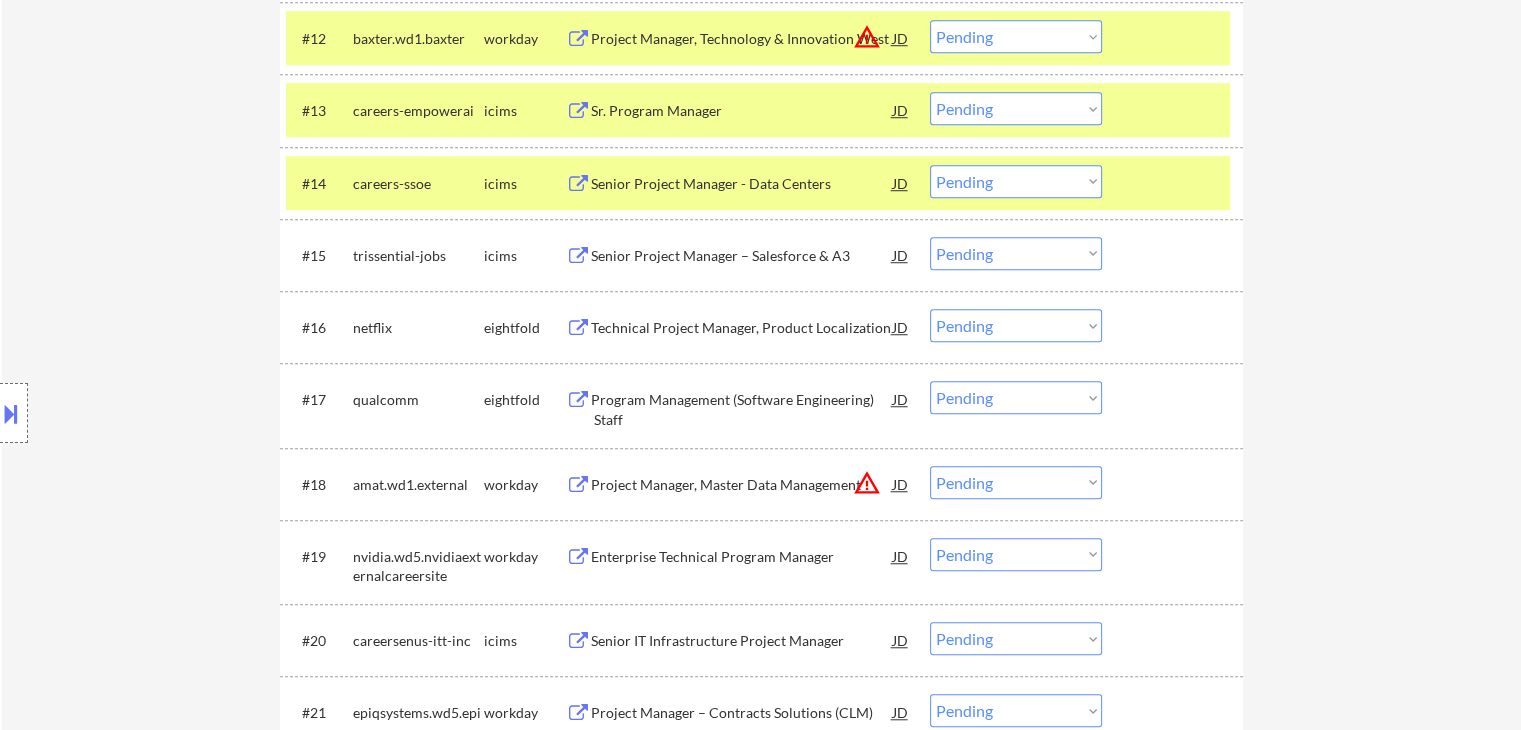 click on "Senior Project Manager – Salesforce & A3" at bounding box center (742, 255) 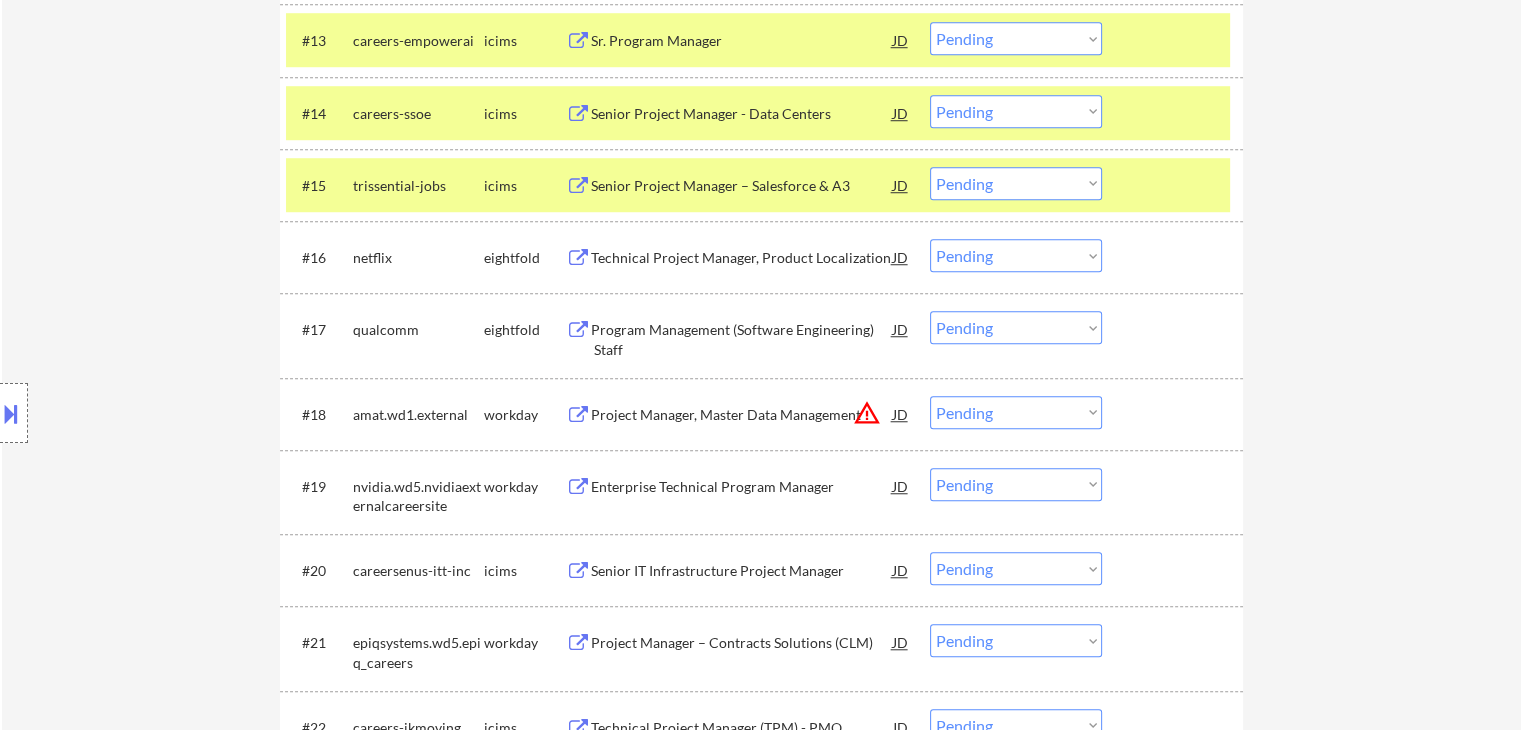 scroll, scrollTop: 1600, scrollLeft: 0, axis: vertical 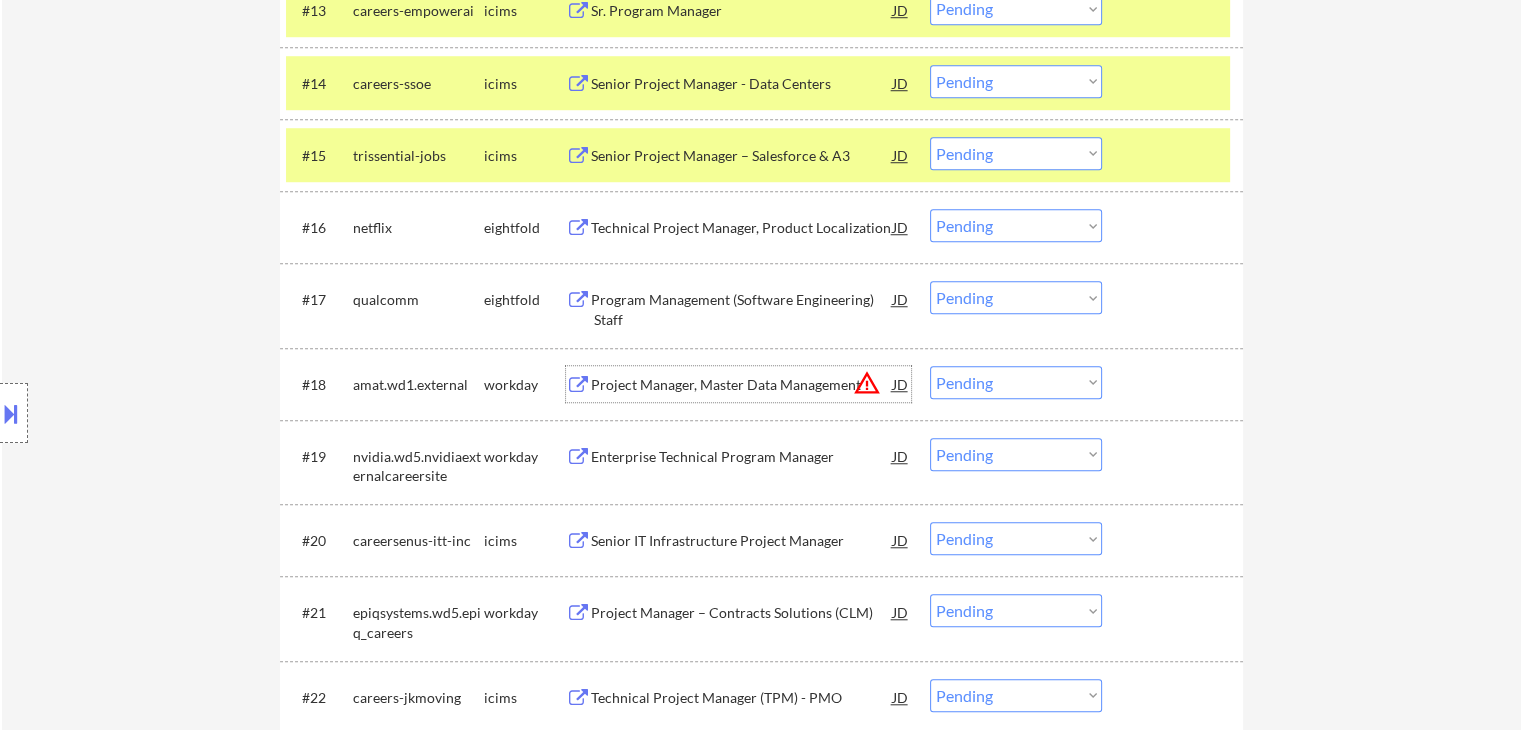 click on "Project Manager, Master Data Management" at bounding box center [742, 385] 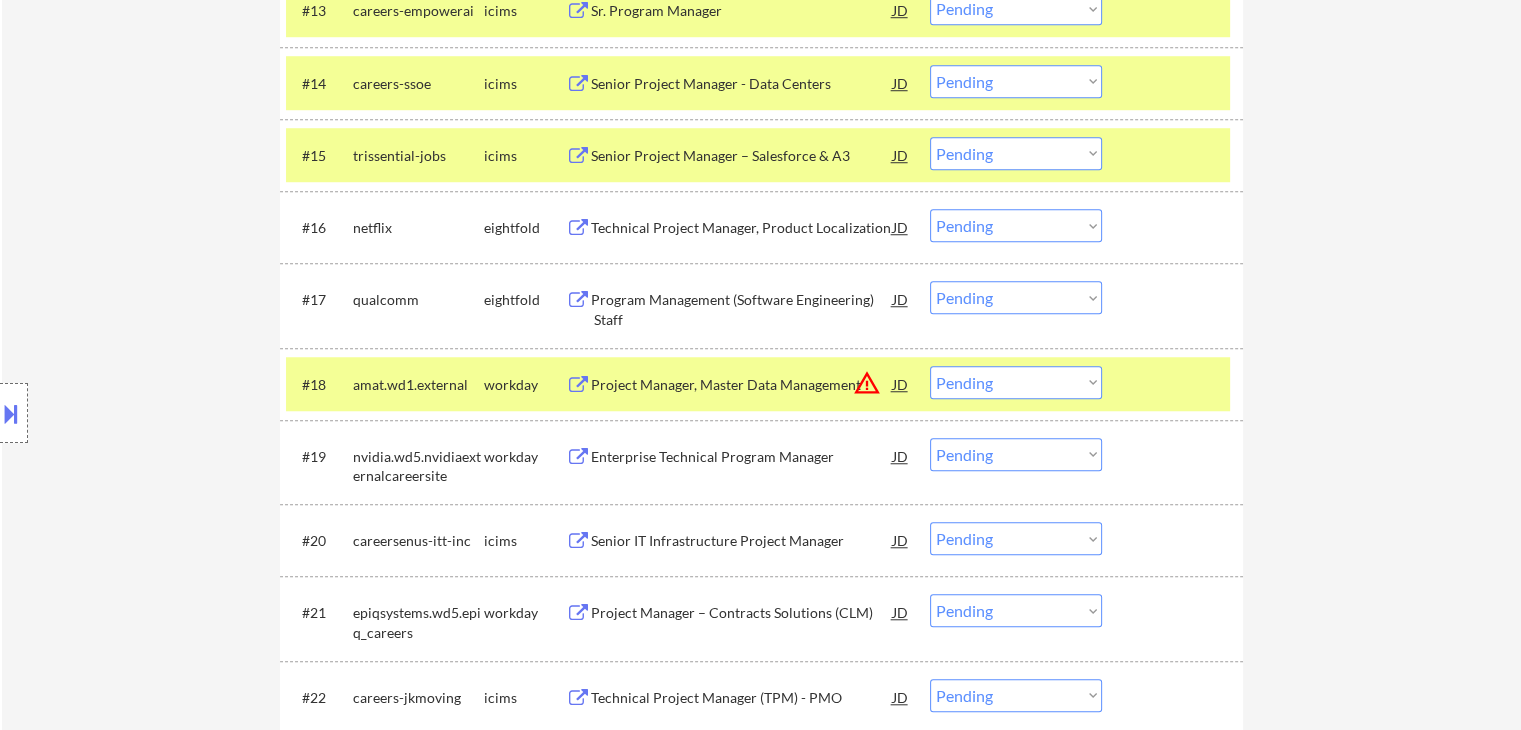 click on "Enterprise Technical Program Manager" at bounding box center [742, 457] 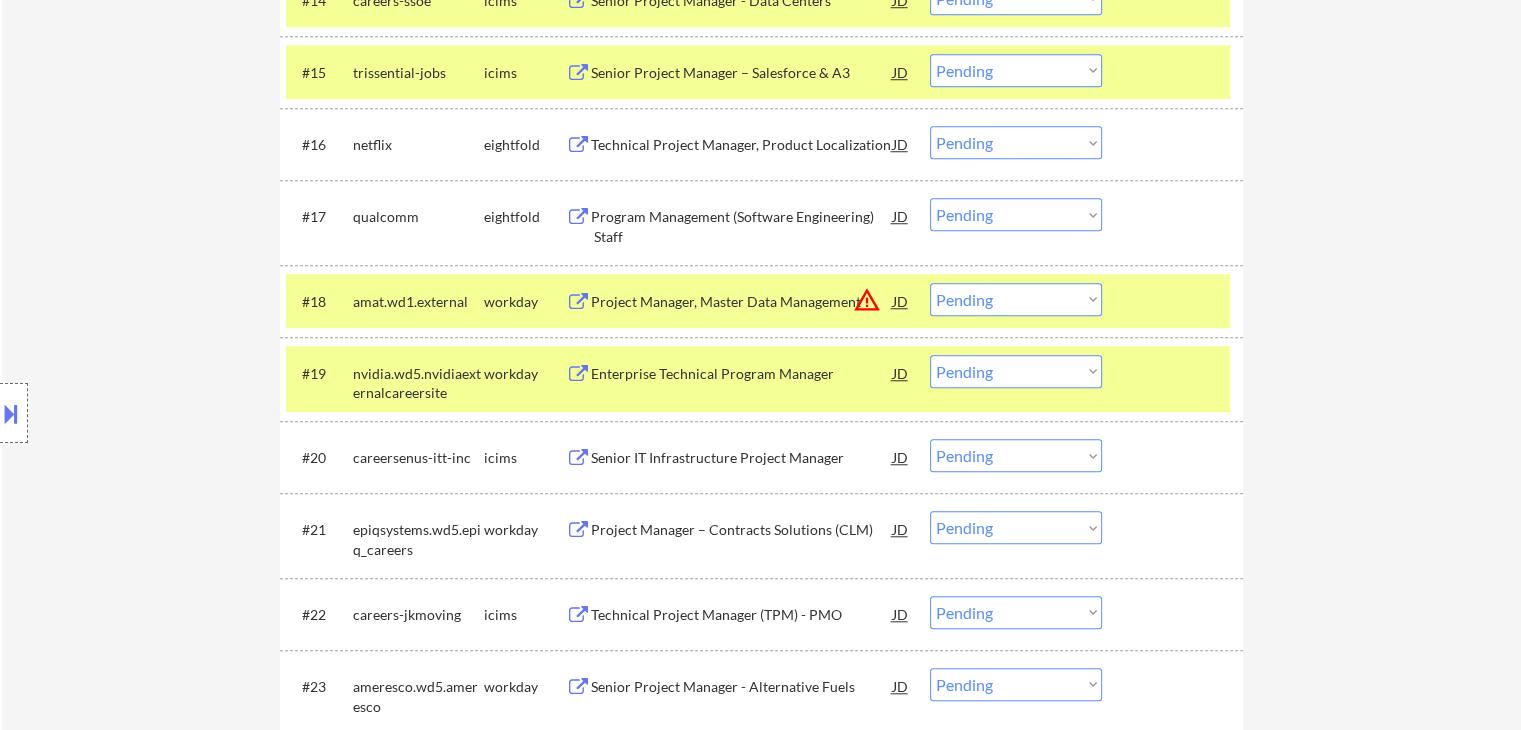 scroll, scrollTop: 1800, scrollLeft: 0, axis: vertical 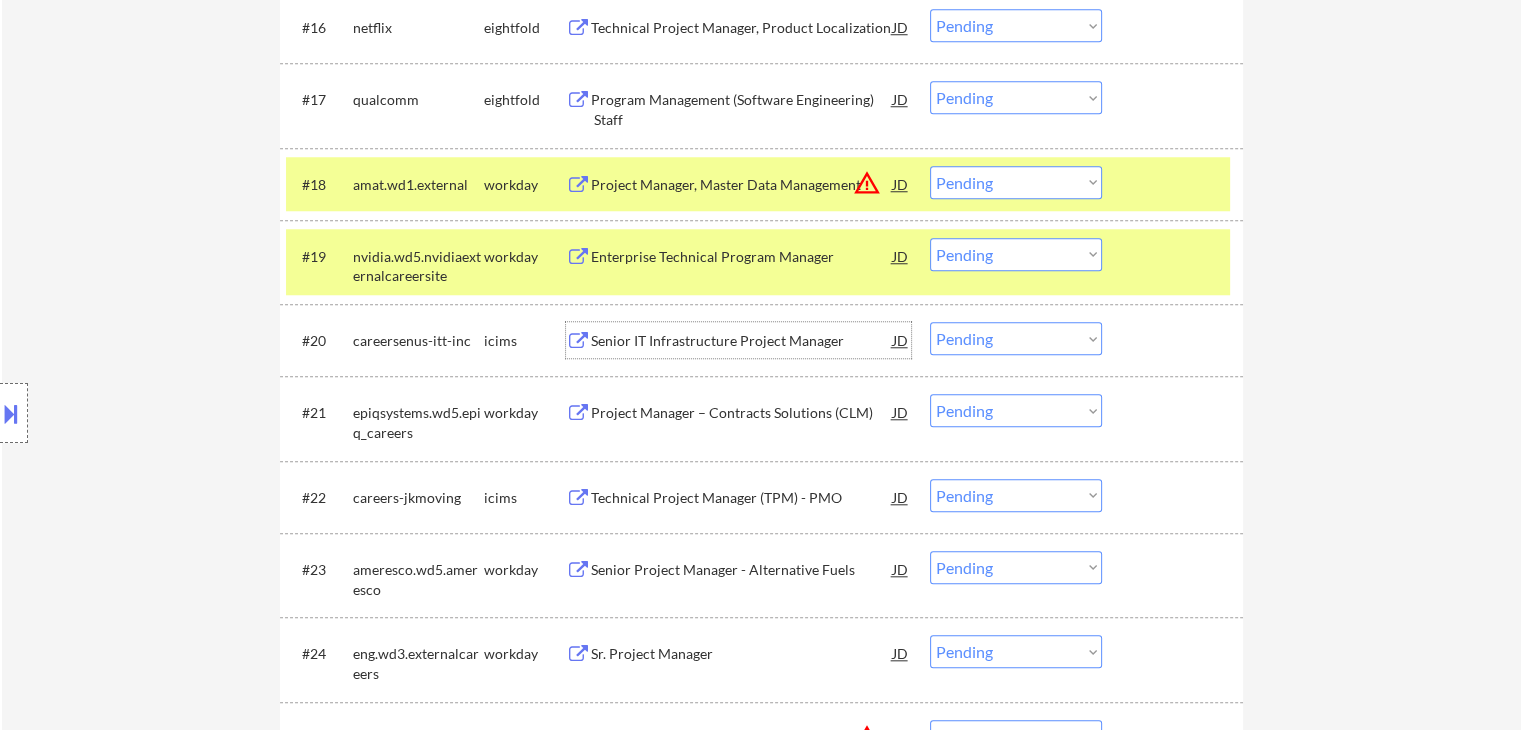 click on "Senior IT Infrastructure Project Manager" at bounding box center (742, 341) 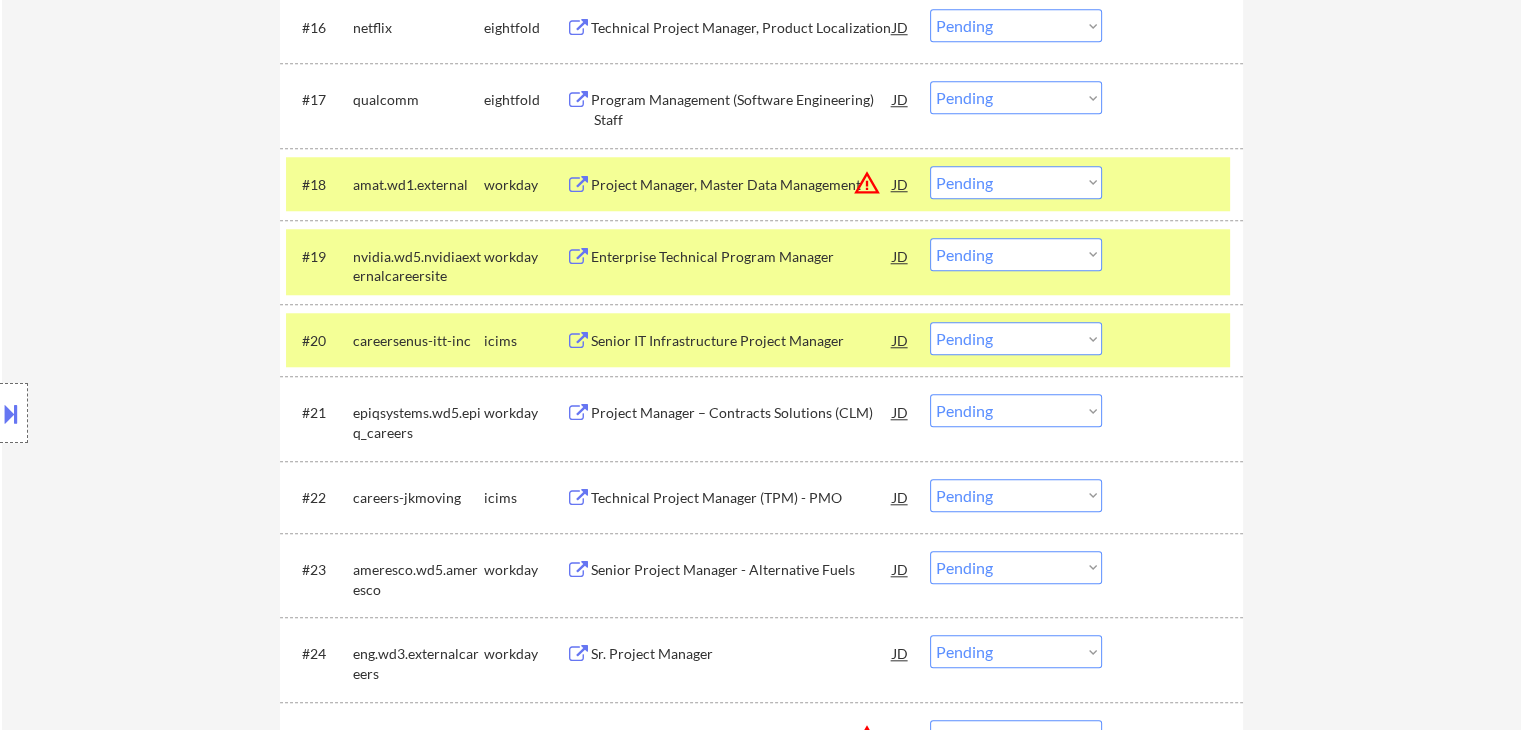 click on "Project Manager – Contracts Solutions (CLM)" at bounding box center (742, 413) 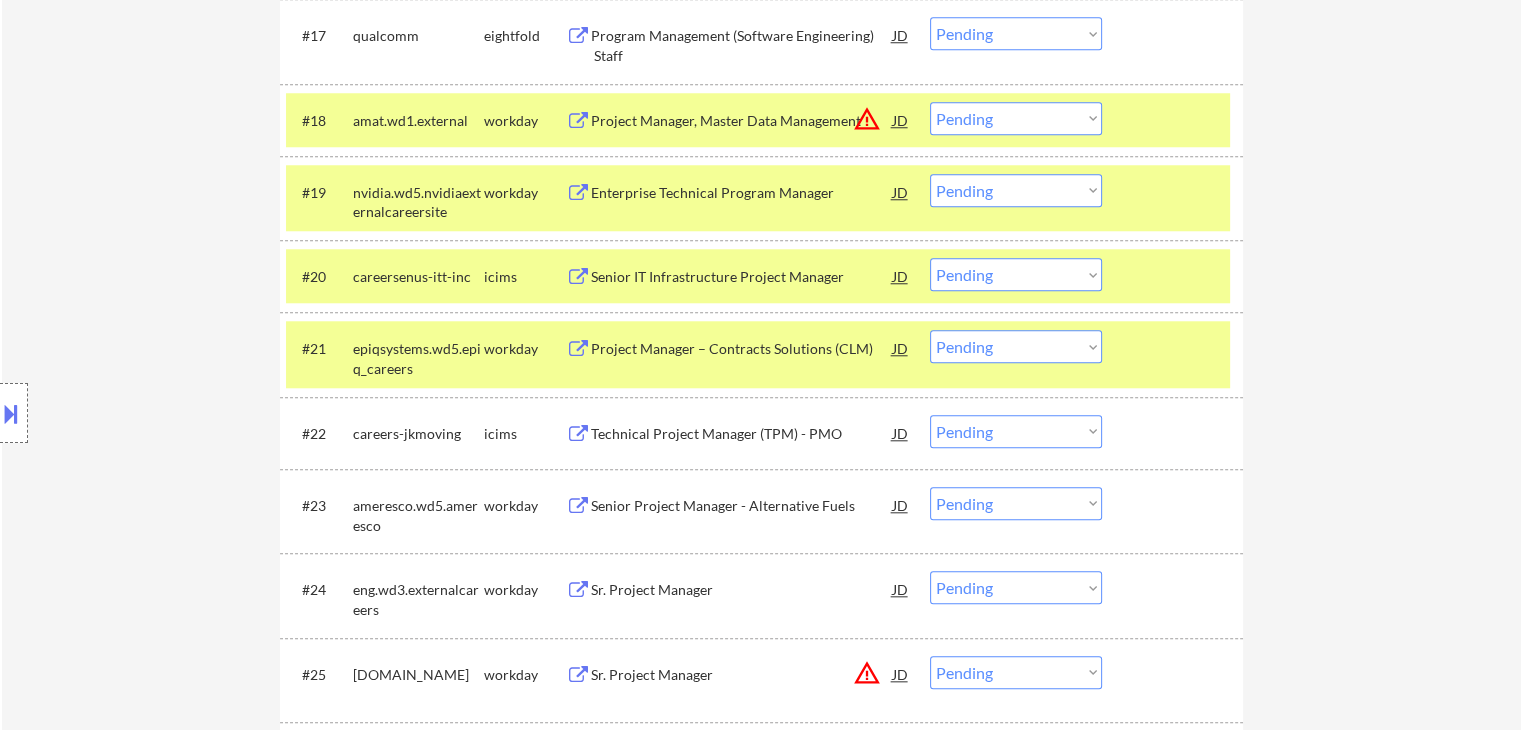 scroll, scrollTop: 1900, scrollLeft: 0, axis: vertical 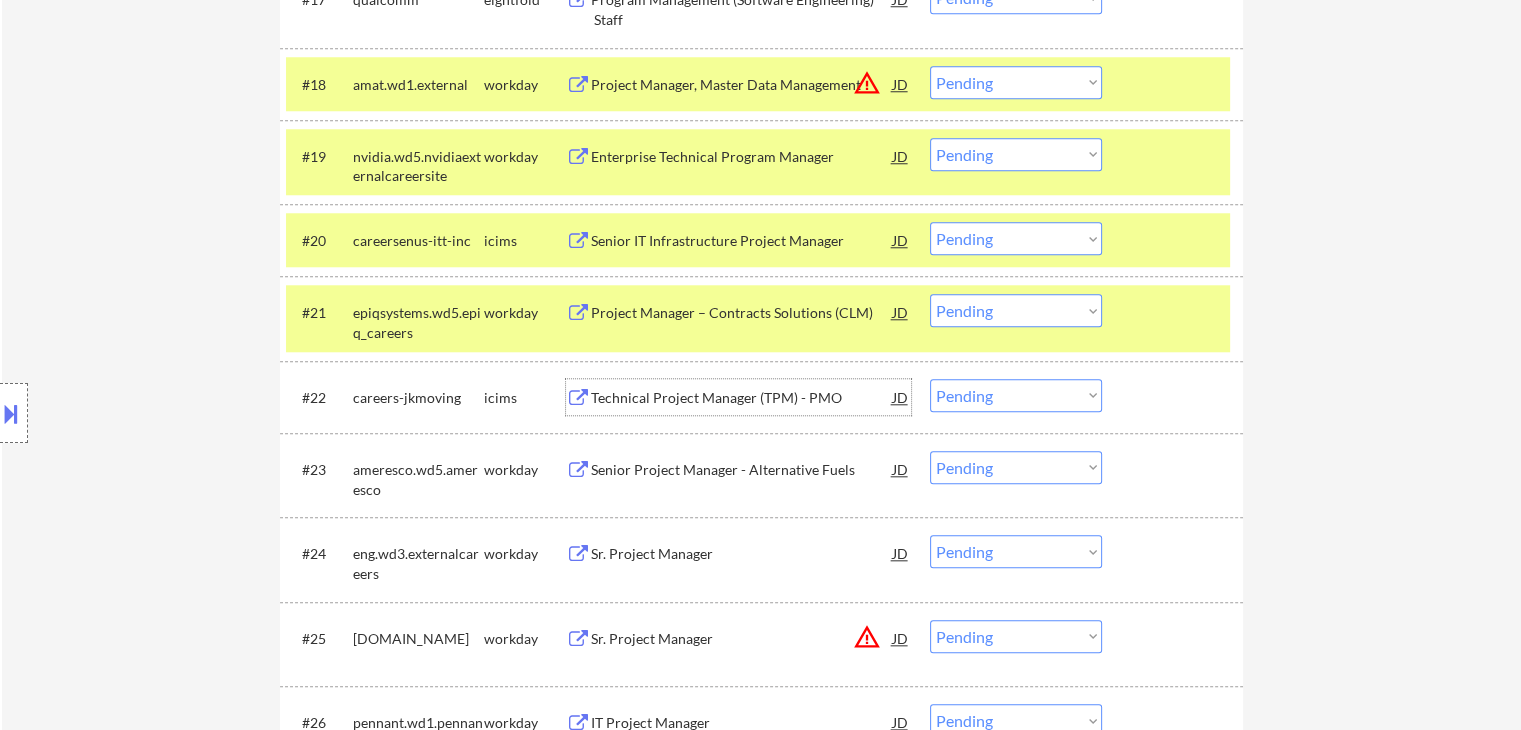 drag, startPoint x: 650, startPoint y: 397, endPoint x: 649, endPoint y: 504, distance: 107.00467 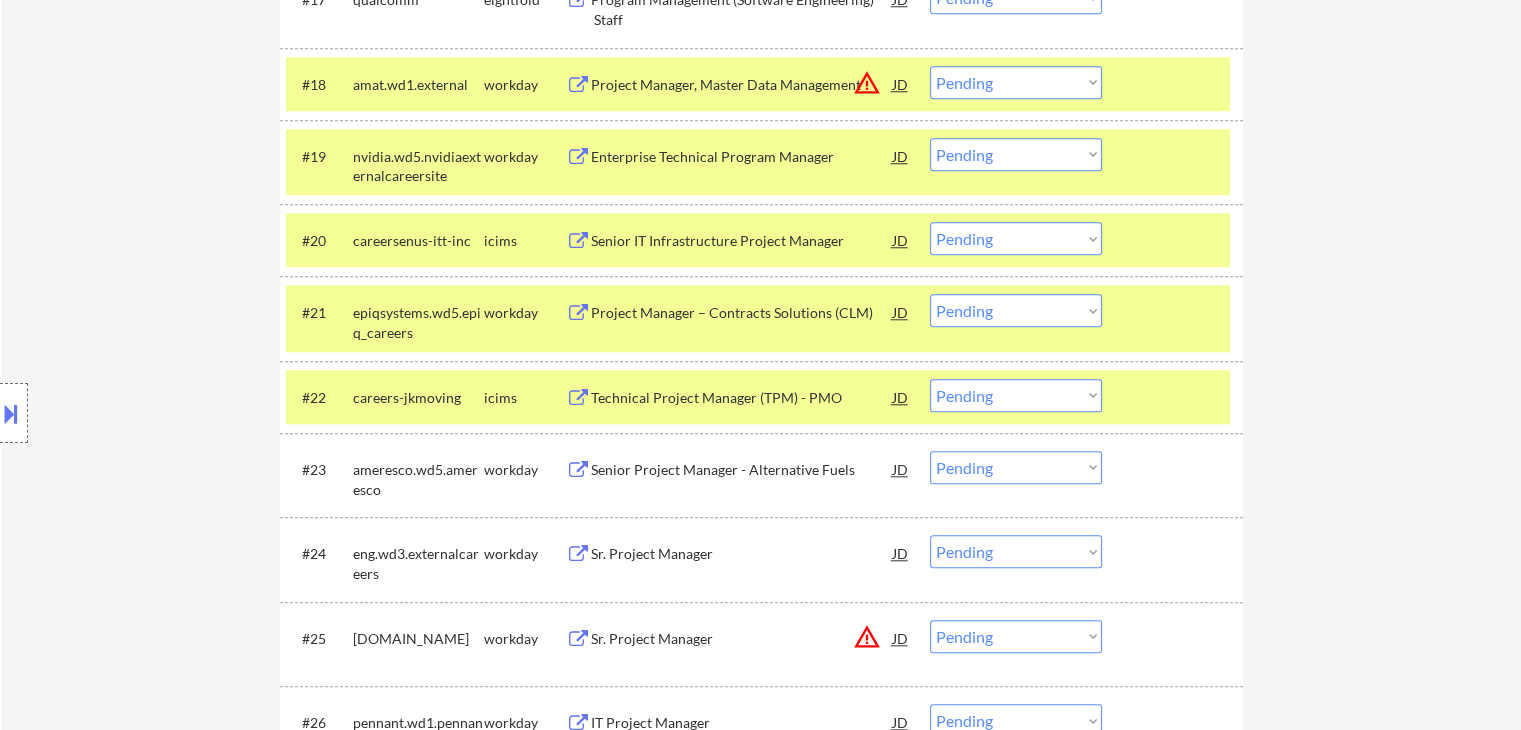 click on "Senior Project Manager - Alternative Fuels" at bounding box center (742, 470) 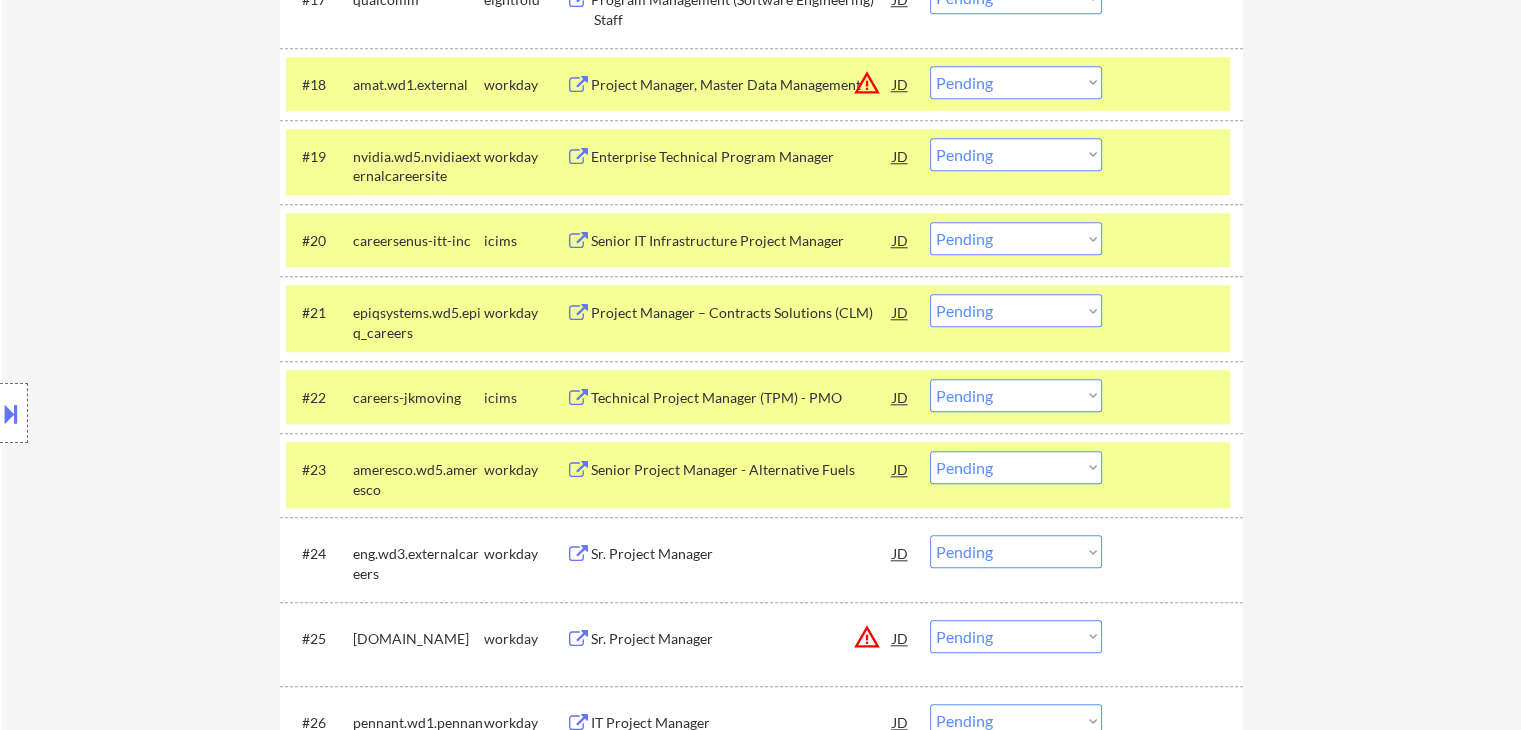 click on "Sr. Project Manager" at bounding box center (742, 554) 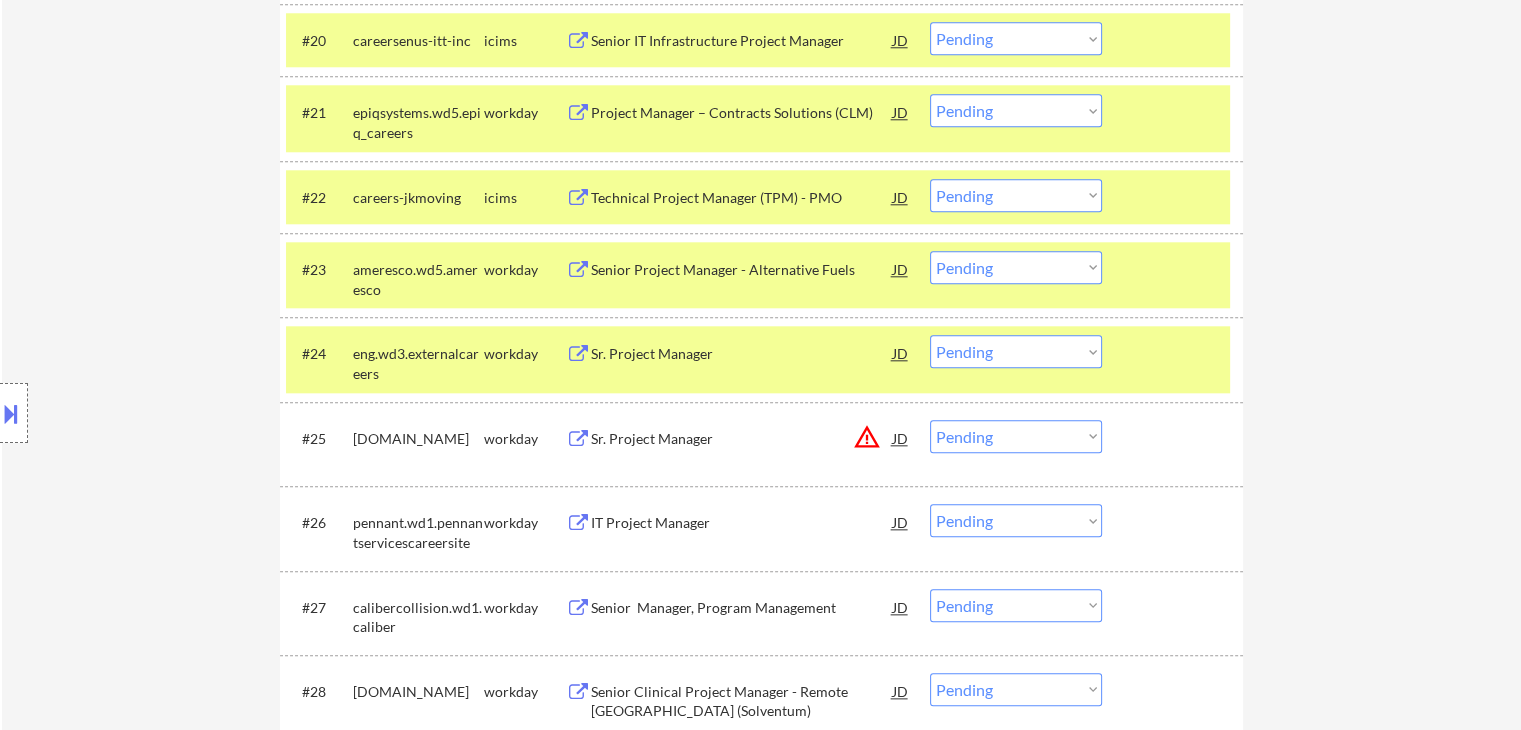 click on "Sr. Project Manager" at bounding box center (742, 439) 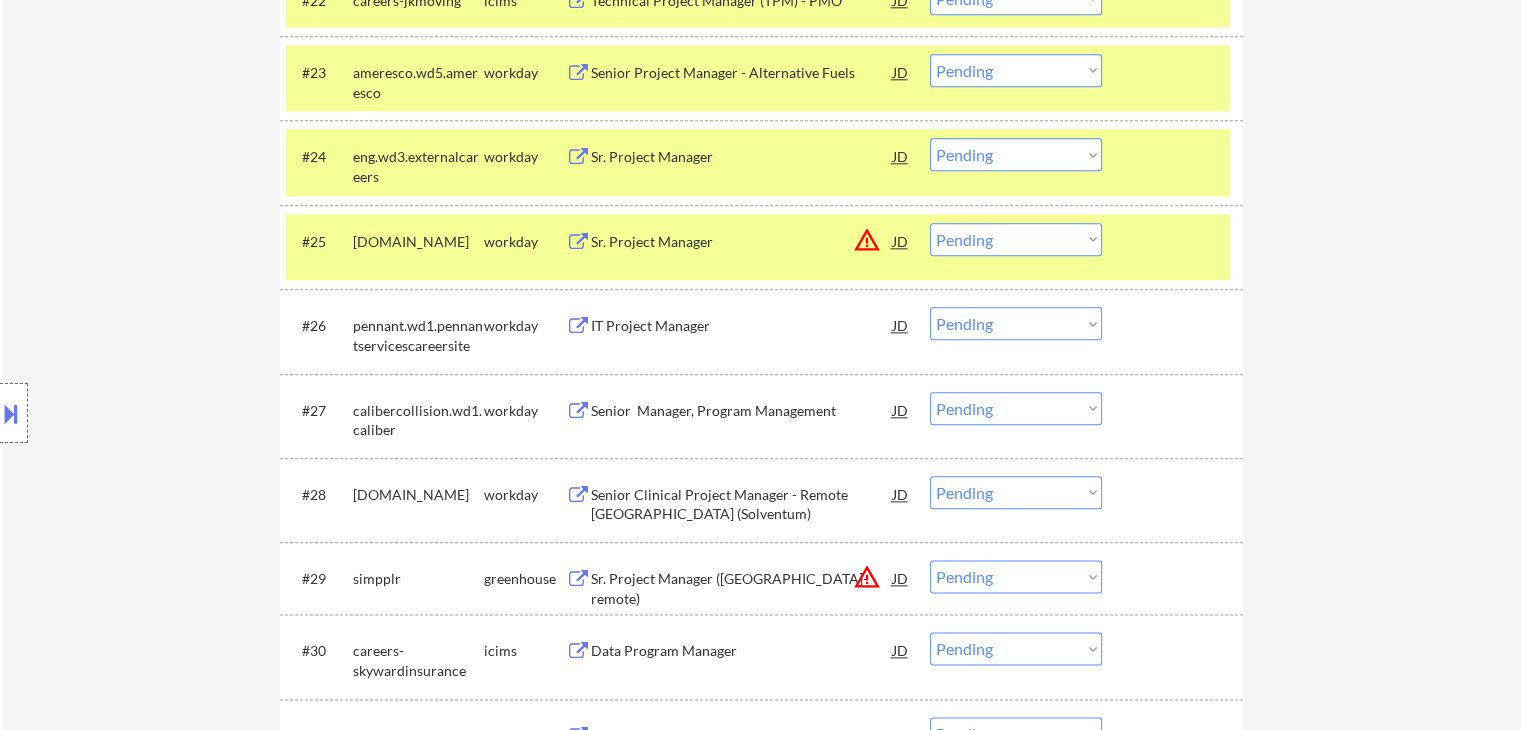scroll, scrollTop: 2300, scrollLeft: 0, axis: vertical 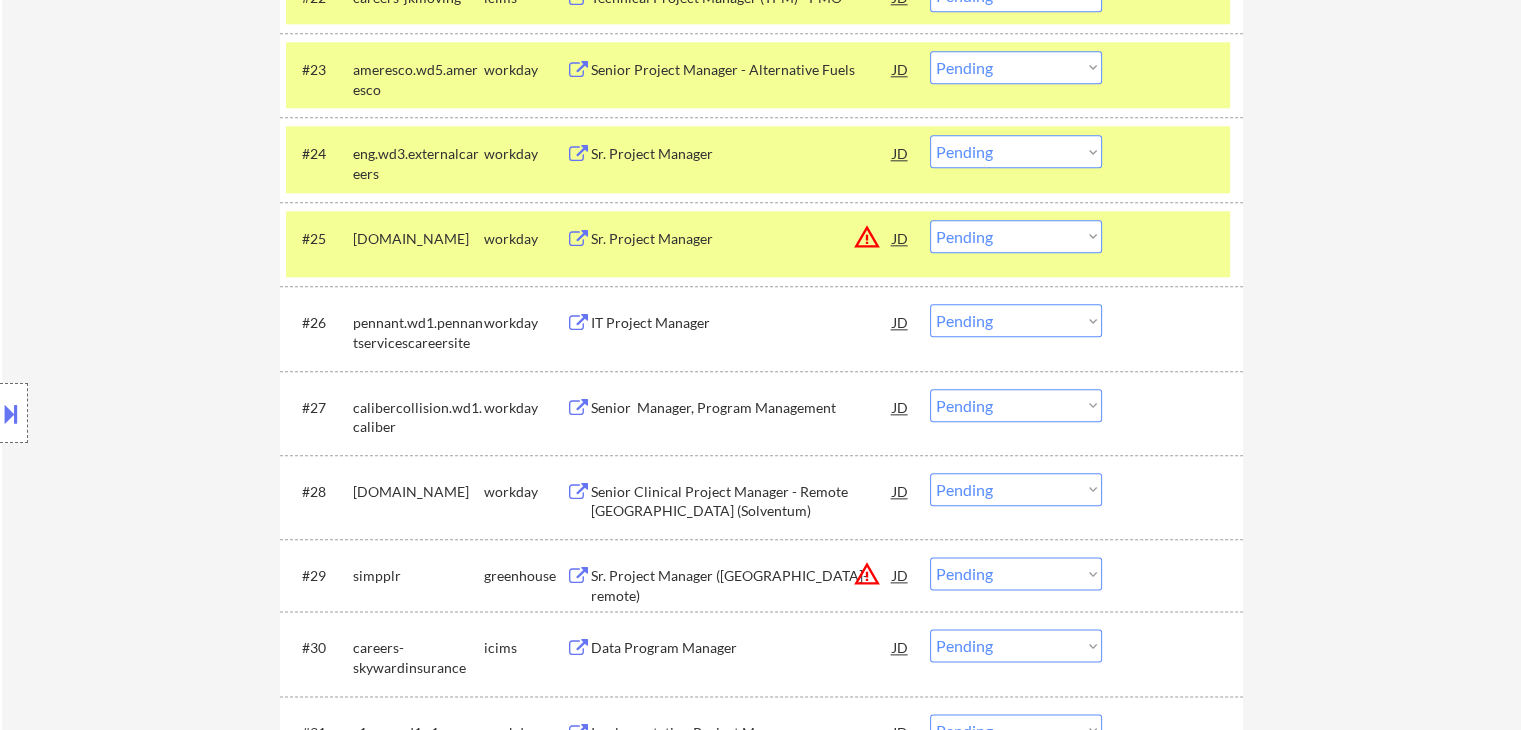 click on "IT Project Manager" at bounding box center (742, 323) 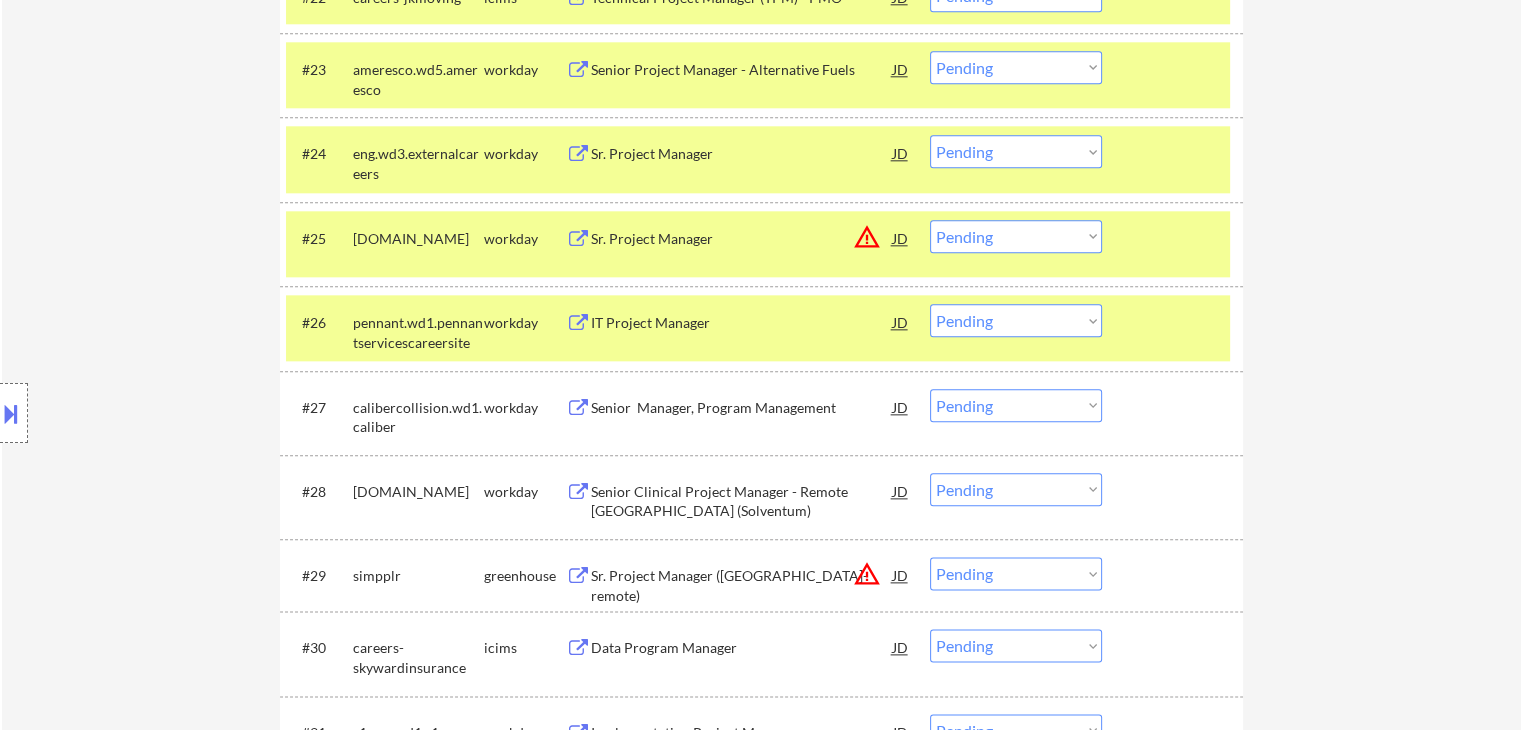 click on "Senior  Manager, Program Management" at bounding box center (742, 407) 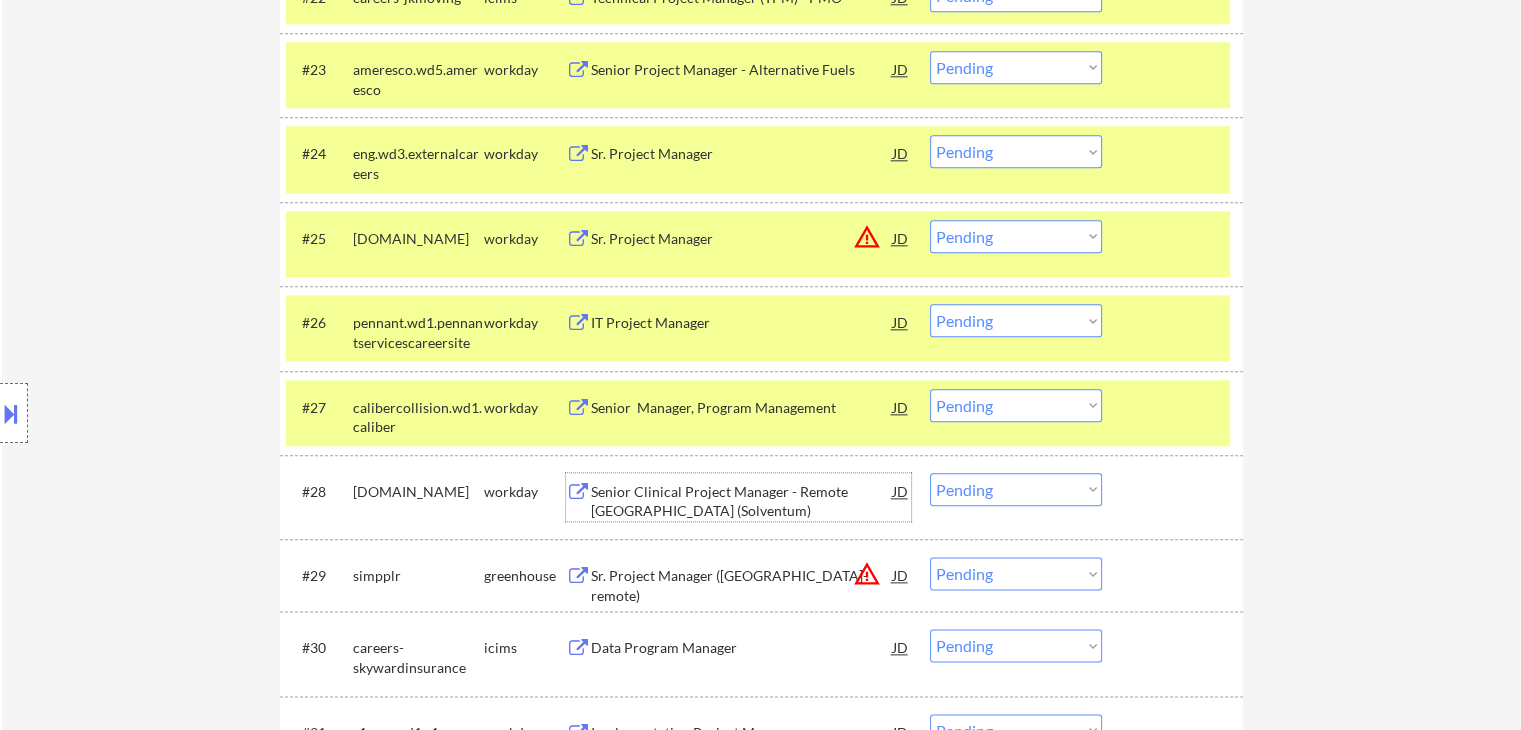 click on "Senior Clinical Project Manager - Remote [GEOGRAPHIC_DATA] (Solventum)" at bounding box center [742, 501] 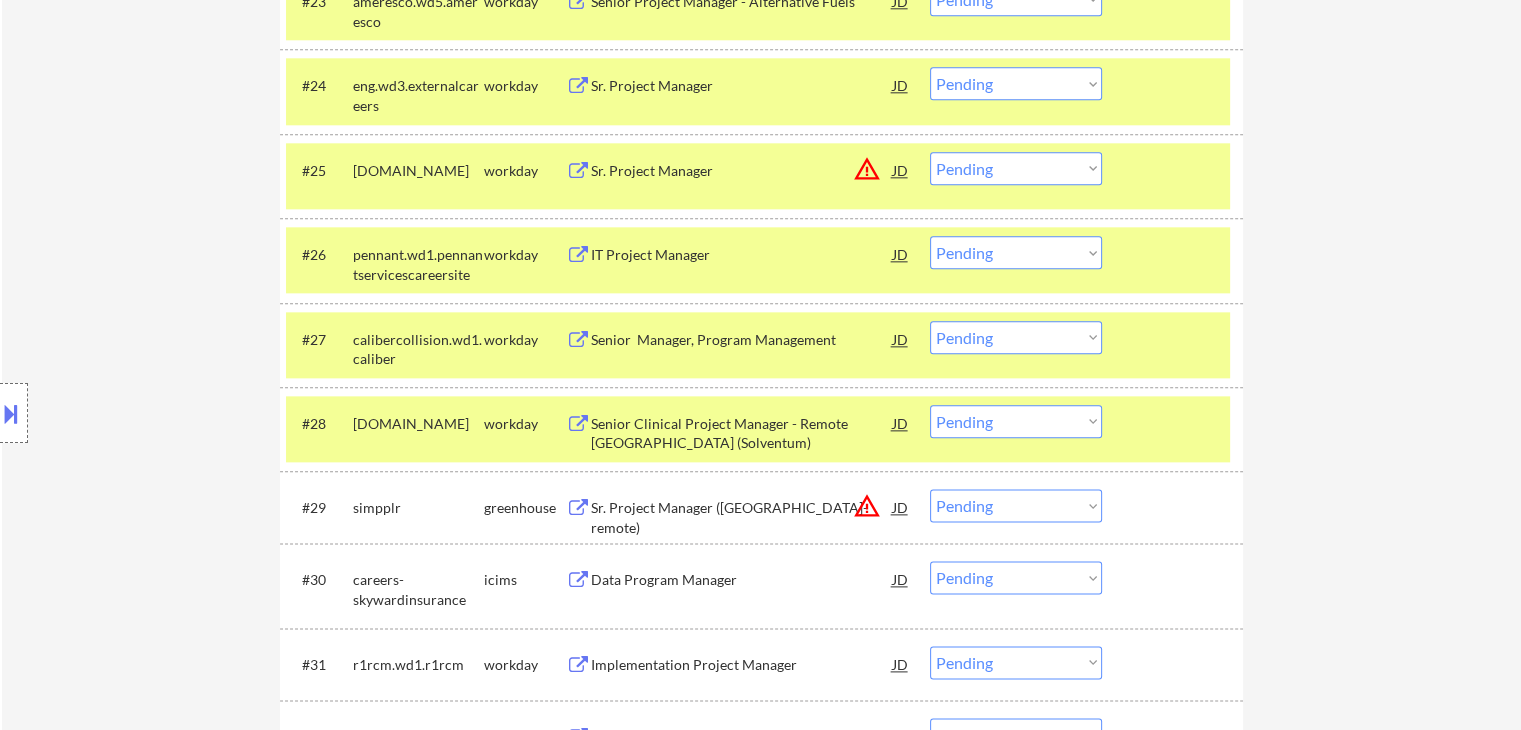 scroll, scrollTop: 2400, scrollLeft: 0, axis: vertical 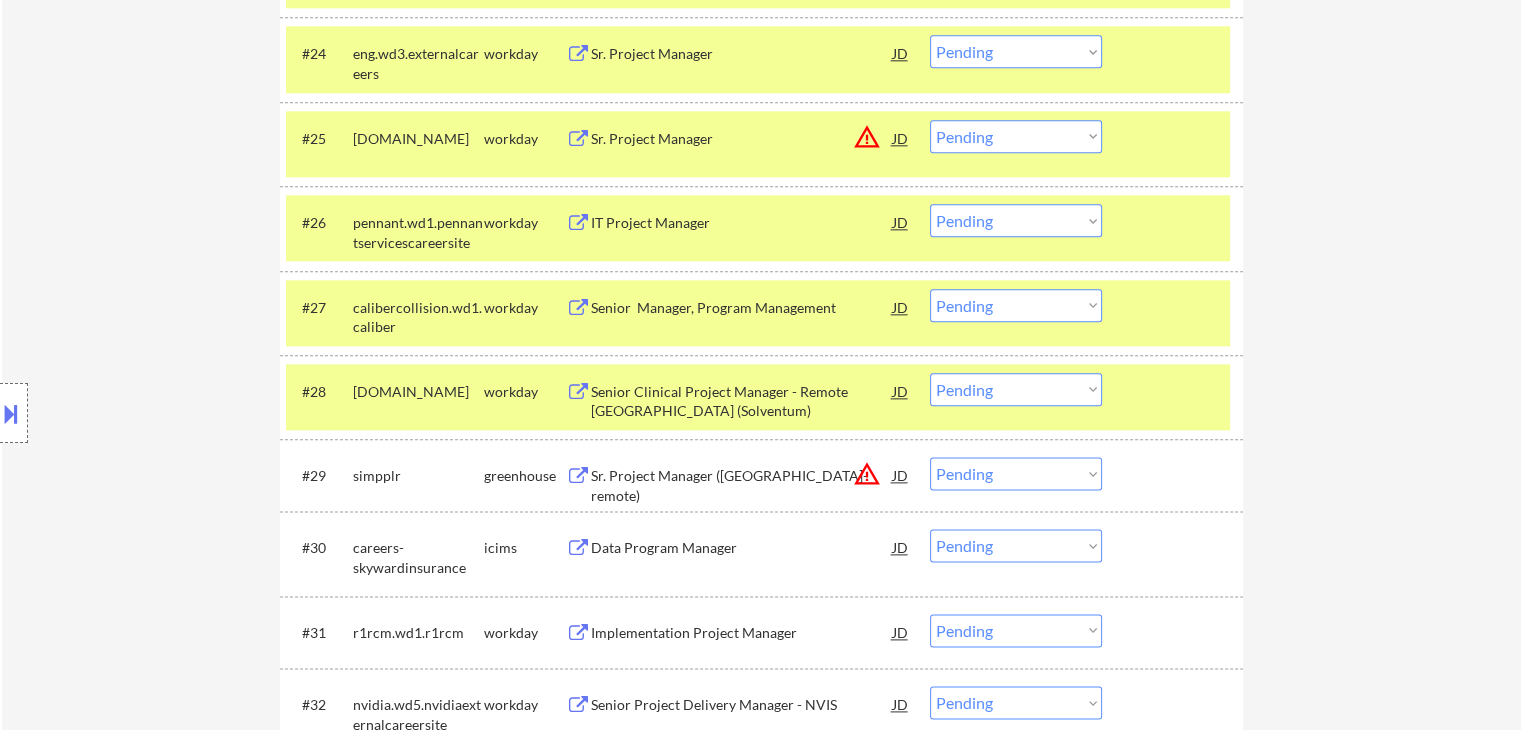 click on "Sr. Project Manager ([GEOGRAPHIC_DATA]-remote)" at bounding box center [742, 485] 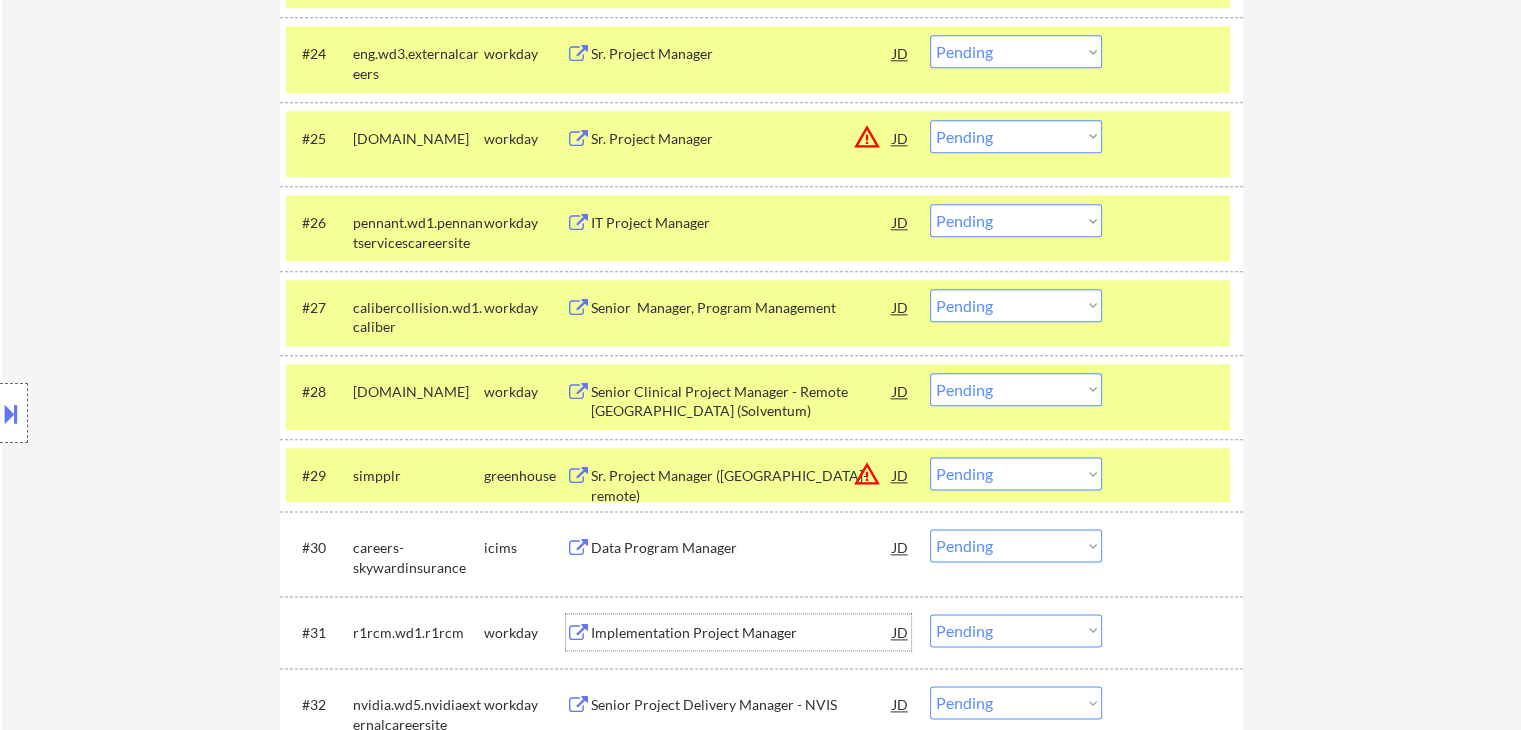 click on "Implementation Project Manager" at bounding box center (742, 632) 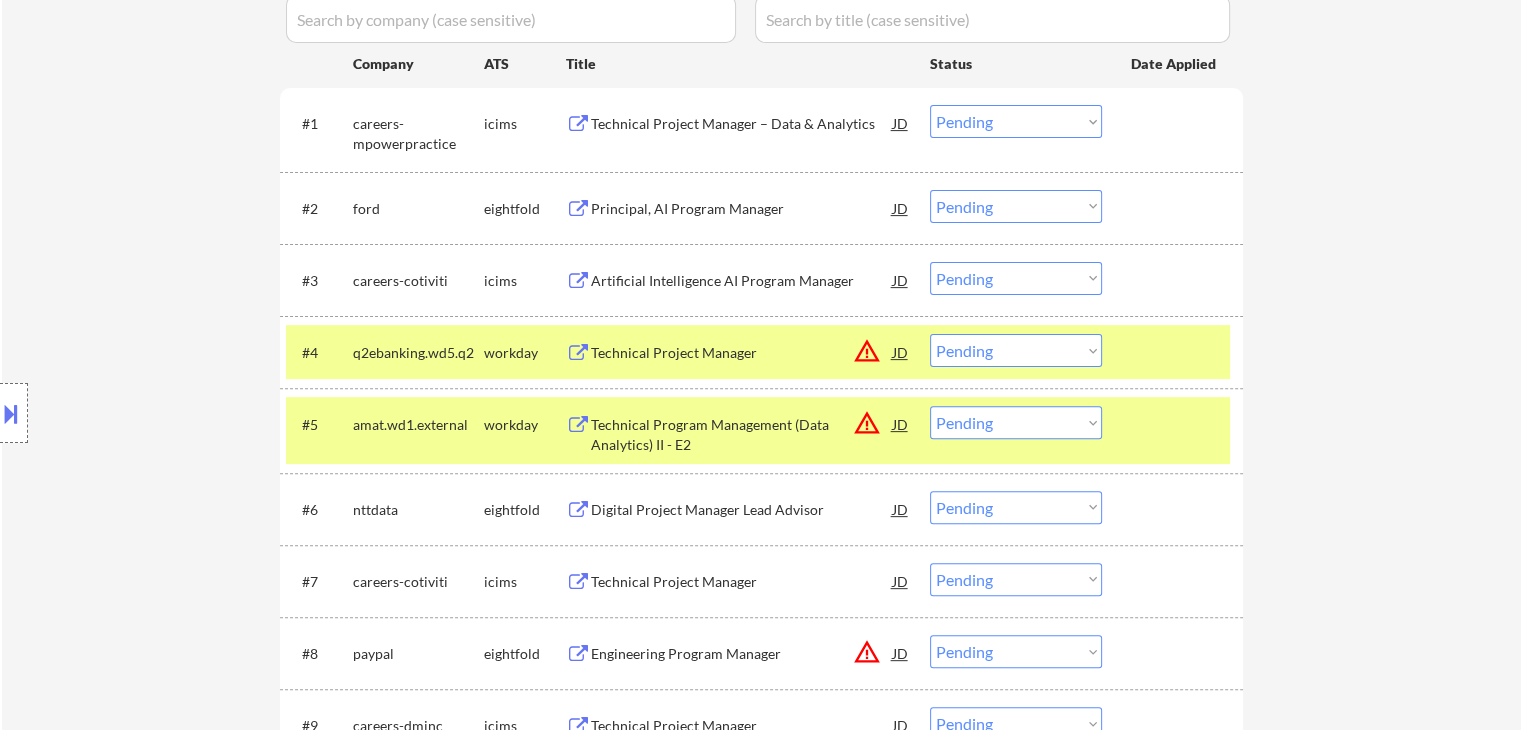 scroll, scrollTop: 600, scrollLeft: 0, axis: vertical 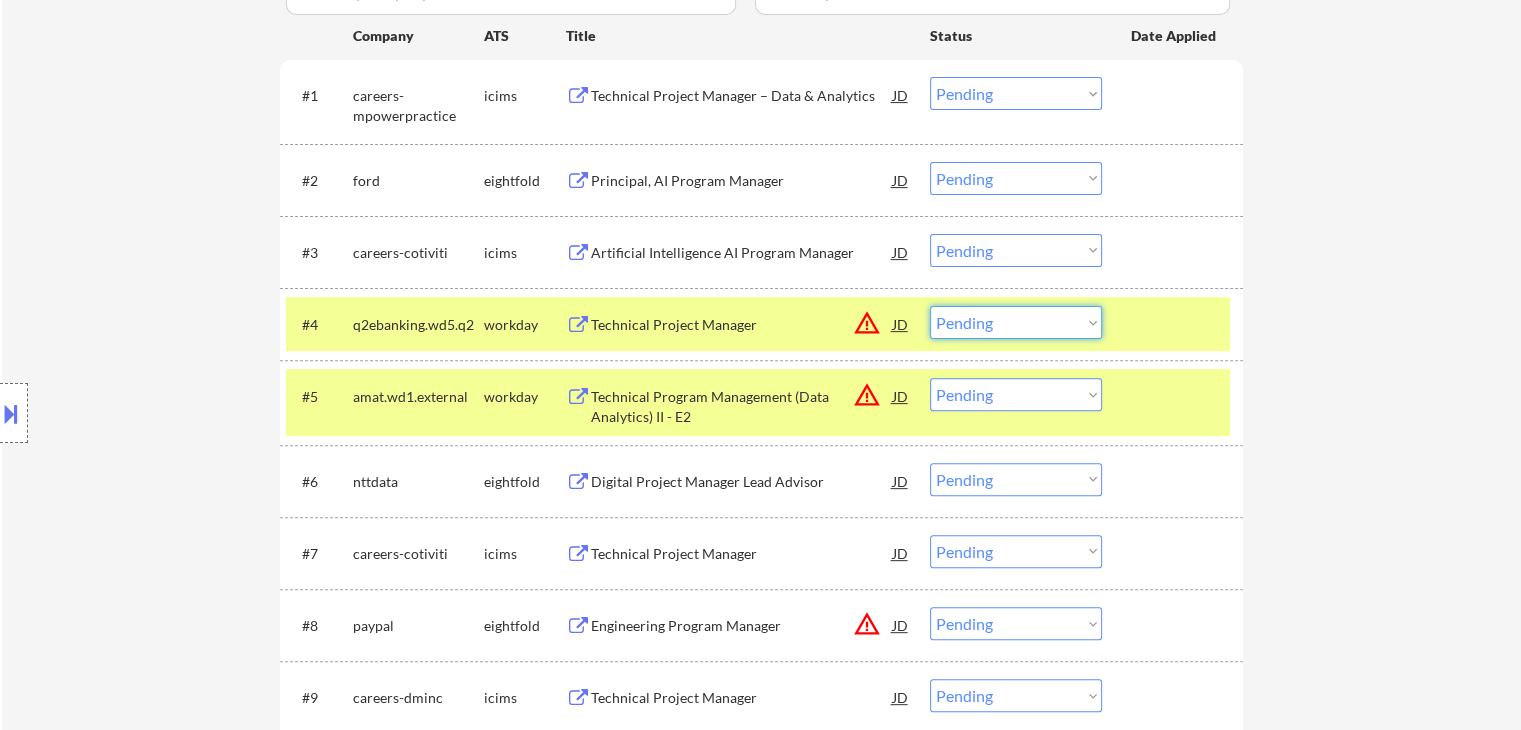 click on "Choose an option... Pending Applied Excluded (Questions) Excluded (Expired) Excluded (Location) Excluded (Bad Match) Excluded (Blocklist) Excluded (Salary) Excluded (Other)" at bounding box center (1016, 322) 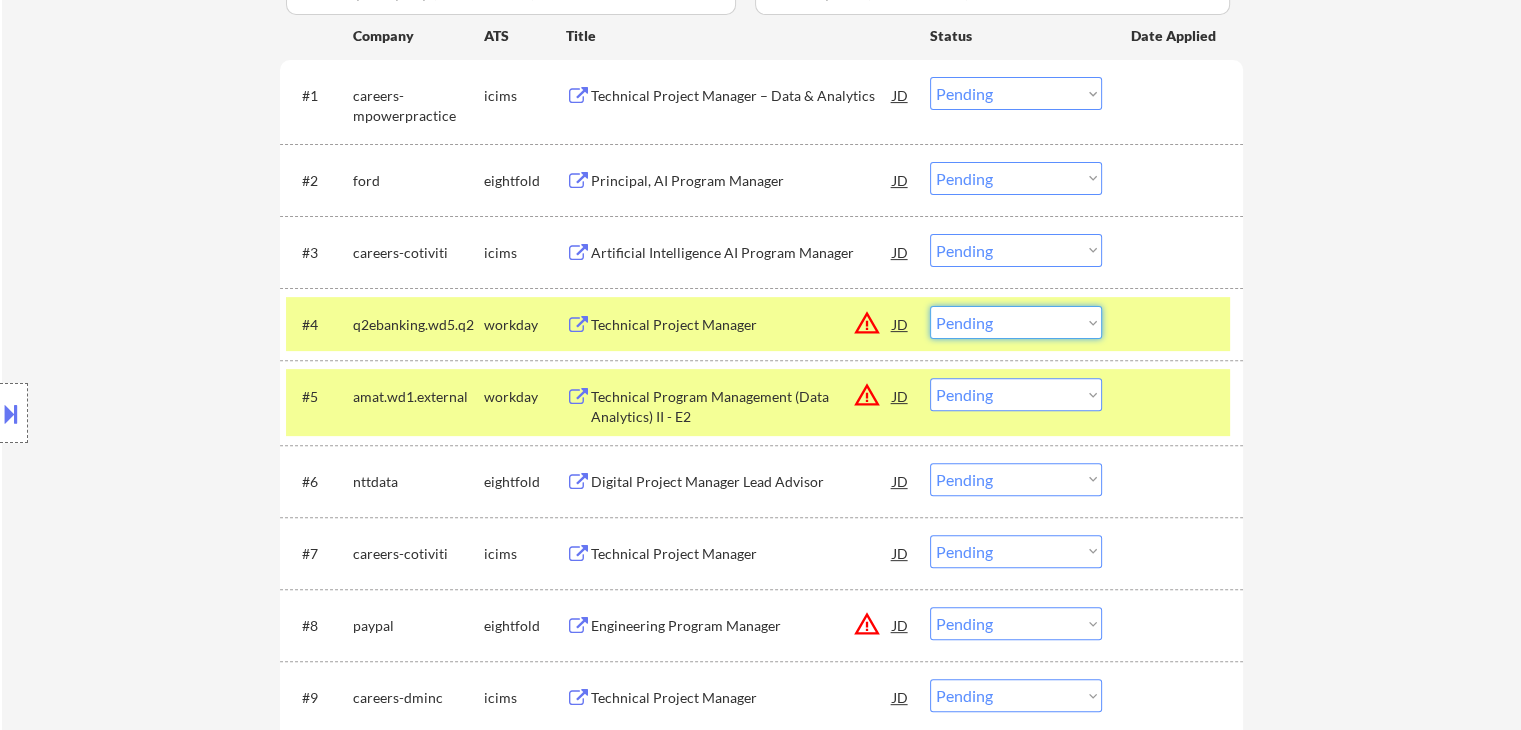 select on ""excluded__expired_"" 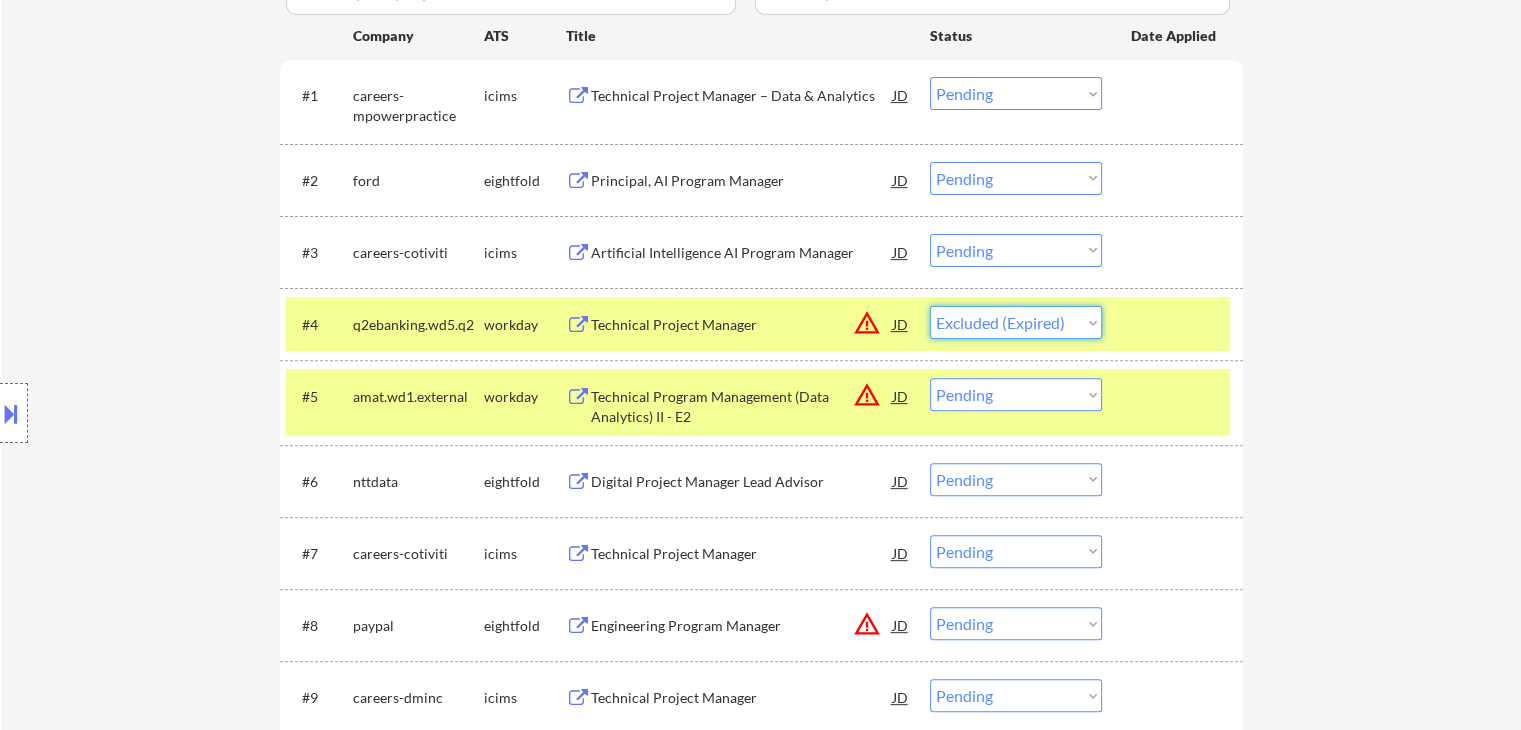 click on "Choose an option... Pending Applied Excluded (Questions) Excluded (Expired) Excluded (Location) Excluded (Bad Match) Excluded (Blocklist) Excluded (Salary) Excluded (Other)" at bounding box center (1016, 322) 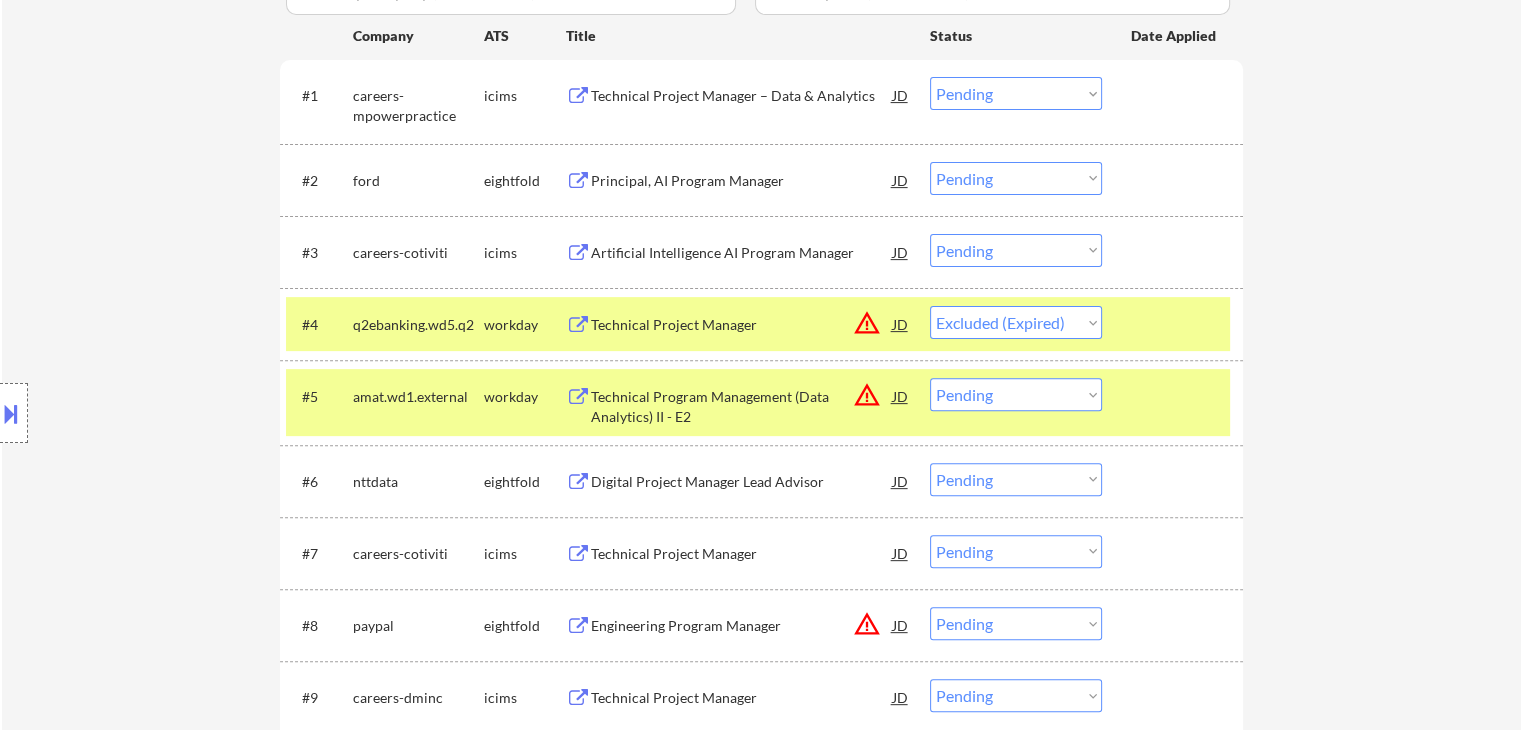 click on "Choose an option... Pending Applied Excluded (Questions) Excluded (Expired) Excluded (Location) Excluded (Bad Match) Excluded (Blocklist) Excluded (Salary) Excluded (Other)" at bounding box center [1016, 394] 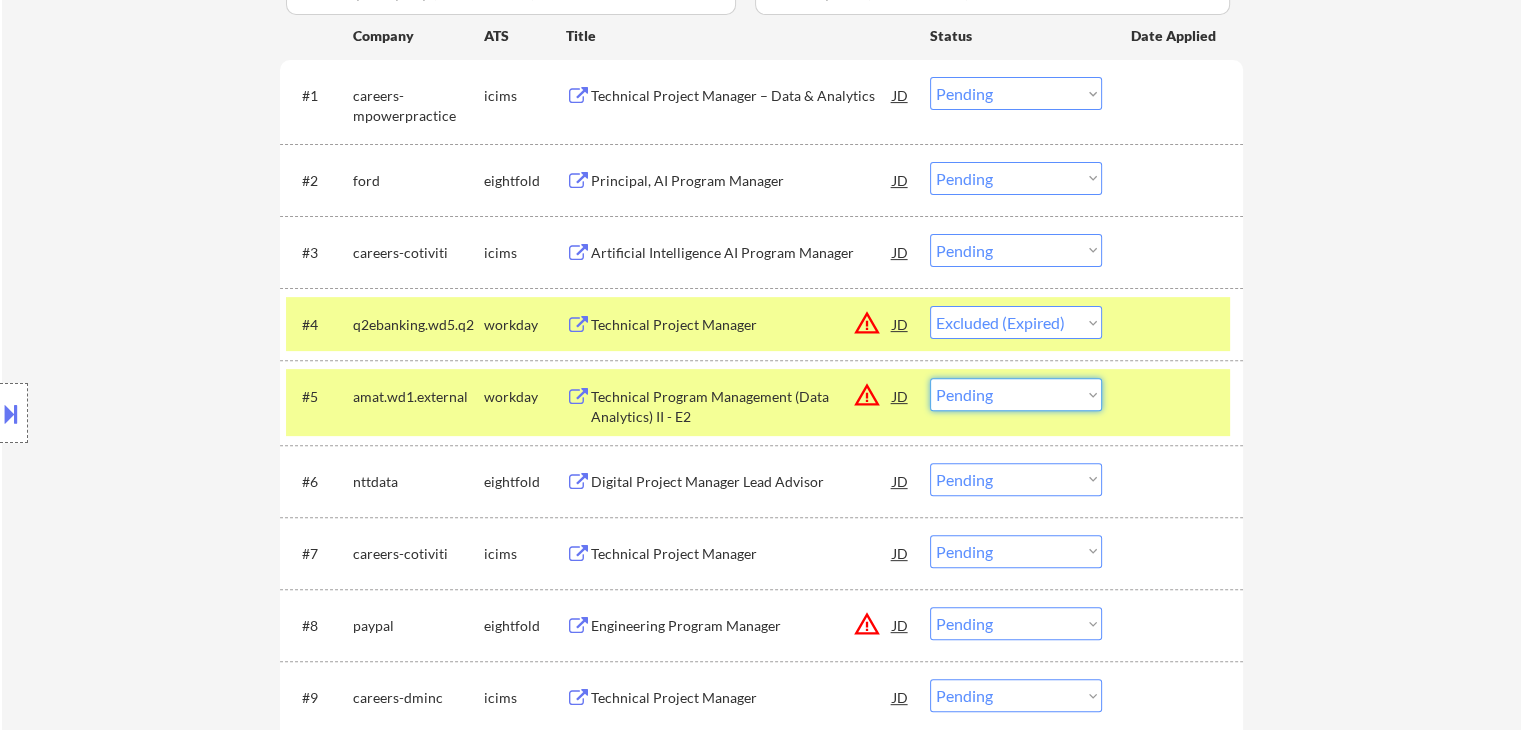 select on ""excluded__expired_"" 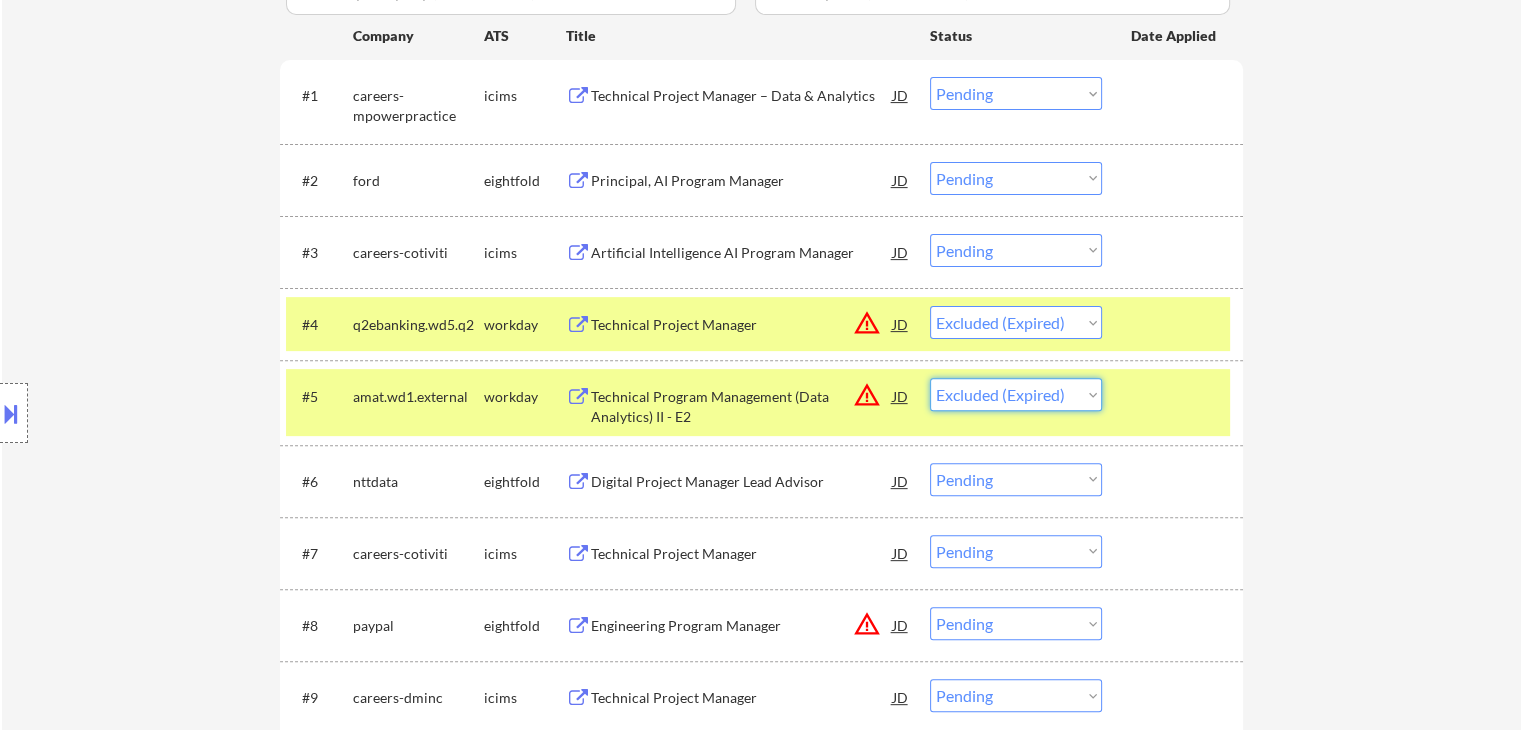 click on "Choose an option... Pending Applied Excluded (Questions) Excluded (Expired) Excluded (Location) Excluded (Bad Match) Excluded (Blocklist) Excluded (Salary) Excluded (Other)" at bounding box center [1016, 394] 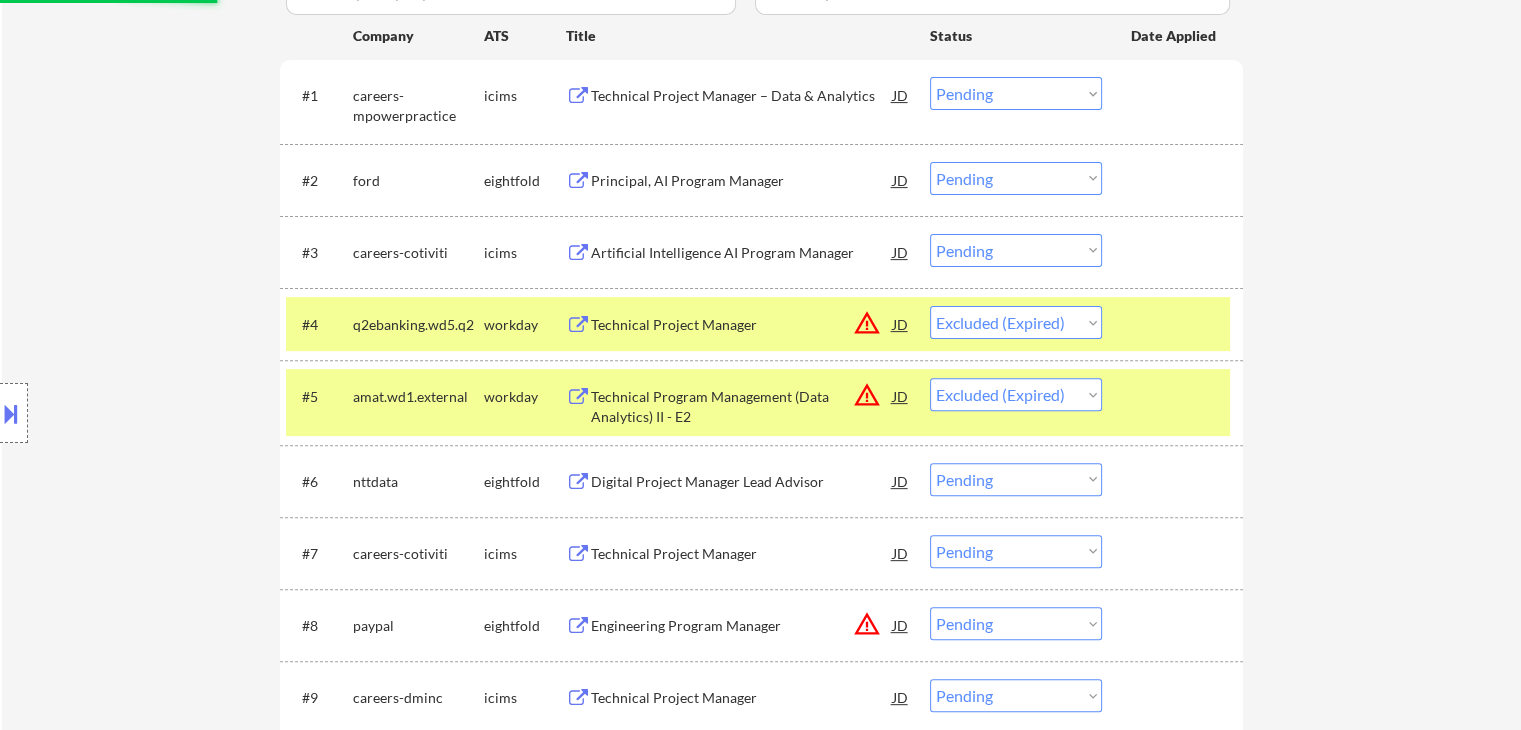 select on ""pending"" 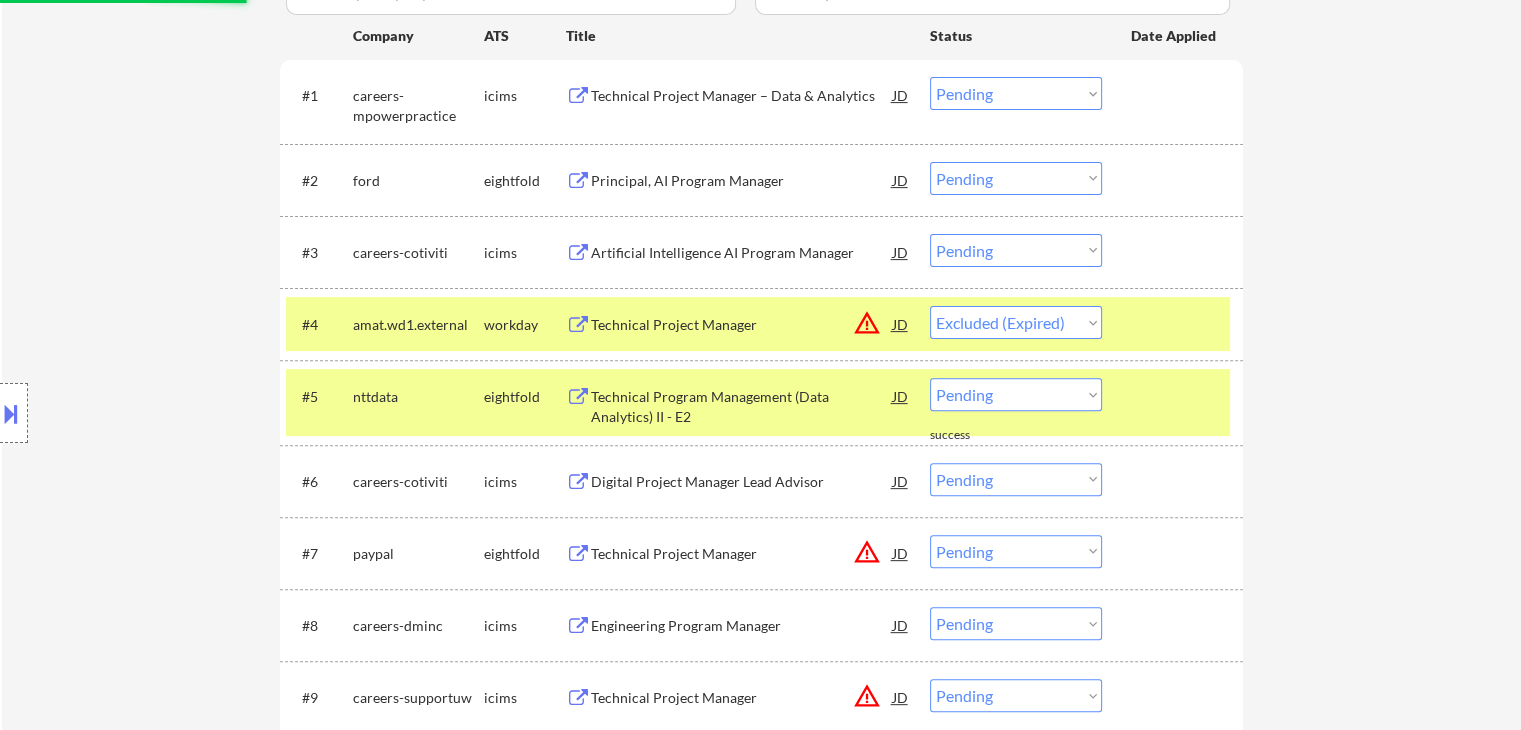 select on ""pending"" 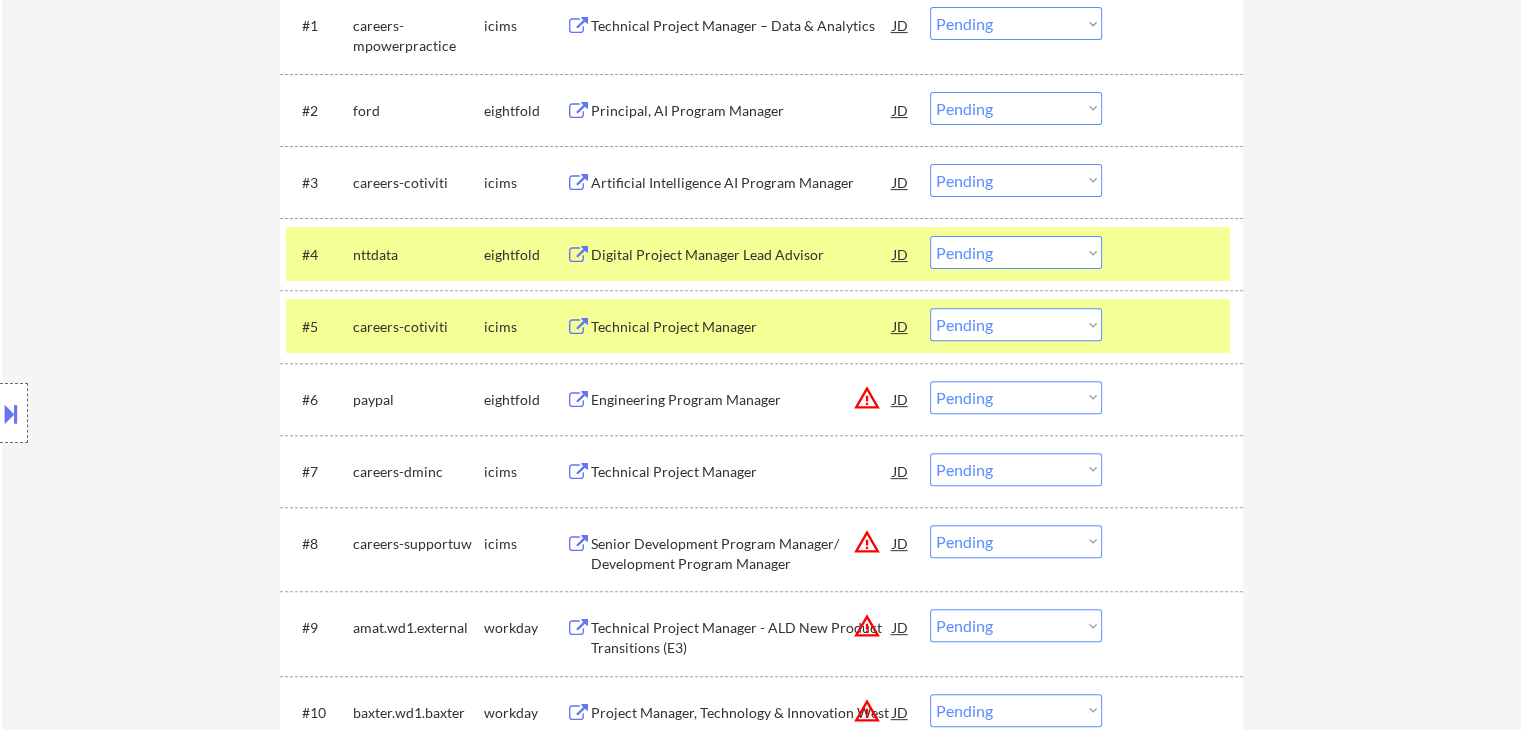 scroll, scrollTop: 800, scrollLeft: 0, axis: vertical 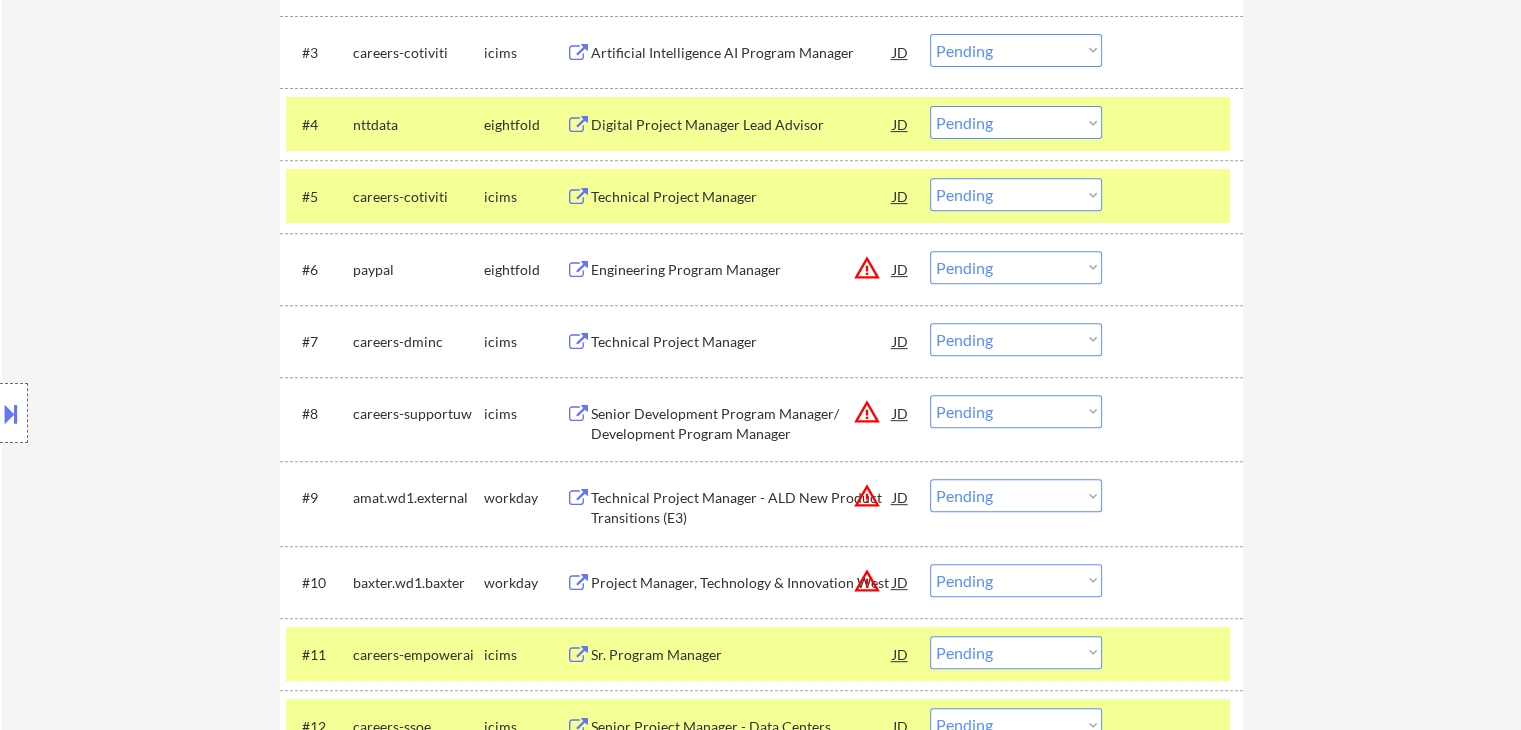 click on "Choose an option... Pending Applied Excluded (Questions) Excluded (Expired) Excluded (Location) Excluded (Bad Match) Excluded (Blocklist) Excluded (Salary) Excluded (Other)" at bounding box center (1016, 495) 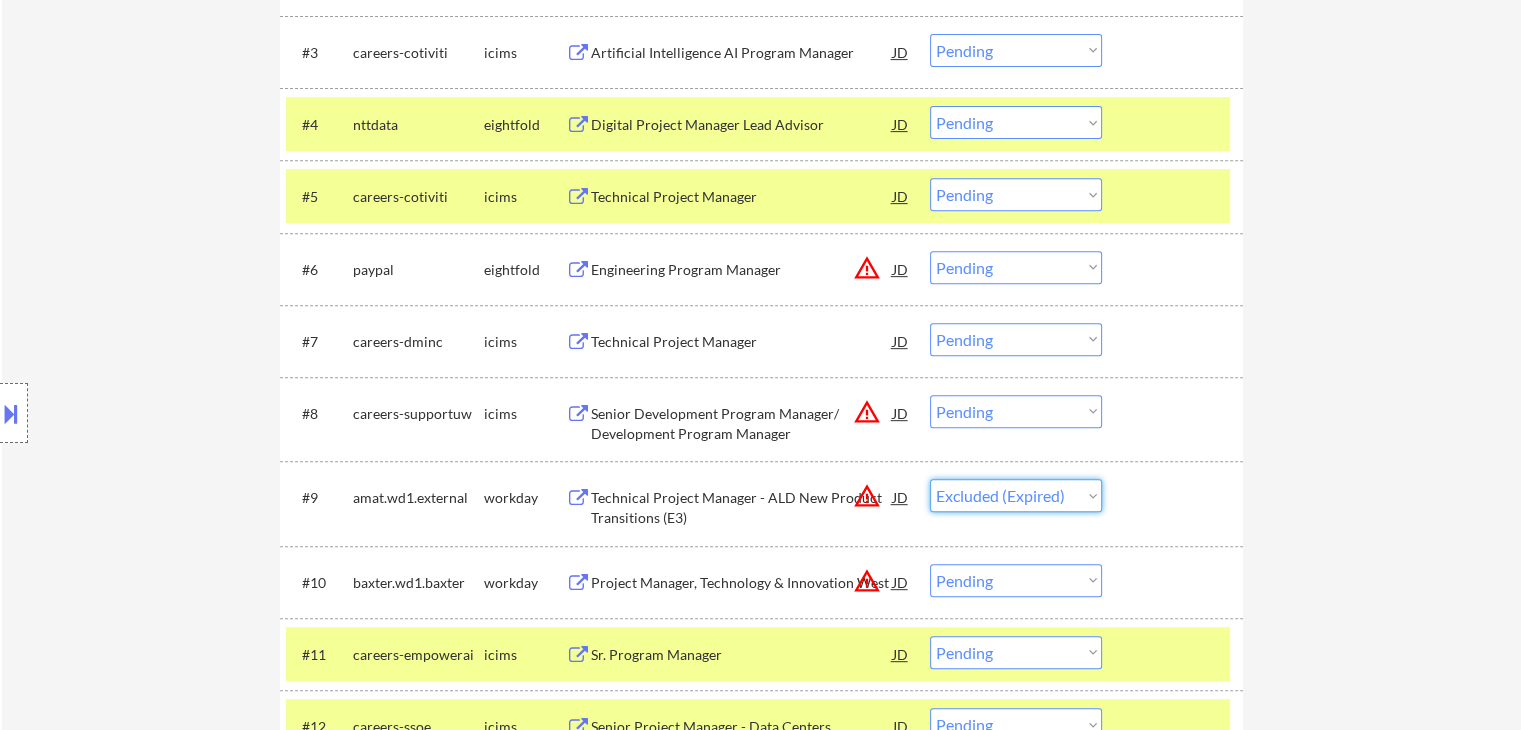 click on "Choose an option... Pending Applied Excluded (Questions) Excluded (Expired) Excluded (Location) Excluded (Bad Match) Excluded (Blocklist) Excluded (Salary) Excluded (Other)" at bounding box center [1016, 495] 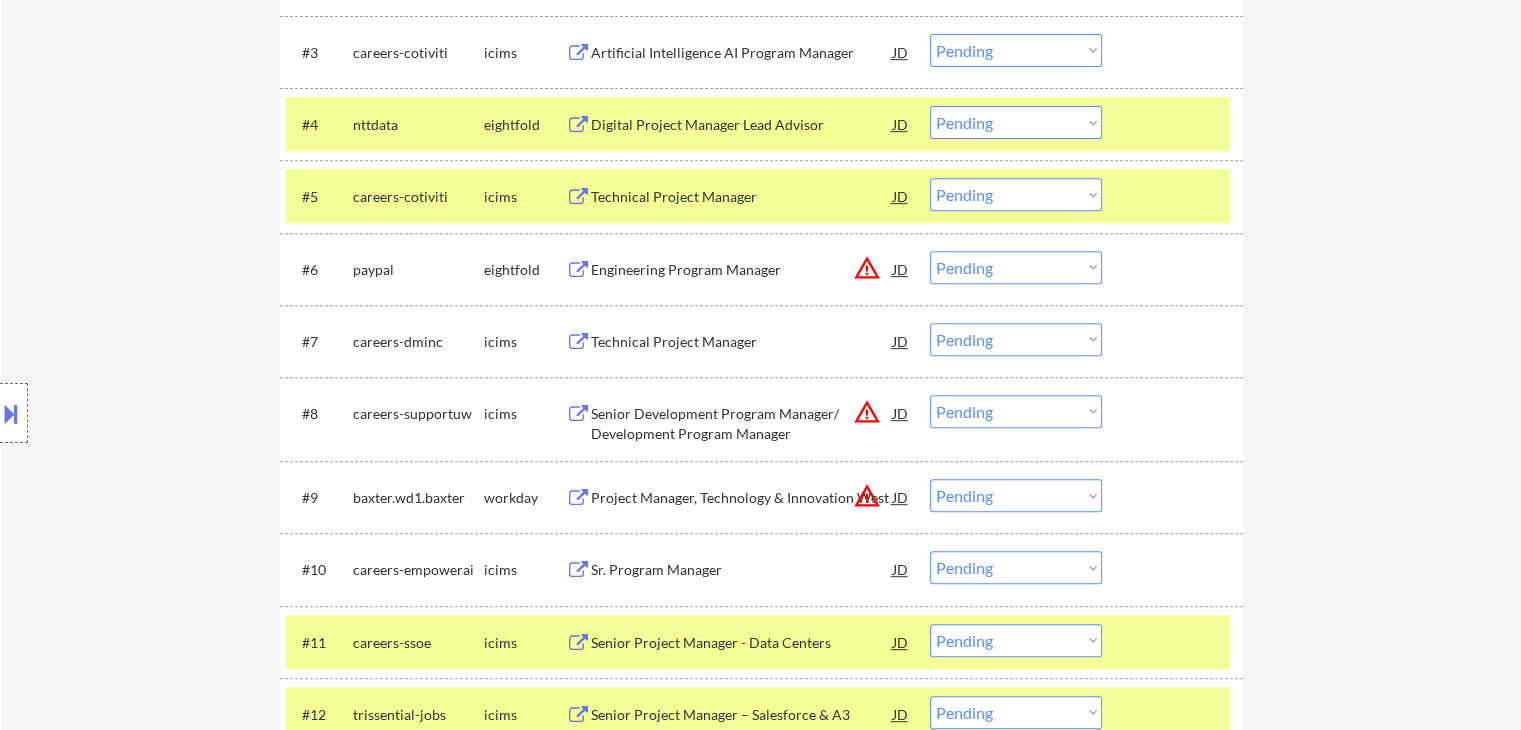 click at bounding box center [11, 413] 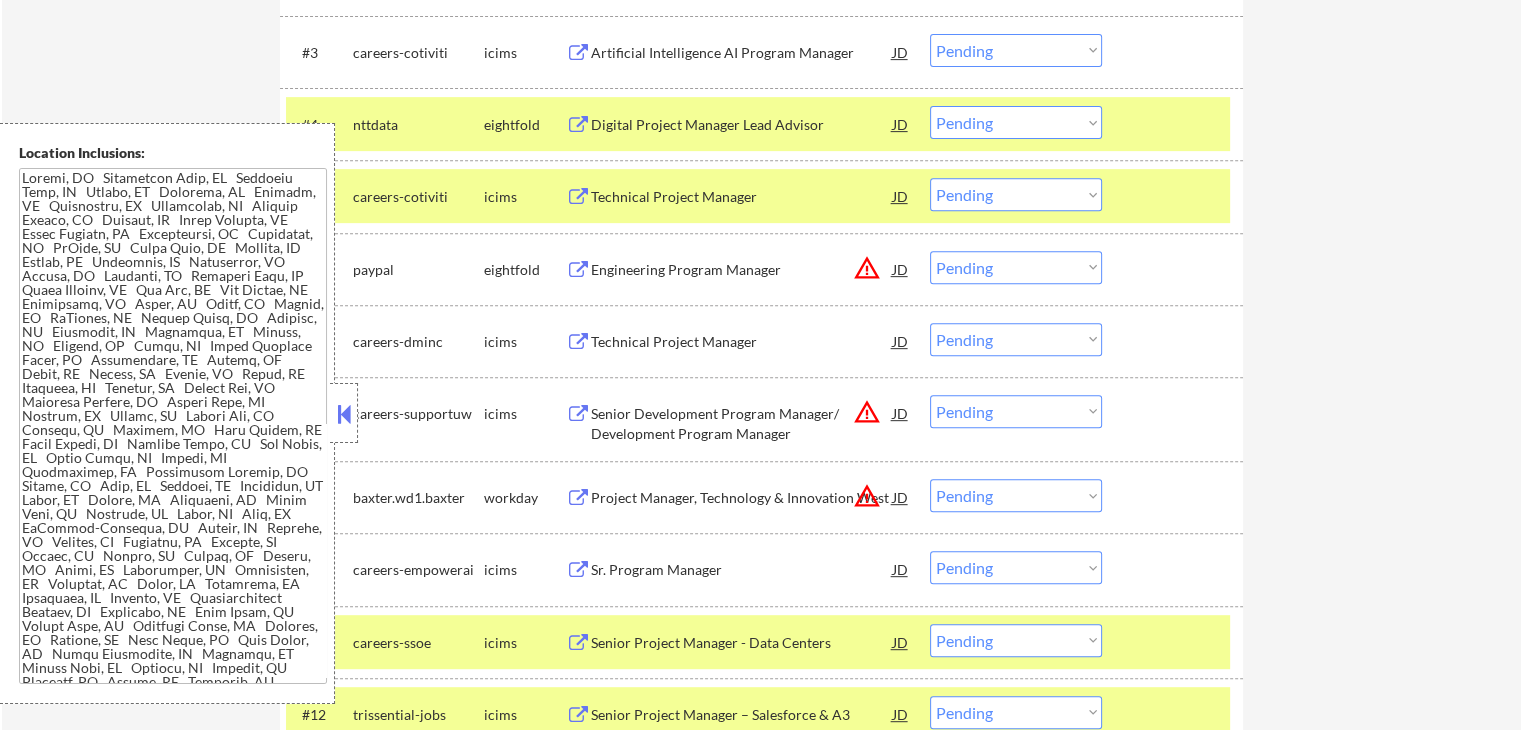 click on "Choose an option... Pending Applied Excluded (Questions) Excluded (Expired) Excluded (Location) Excluded (Bad Match) Excluded (Blocklist) Excluded (Salary) Excluded (Other)" at bounding box center (1016, 495) 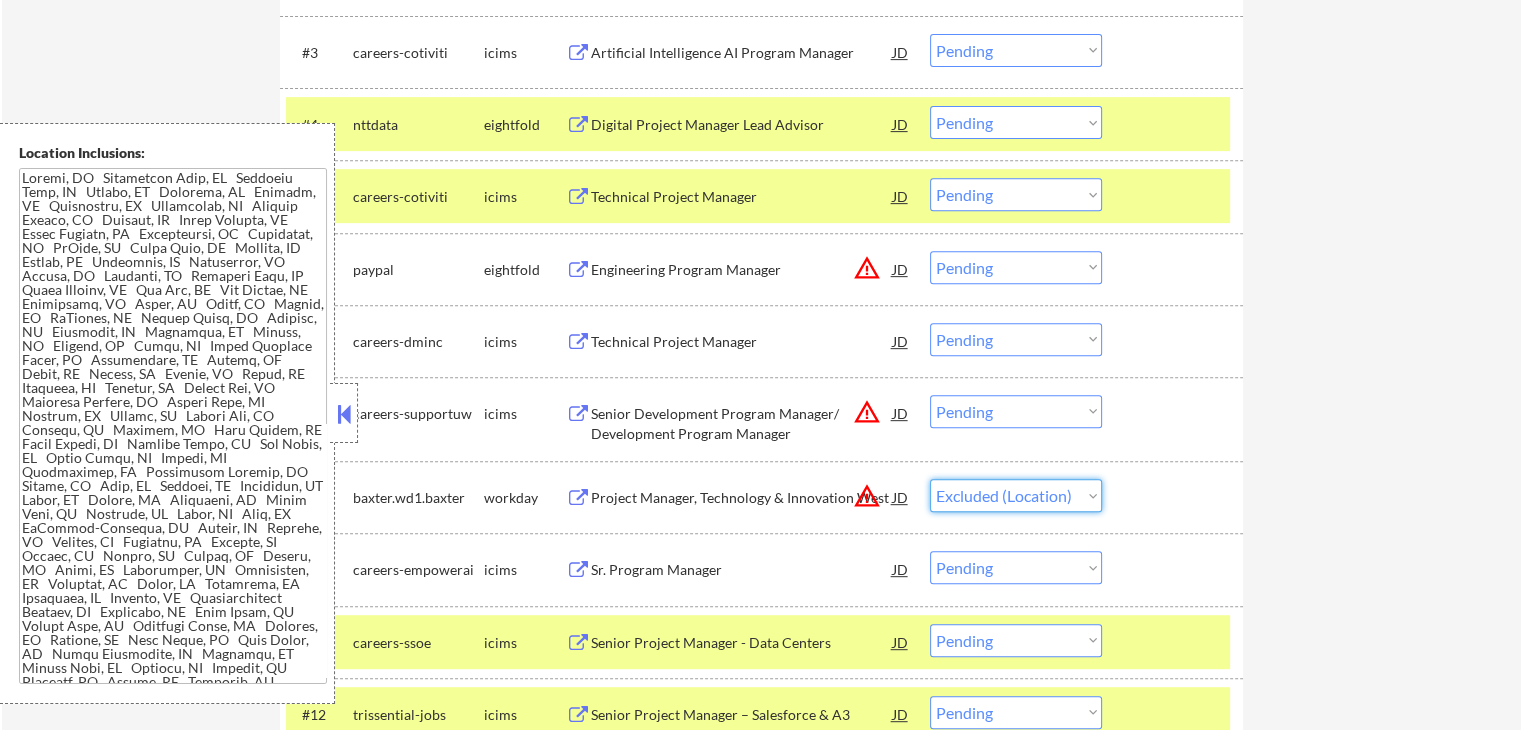 click on "Choose an option... Pending Applied Excluded (Questions) Excluded (Expired) Excluded (Location) Excluded (Bad Match) Excluded (Blocklist) Excluded (Salary) Excluded (Other)" at bounding box center (1016, 495) 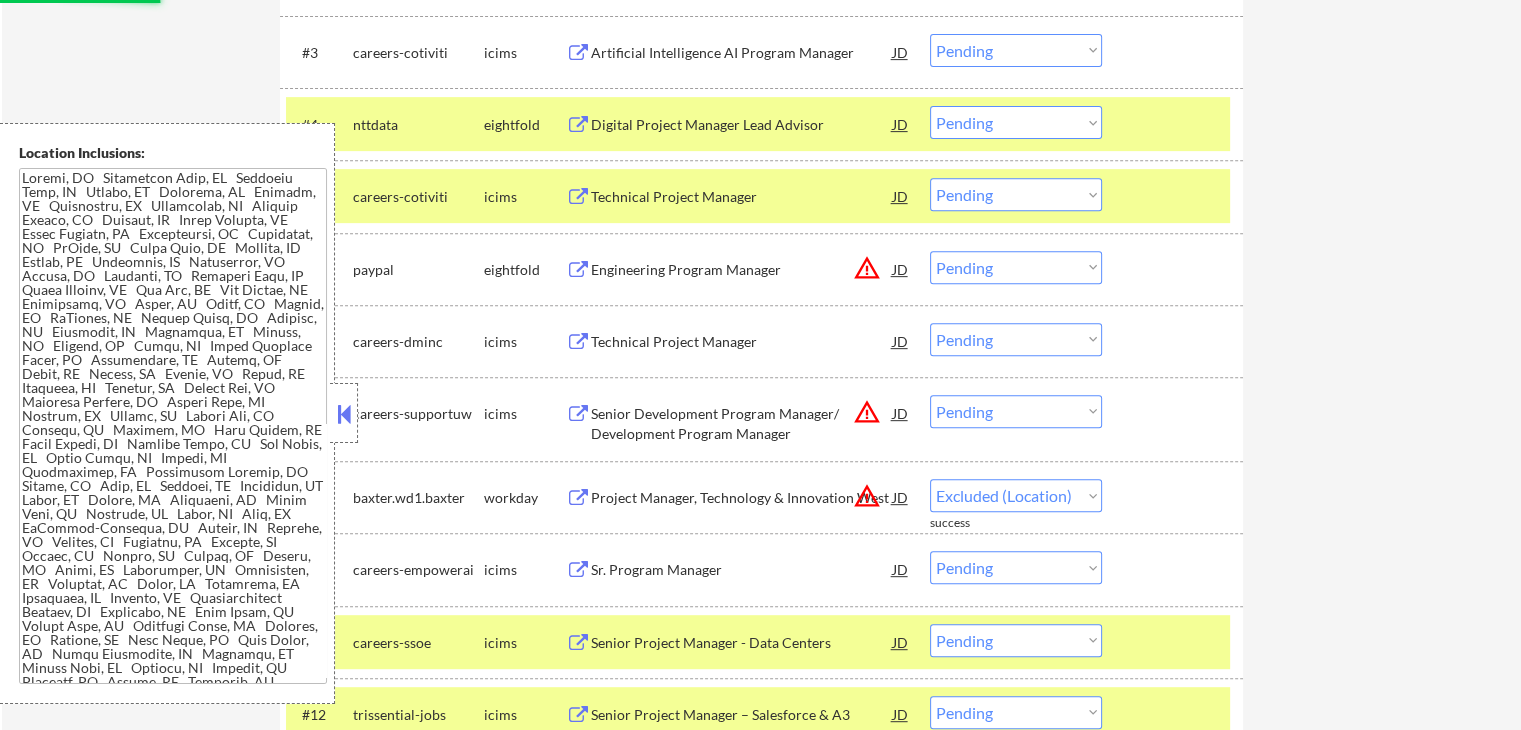 select on ""pending"" 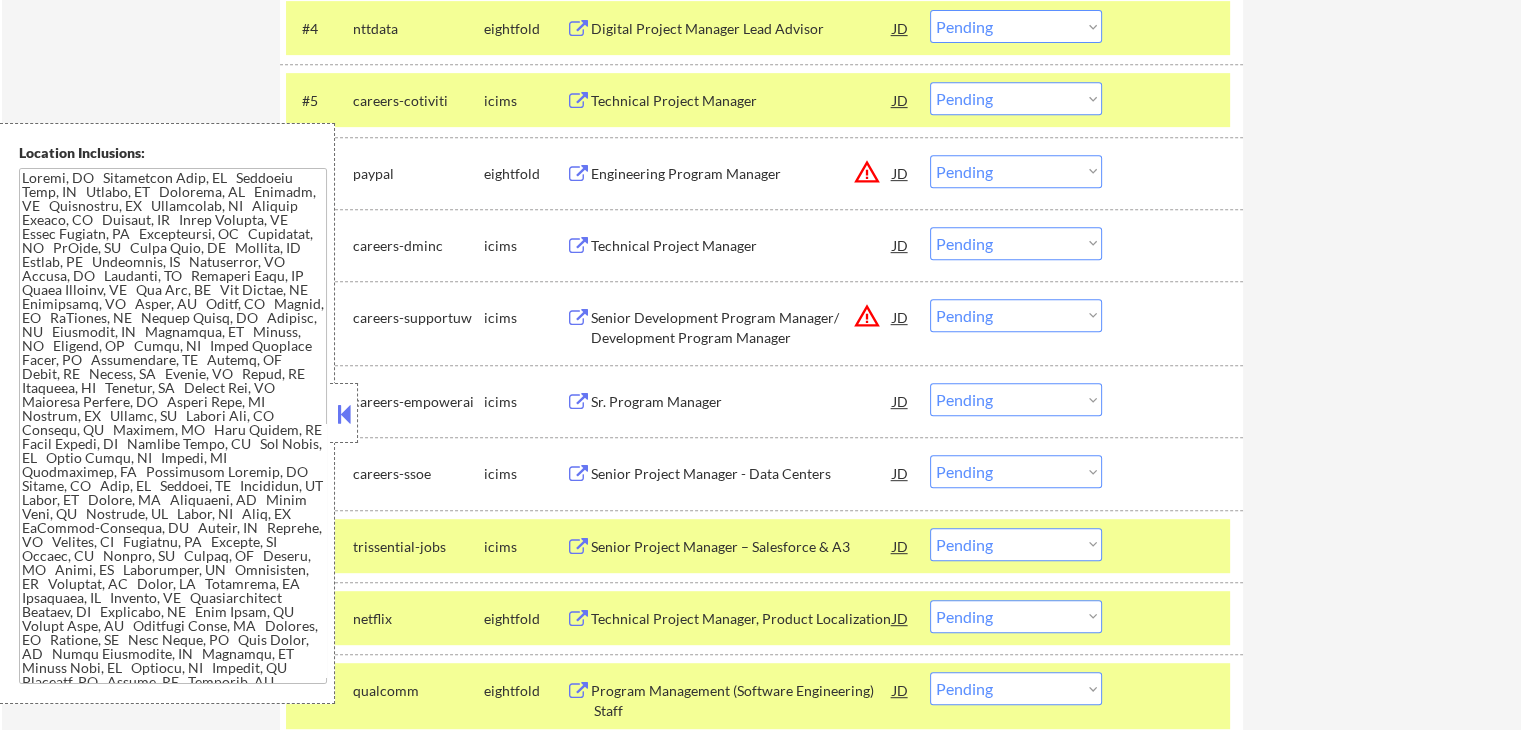 scroll, scrollTop: 1000, scrollLeft: 0, axis: vertical 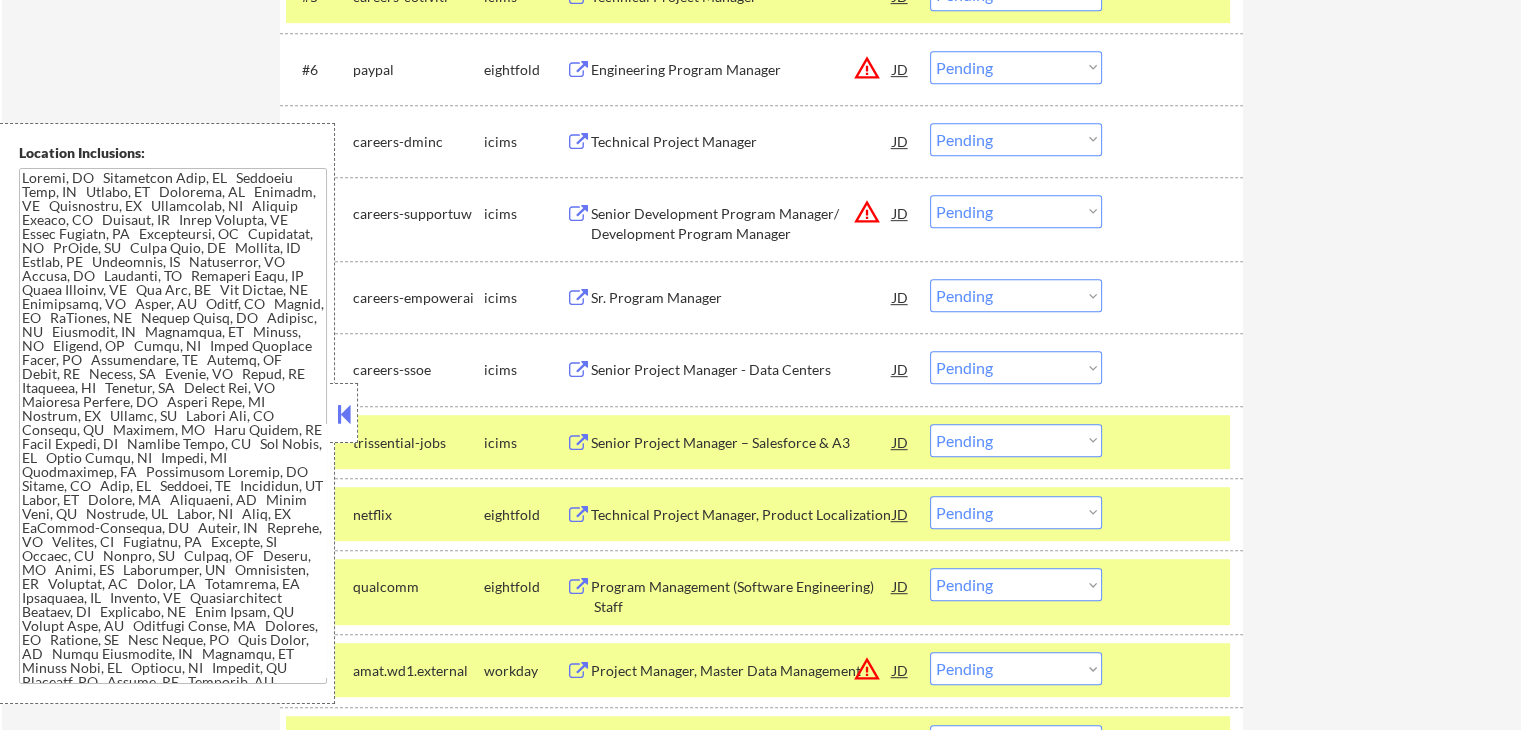 click on "Choose an option... Pending Applied Excluded (Questions) Excluded (Expired) Excluded (Location) Excluded (Bad Match) Excluded (Blocklist) Excluded (Salary) Excluded (Other)" at bounding box center (1016, 440) 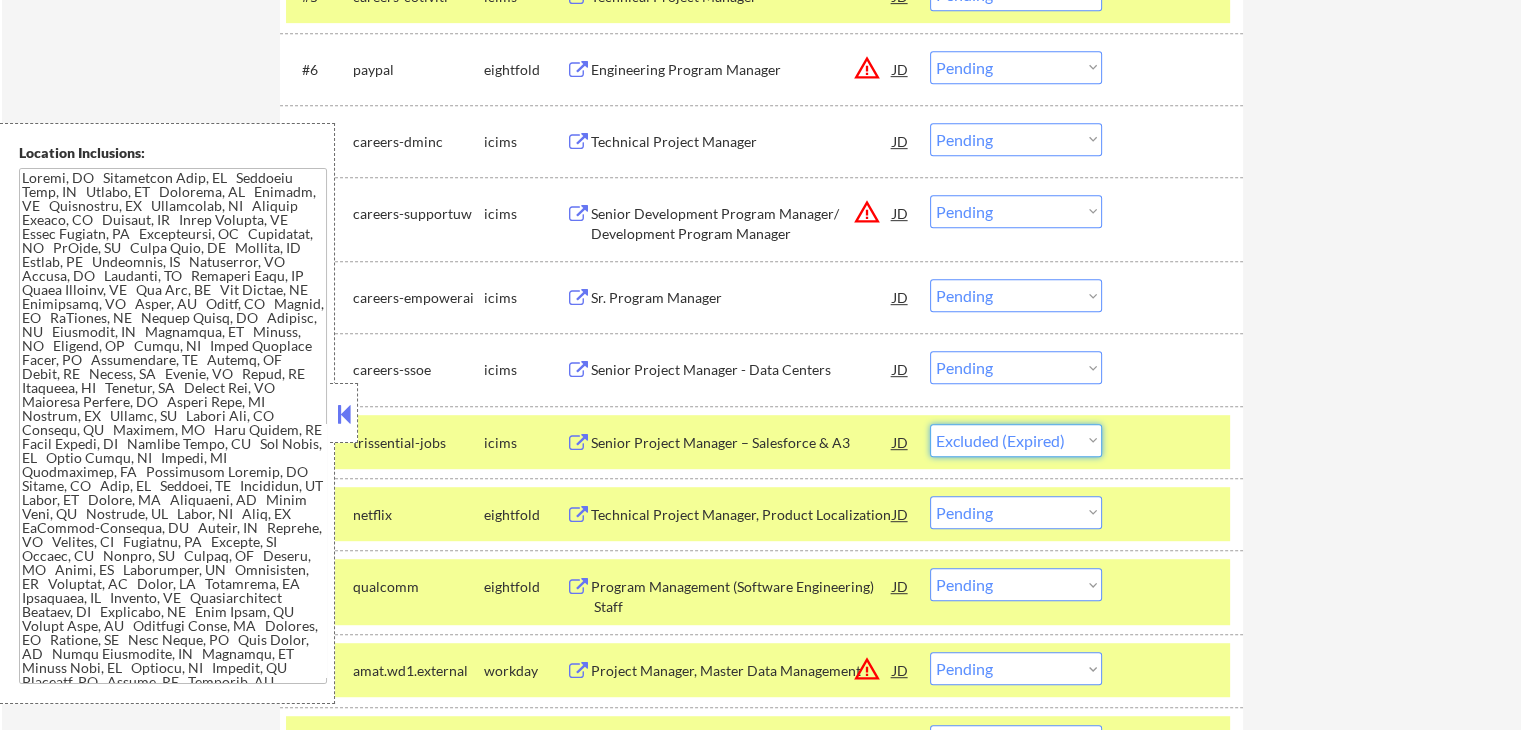 click on "Choose an option... Pending Applied Excluded (Questions) Excluded (Expired) Excluded (Location) Excluded (Bad Match) Excluded (Blocklist) Excluded (Salary) Excluded (Other)" at bounding box center [1016, 440] 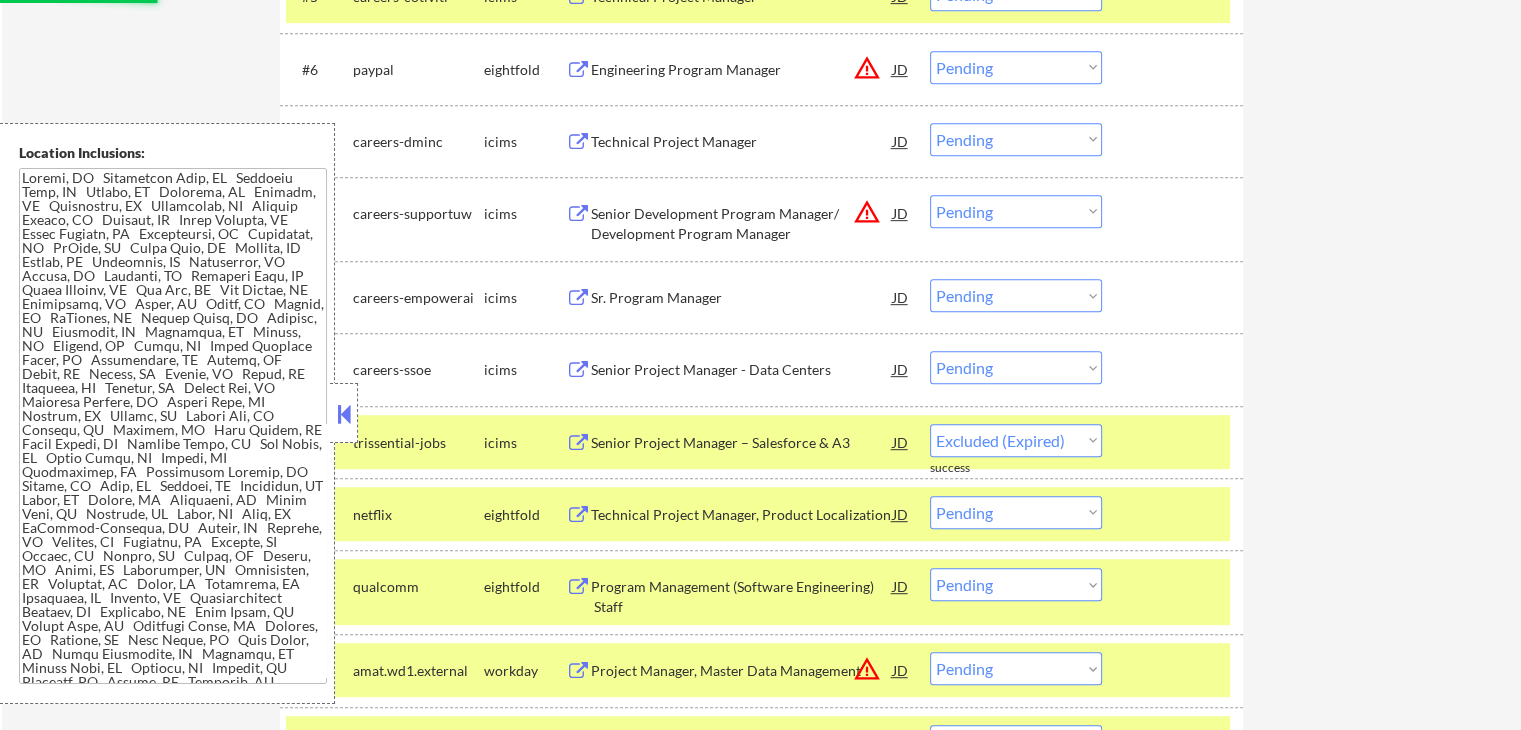 select on ""pending"" 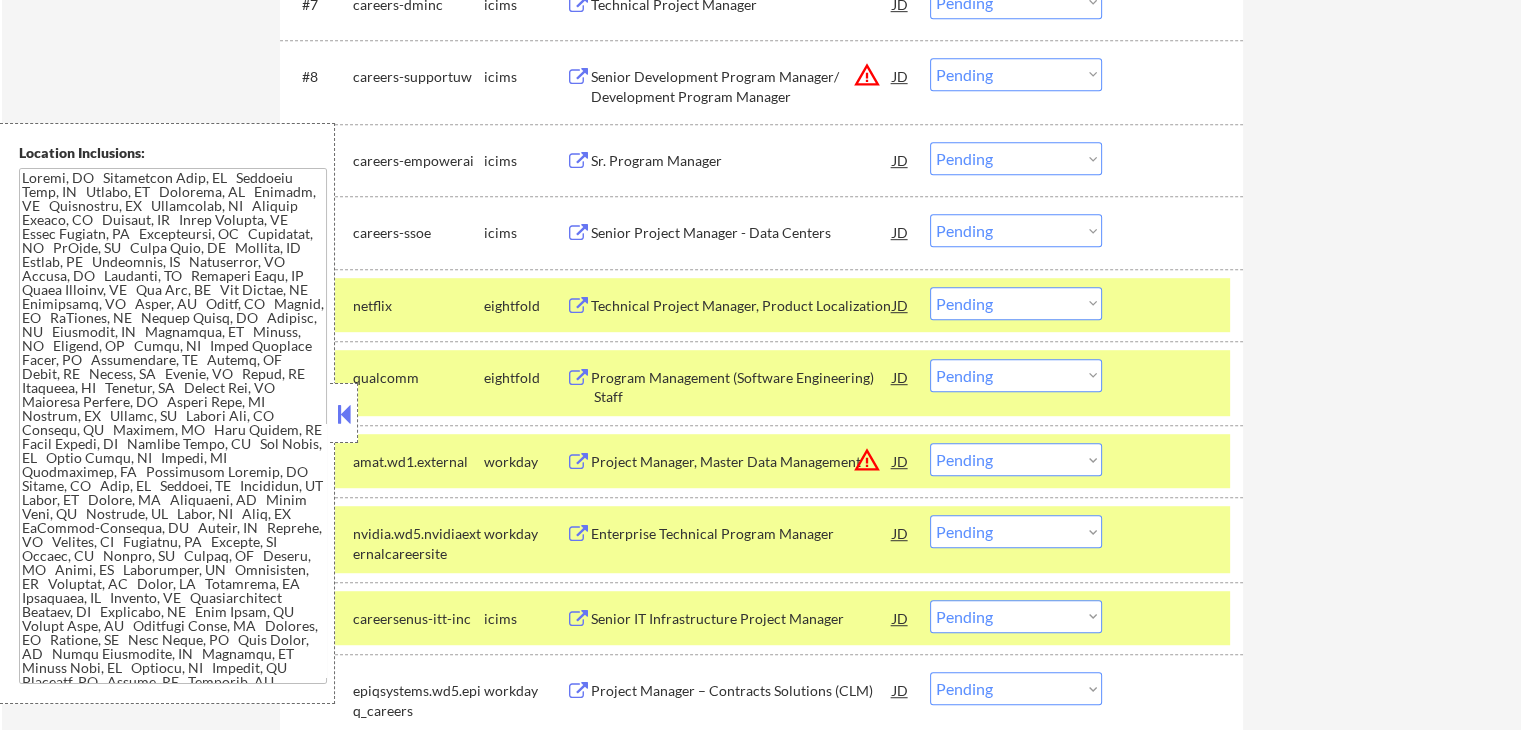 scroll, scrollTop: 1200, scrollLeft: 0, axis: vertical 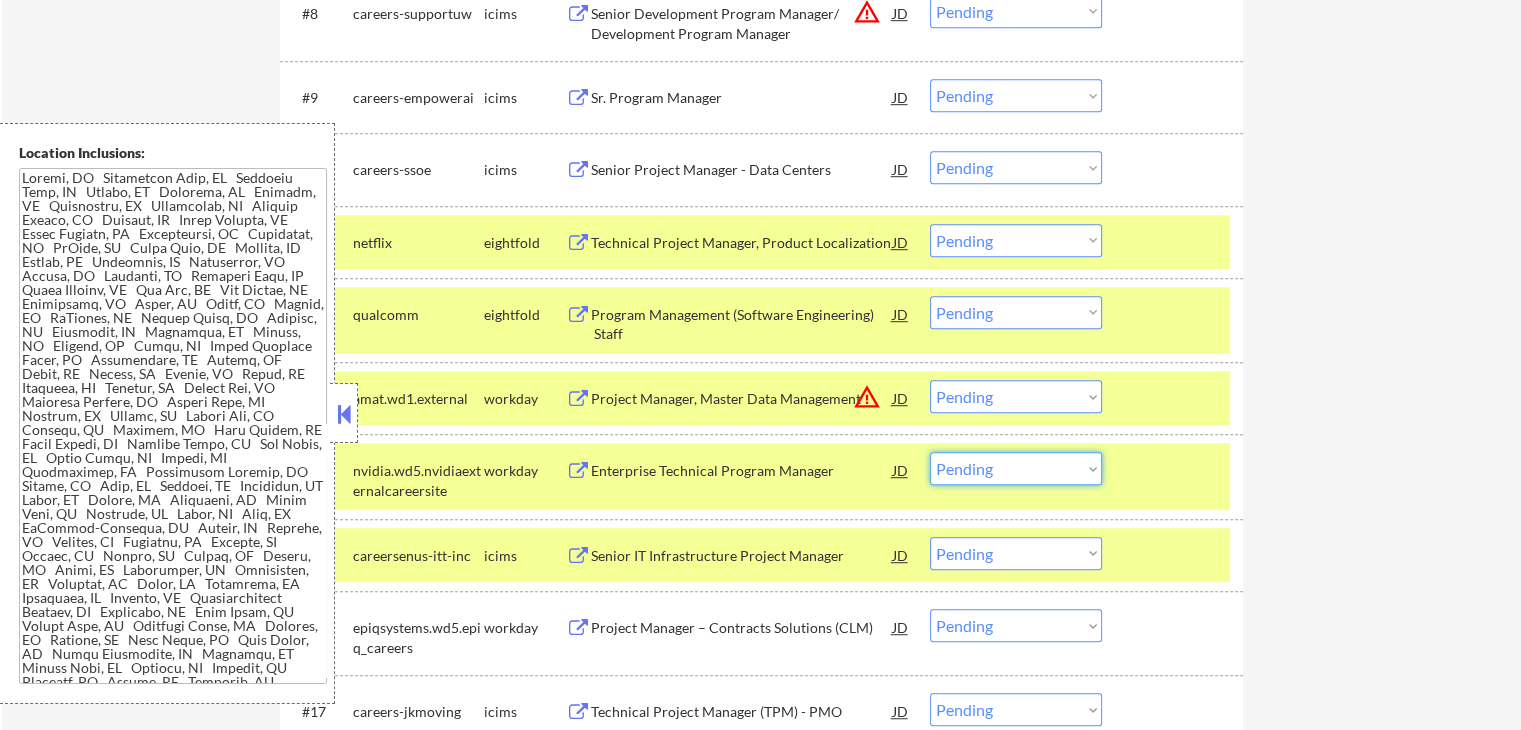 drag, startPoint x: 1040, startPoint y: 477, endPoint x: 1021, endPoint y: 475, distance: 19.104973 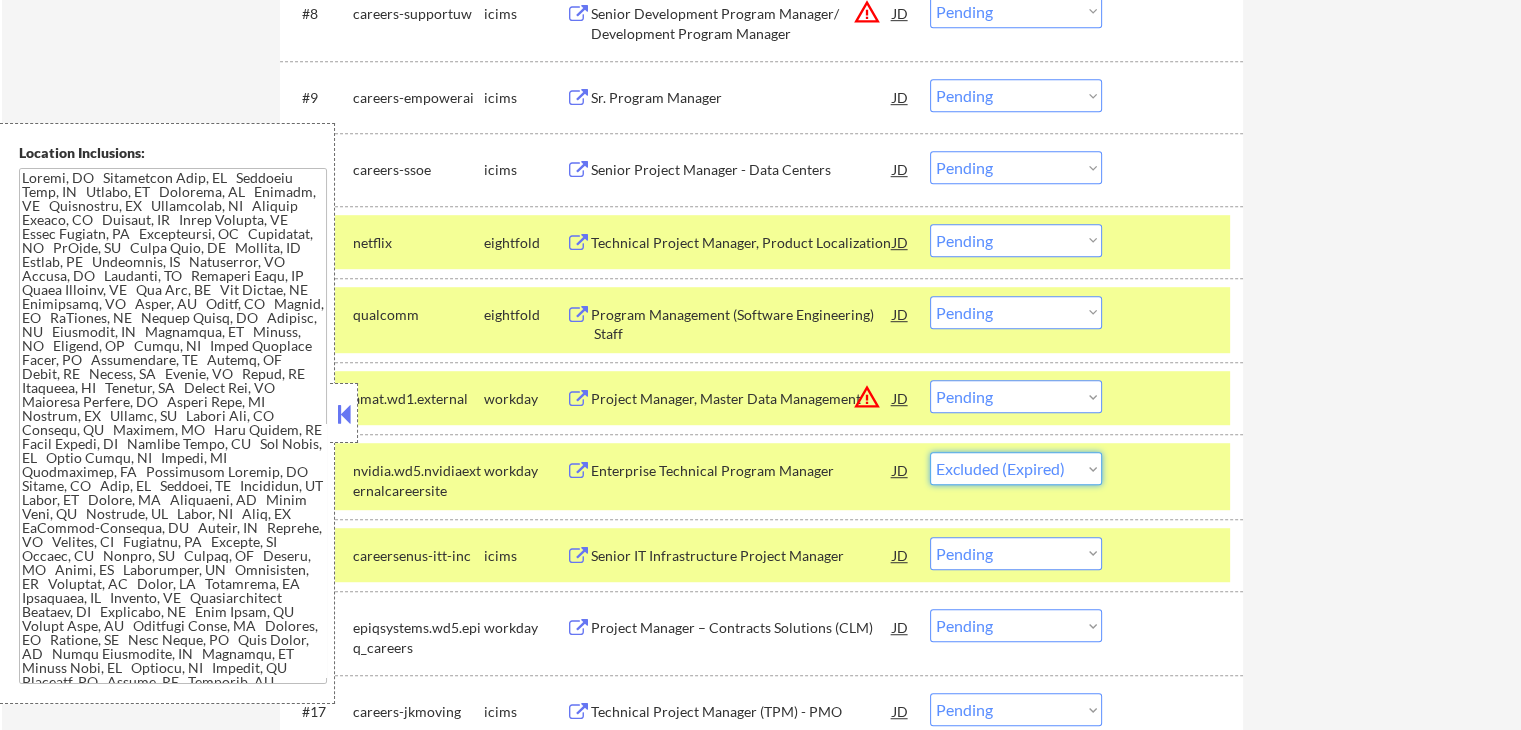 click on "Choose an option... Pending Applied Excluded (Questions) Excluded (Expired) Excluded (Location) Excluded (Bad Match) Excluded (Blocklist) Excluded (Salary) Excluded (Other)" at bounding box center (1016, 468) 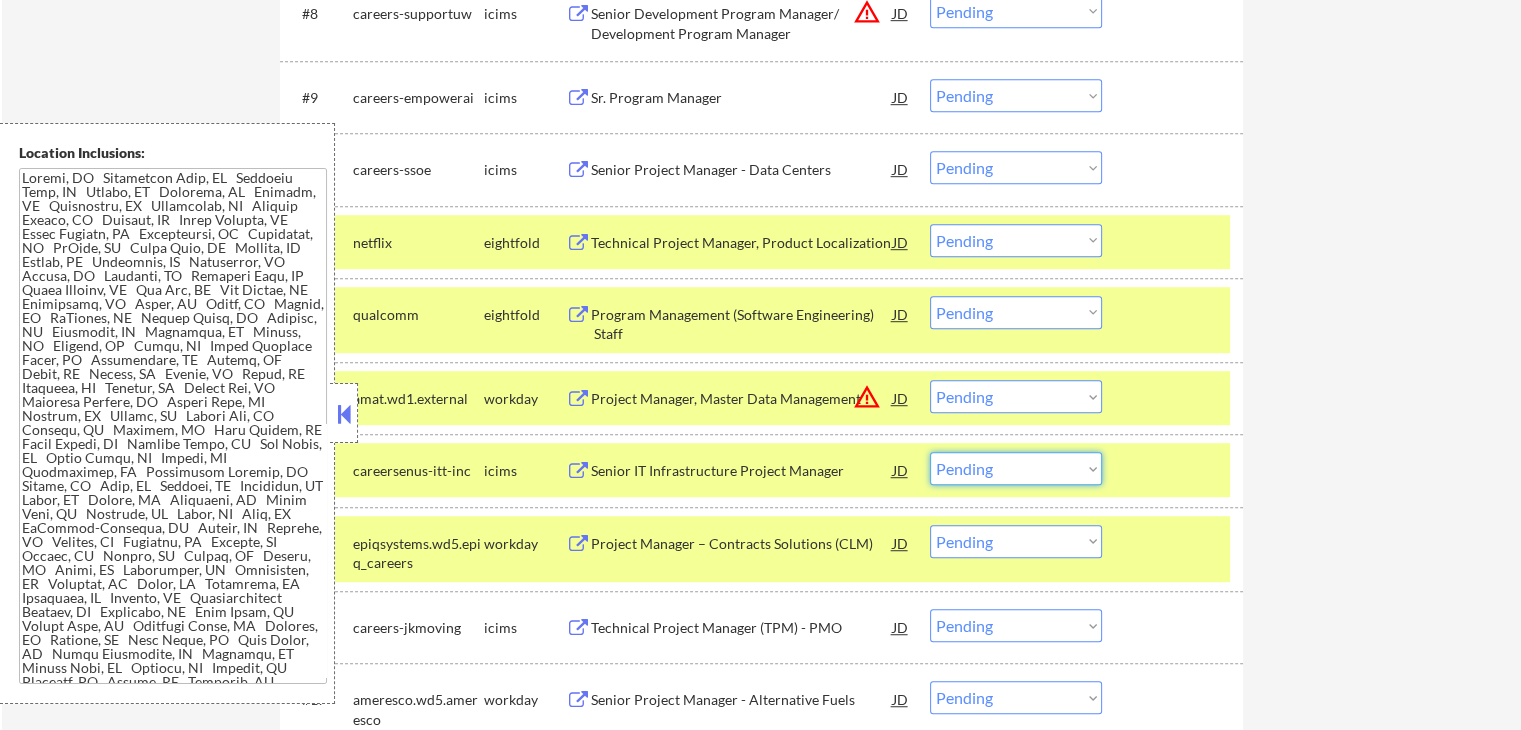 click on "Choose an option... Pending Applied Excluded (Questions) Excluded (Expired) Excluded (Location) Excluded (Bad Match) Excluded (Blocklist) Excluded (Salary) Excluded (Other)" at bounding box center [1016, 468] 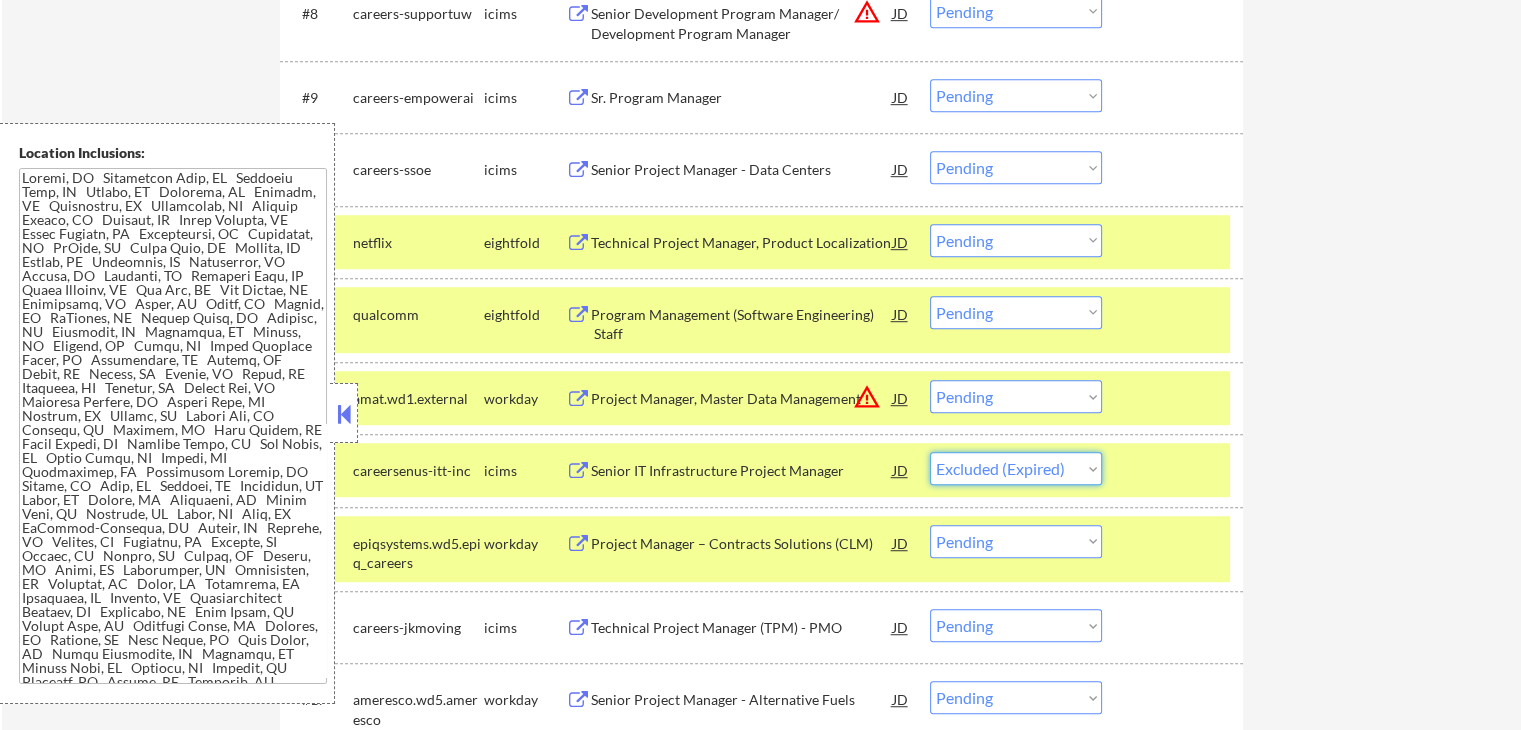click on "Choose an option... Pending Applied Excluded (Questions) Excluded (Expired) Excluded (Location) Excluded (Bad Match) Excluded (Blocklist) Excluded (Salary) Excluded (Other)" at bounding box center [1016, 468] 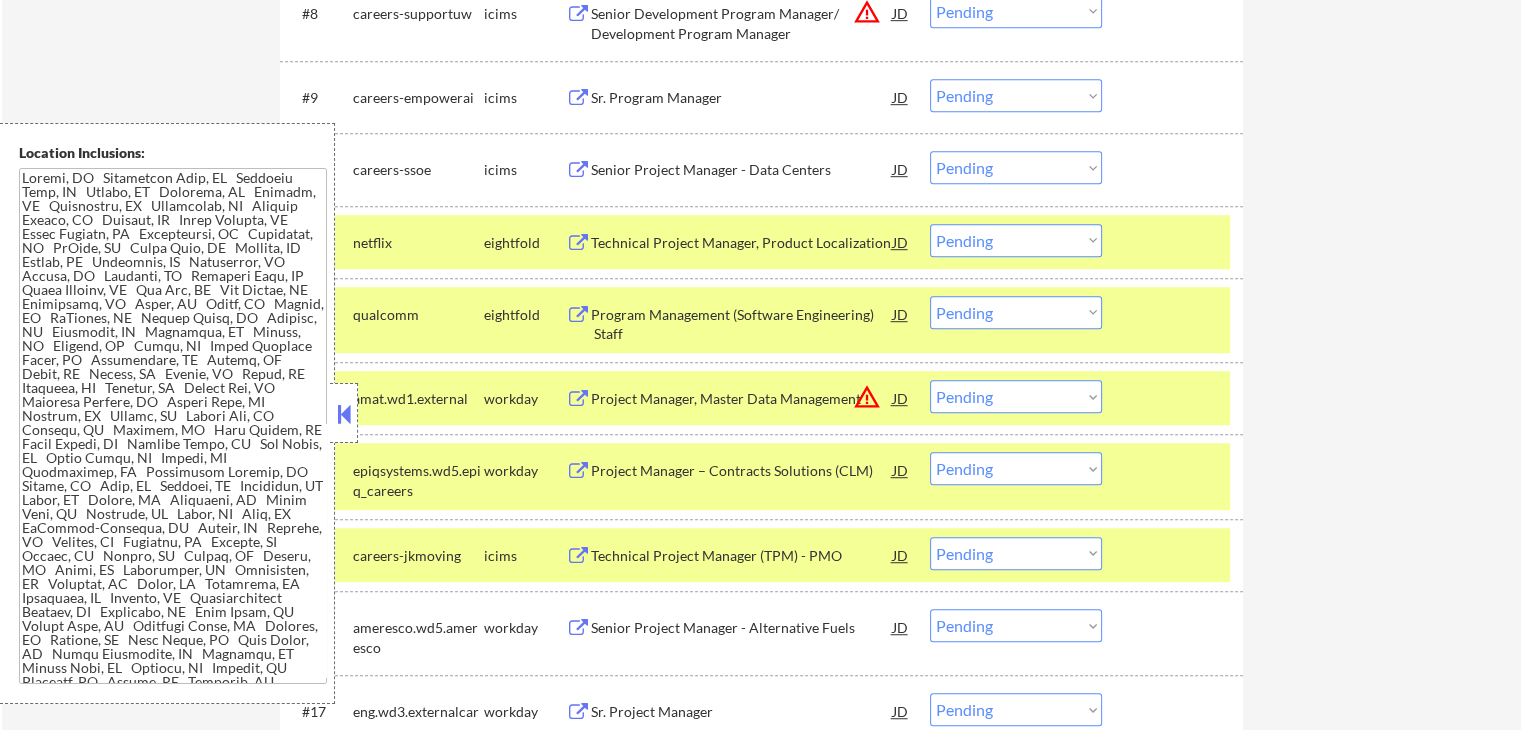 click on "Choose an option... Pending Applied Excluded (Questions) Excluded (Expired) Excluded (Location) Excluded (Bad Match) Excluded (Blocklist) Excluded (Salary) Excluded (Other)" at bounding box center (1016, 468) 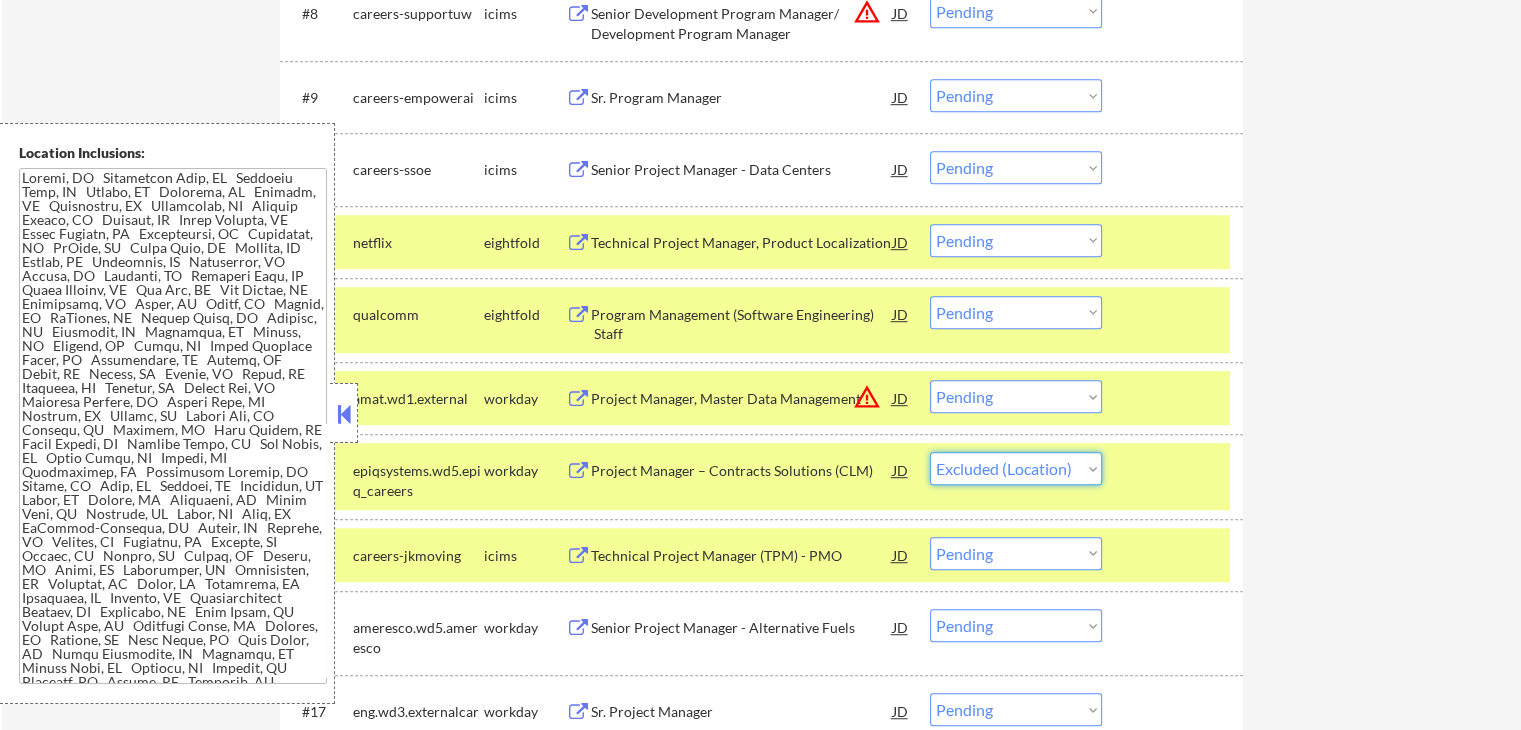 click on "Choose an option... Pending Applied Excluded (Questions) Excluded (Expired) Excluded (Location) Excluded (Bad Match) Excluded (Blocklist) Excluded (Salary) Excluded (Other)" at bounding box center [1016, 468] 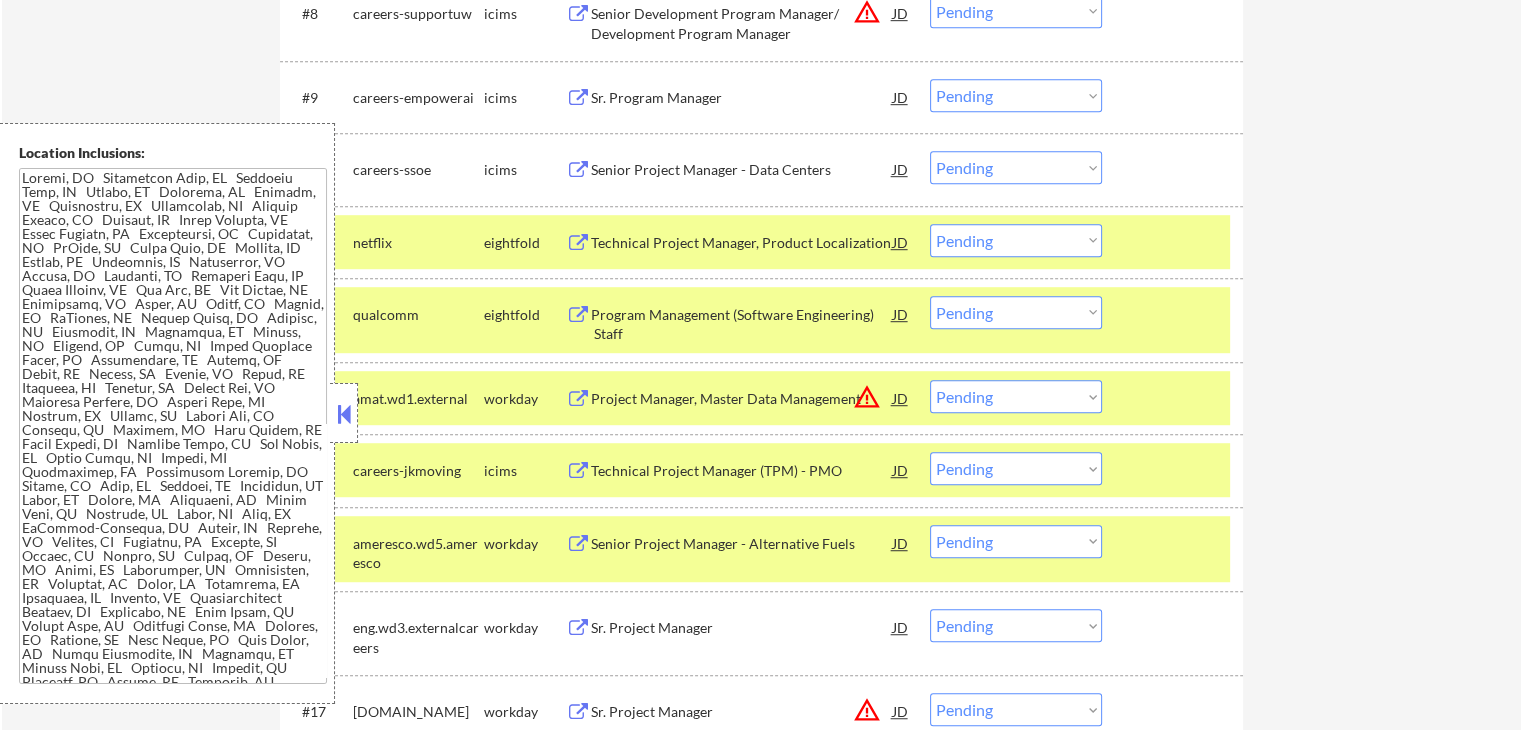 drag, startPoint x: 1088, startPoint y: 469, endPoint x: 1050, endPoint y: 514, distance: 58.898216 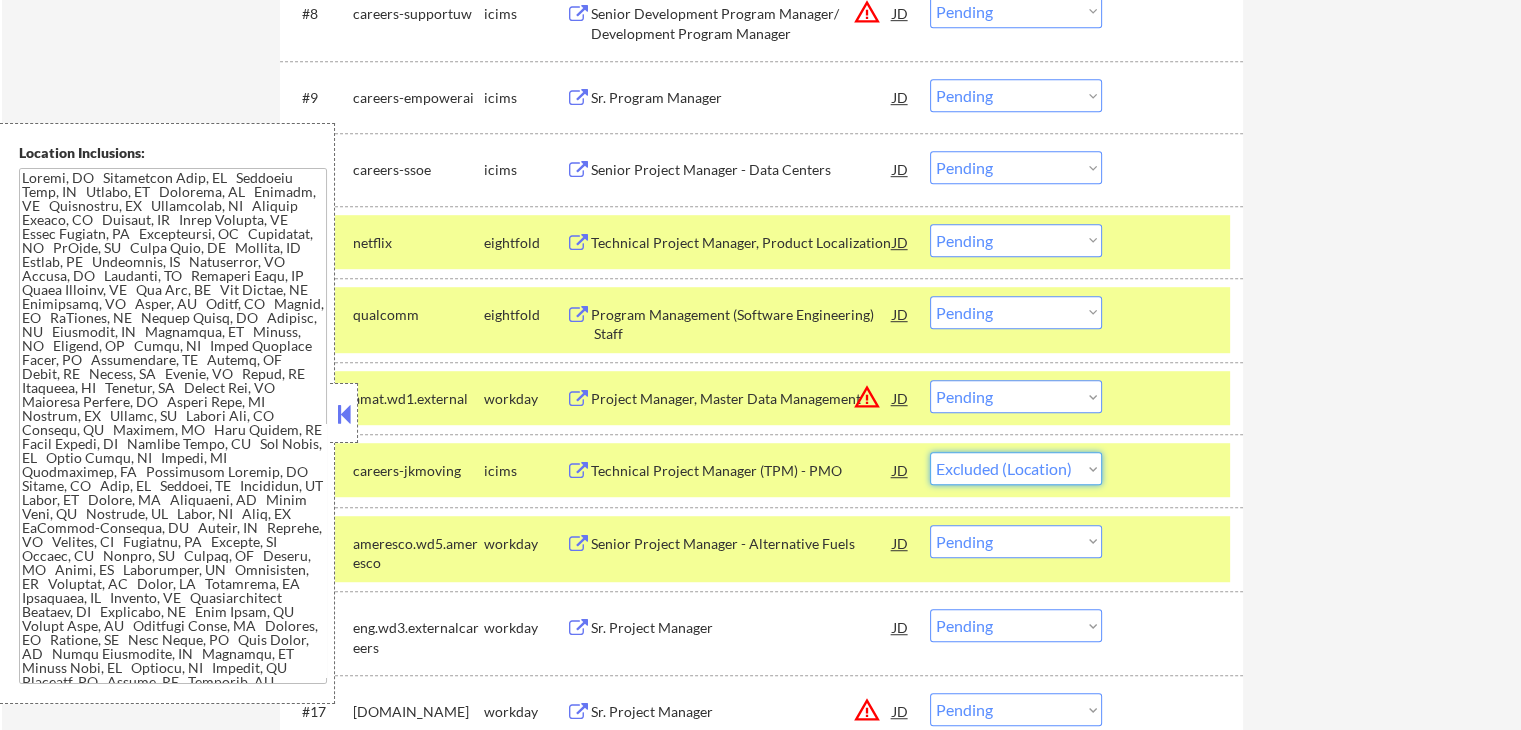 click on "Choose an option... Pending Applied Excluded (Questions) Excluded (Expired) Excluded (Location) Excluded (Bad Match) Excluded (Blocklist) Excluded (Salary) Excluded (Other)" at bounding box center [1016, 468] 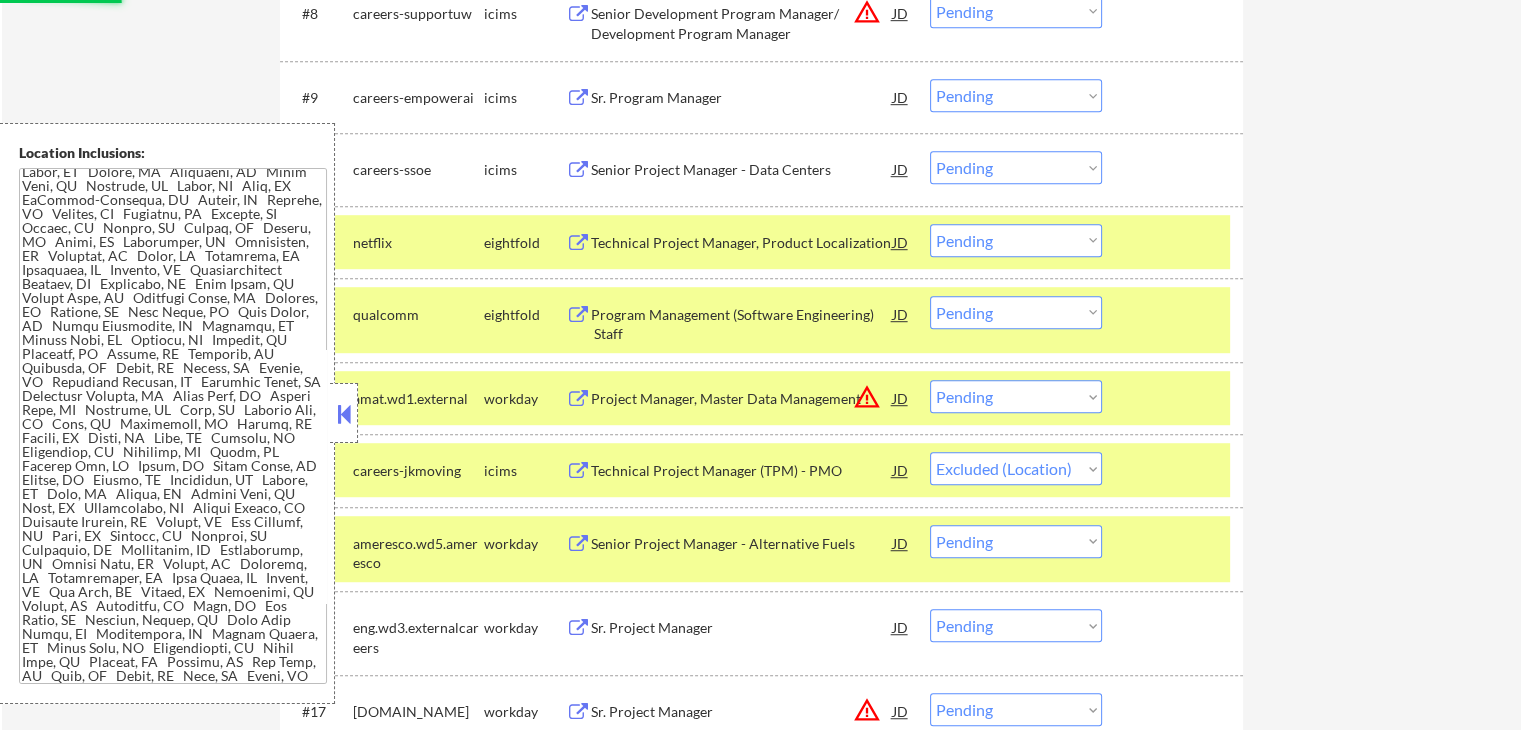 scroll, scrollTop: 357, scrollLeft: 0, axis: vertical 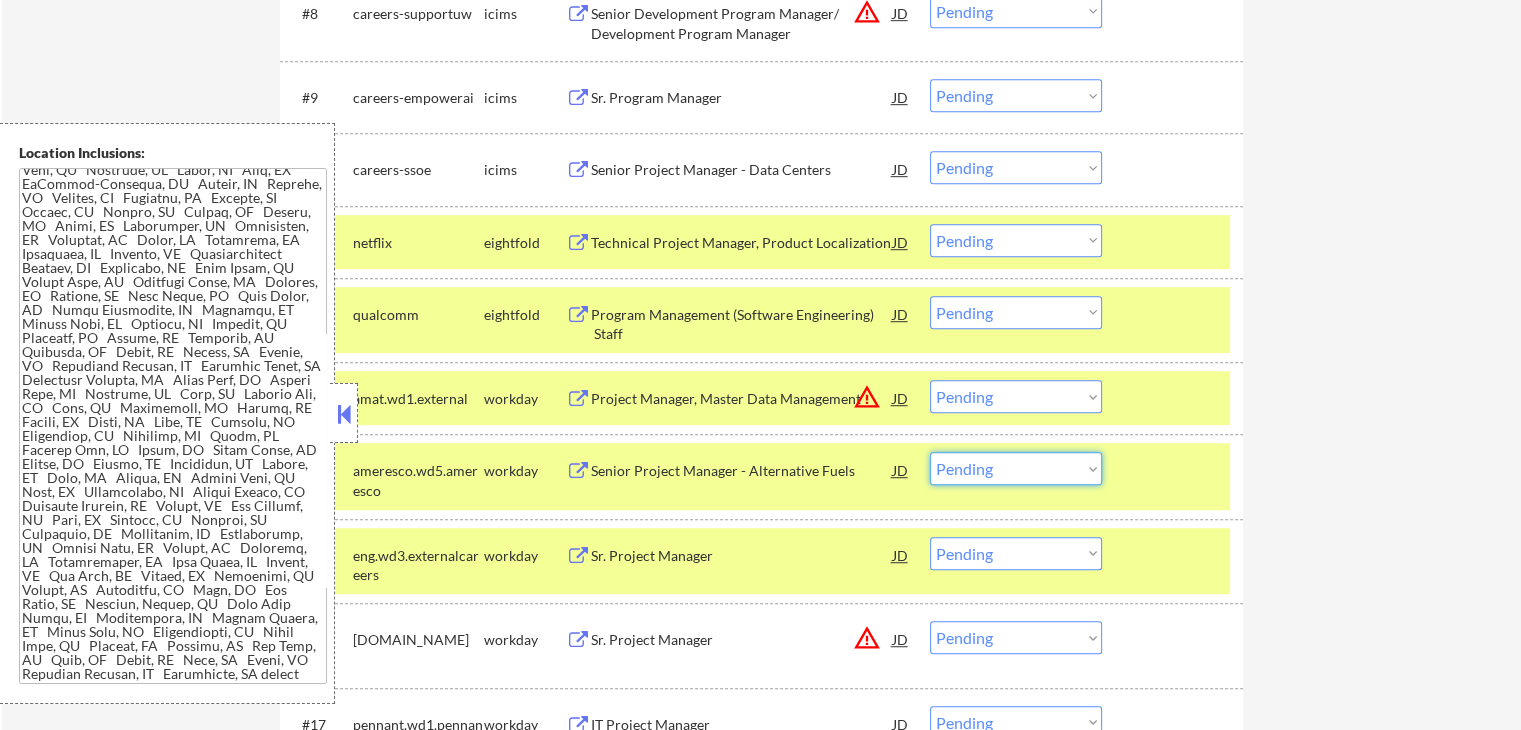 drag, startPoint x: 1080, startPoint y: 469, endPoint x: 1048, endPoint y: 475, distance: 32.55764 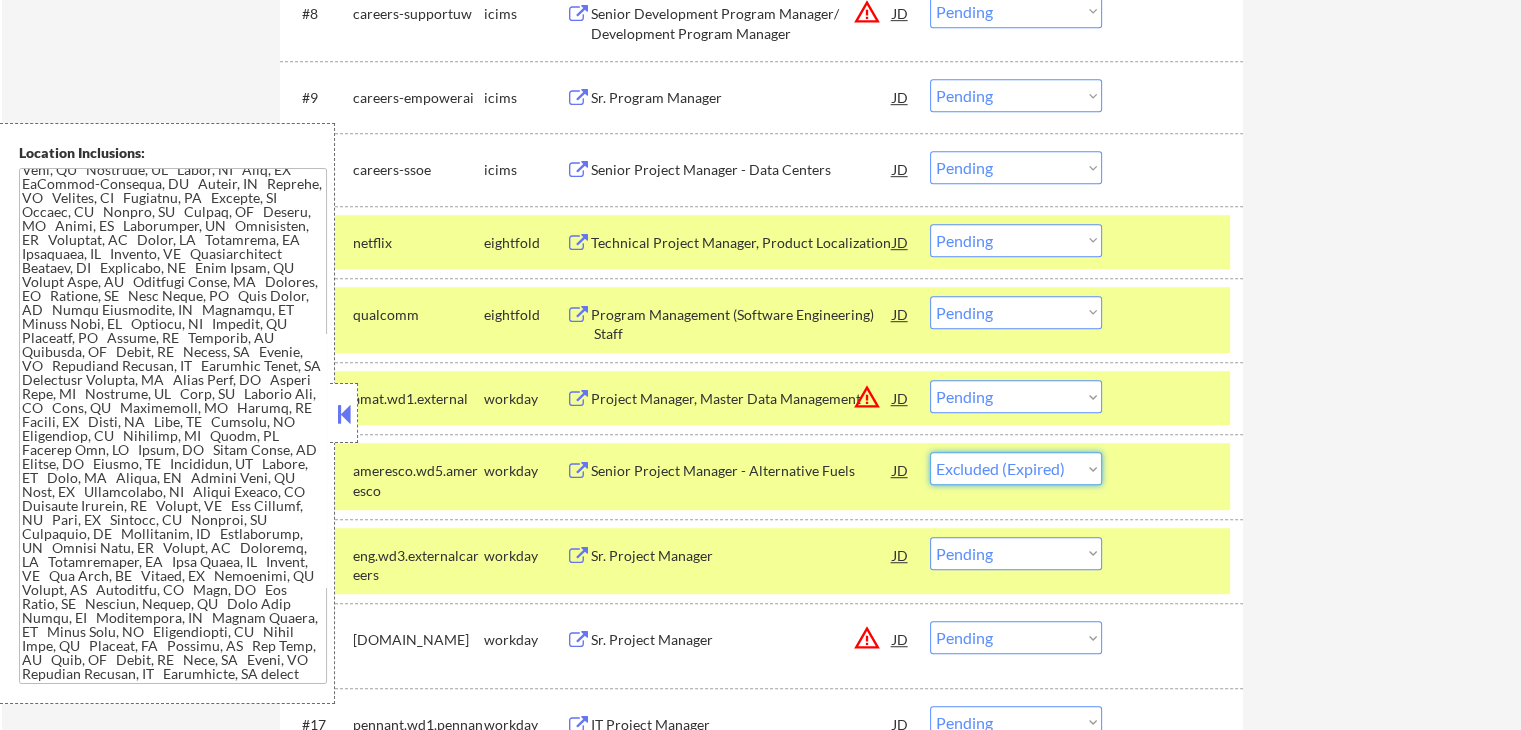 click on "Choose an option... Pending Applied Excluded (Questions) Excluded (Expired) Excluded (Location) Excluded (Bad Match) Excluded (Blocklist) Excluded (Salary) Excluded (Other)" at bounding box center [1016, 468] 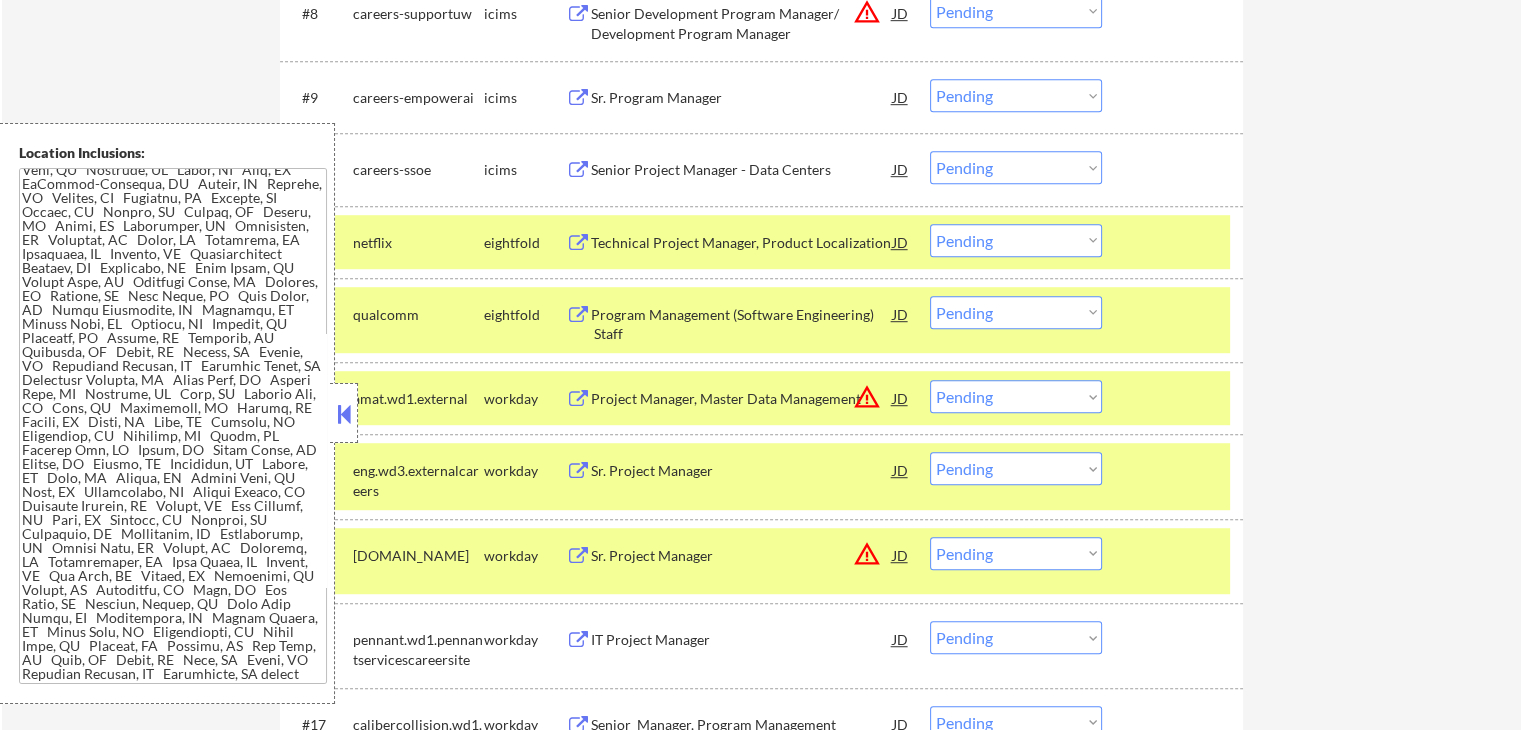 click on "Choose an option... Pending Applied Excluded (Questions) Excluded (Expired) Excluded (Location) Excluded (Bad Match) Excluded (Blocklist) Excluded (Salary) Excluded (Other)" at bounding box center (1016, 468) 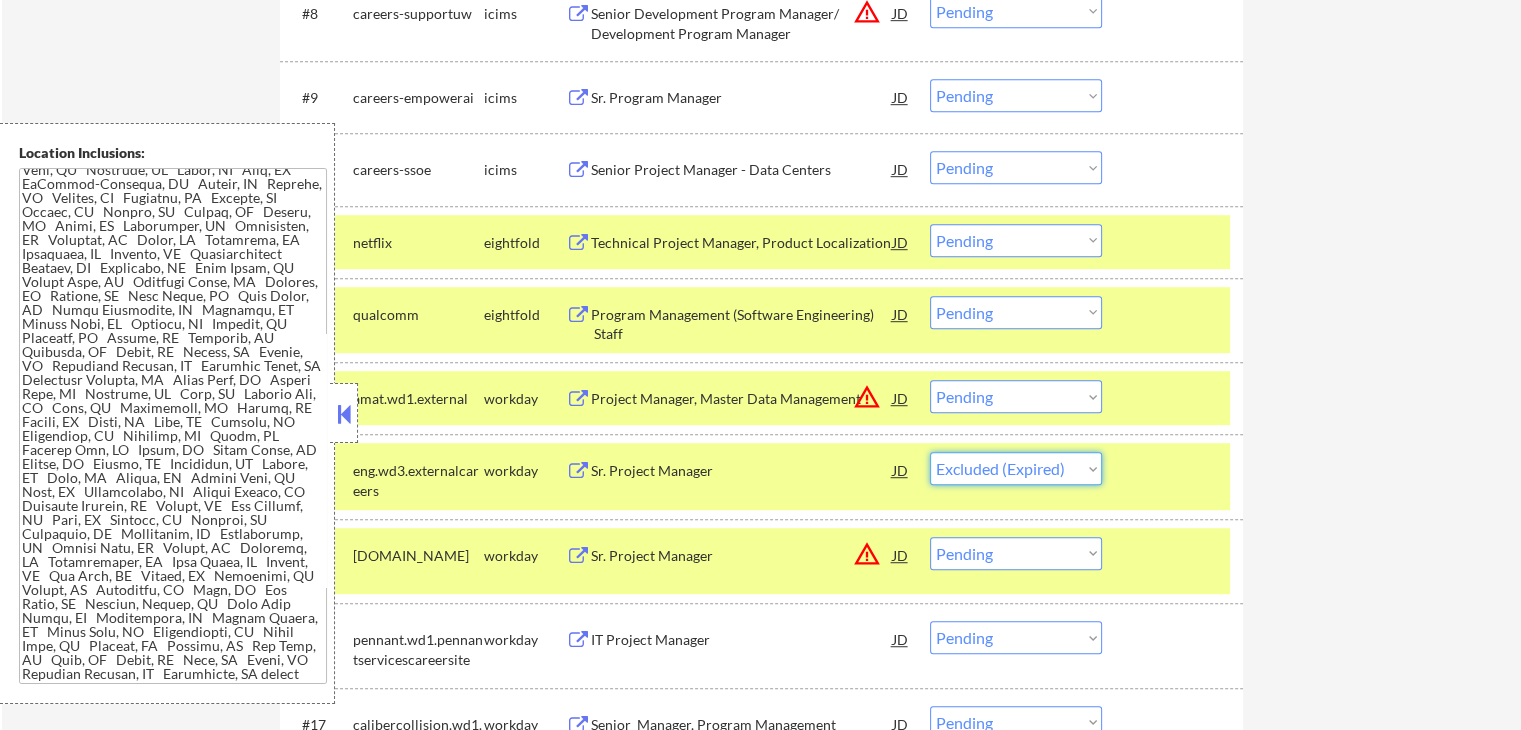 click on "Choose an option... Pending Applied Excluded (Questions) Excluded (Expired) Excluded (Location) Excluded (Bad Match) Excluded (Blocklist) Excluded (Salary) Excluded (Other)" at bounding box center (1016, 468) 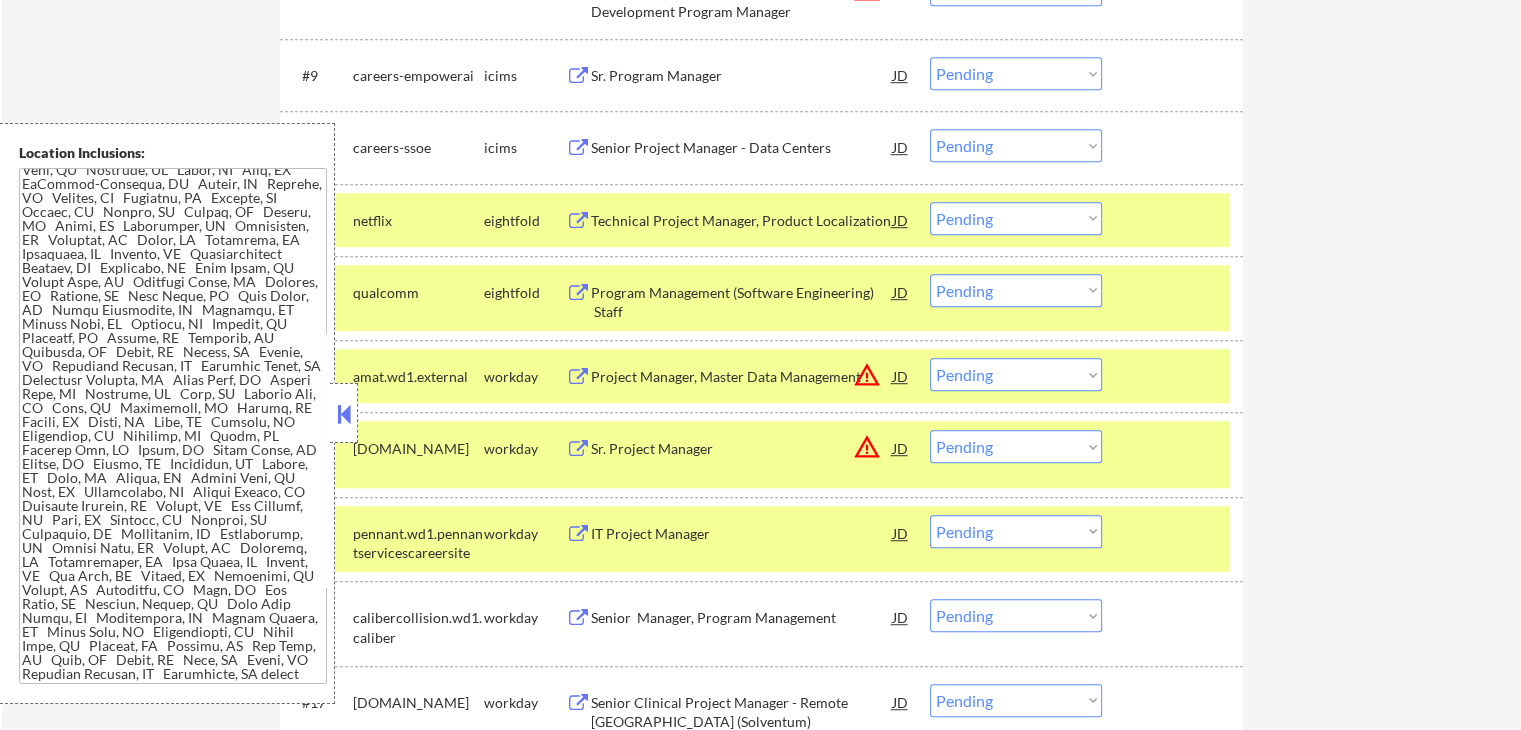 scroll, scrollTop: 1400, scrollLeft: 0, axis: vertical 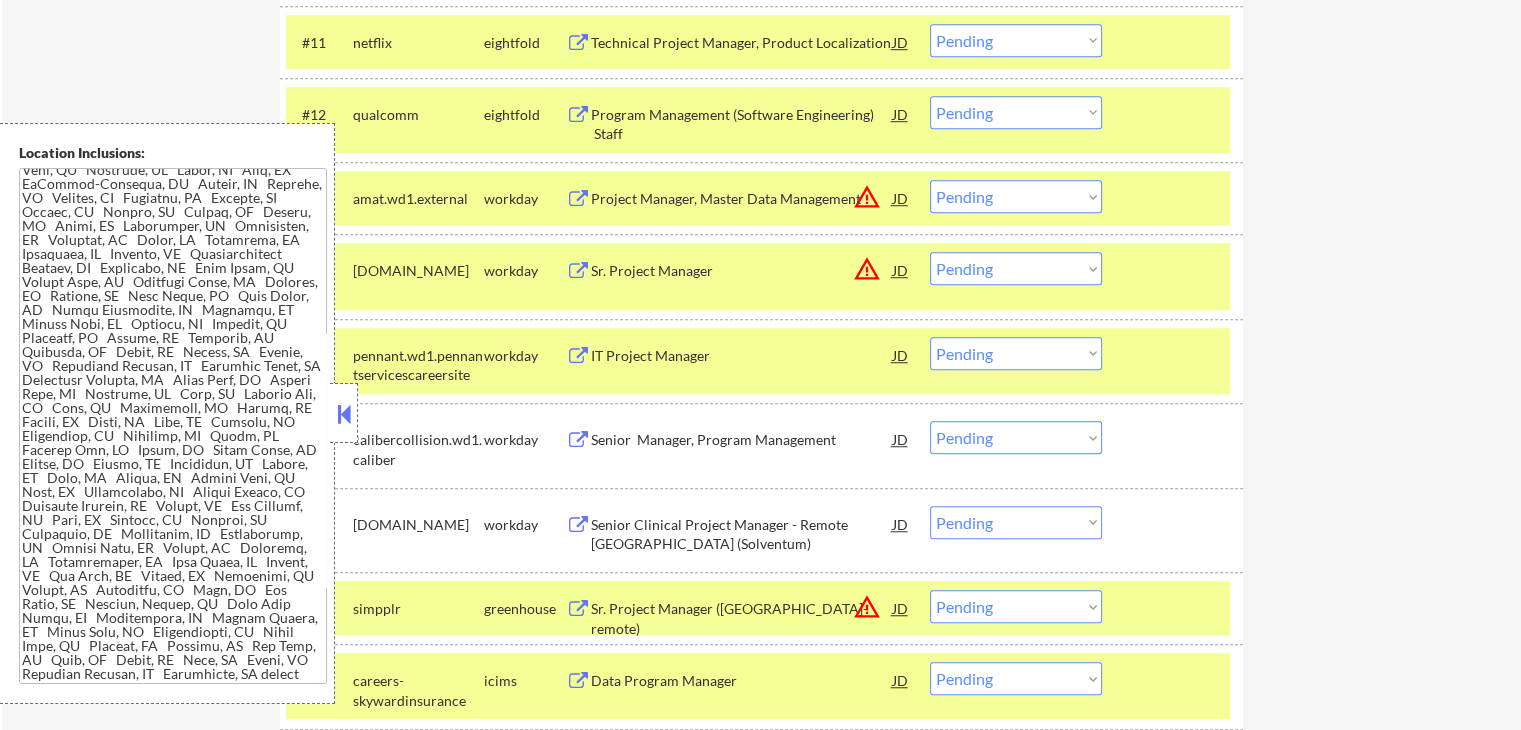 click on "Choose an option... Pending Applied Excluded (Questions) Excluded (Expired) Excluded (Location) Excluded (Bad Match) Excluded (Blocklist) Excluded (Salary) Excluded (Other)" at bounding box center [1016, 268] 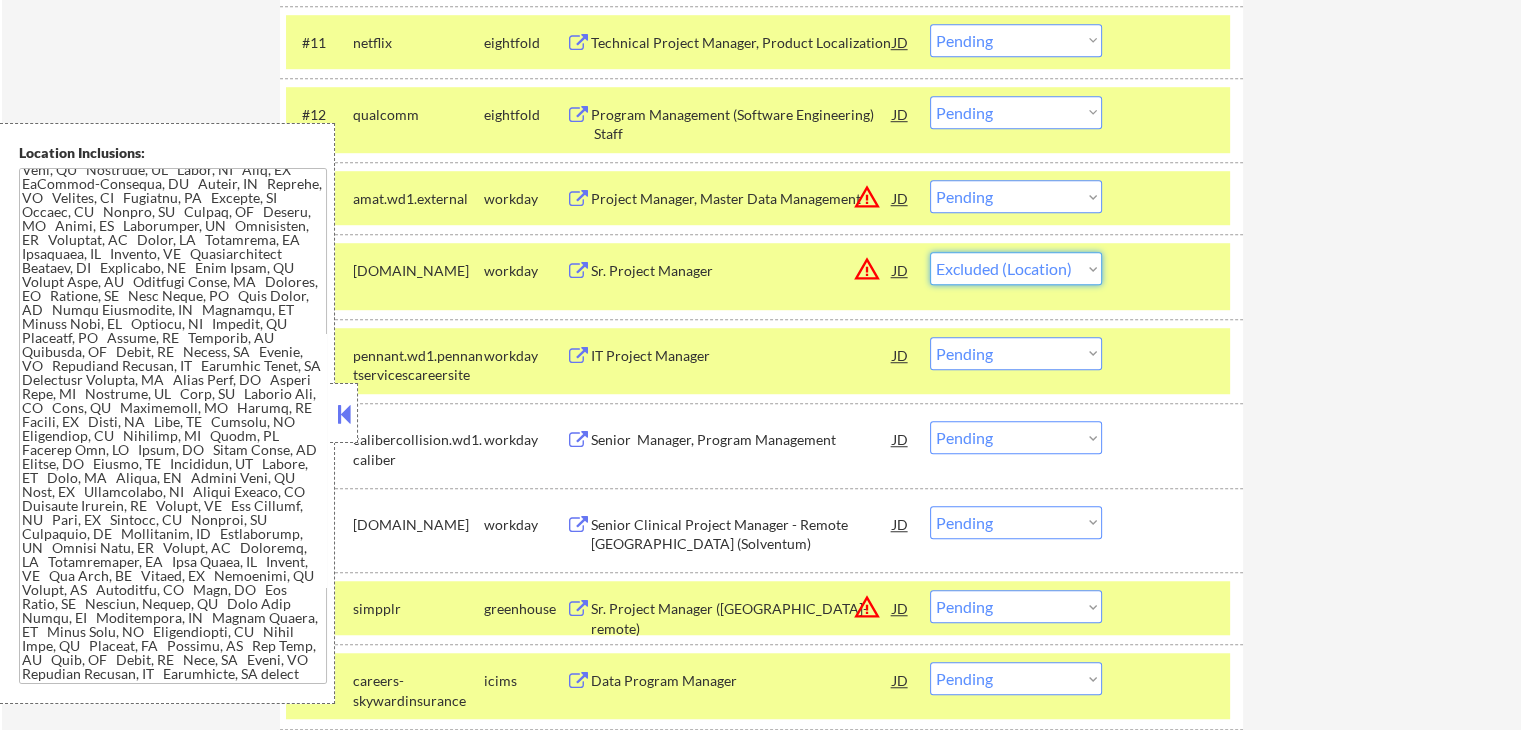 click on "Choose an option... Pending Applied Excluded (Questions) Excluded (Expired) Excluded (Location) Excluded (Bad Match) Excluded (Blocklist) Excluded (Salary) Excluded (Other)" at bounding box center (1016, 268) 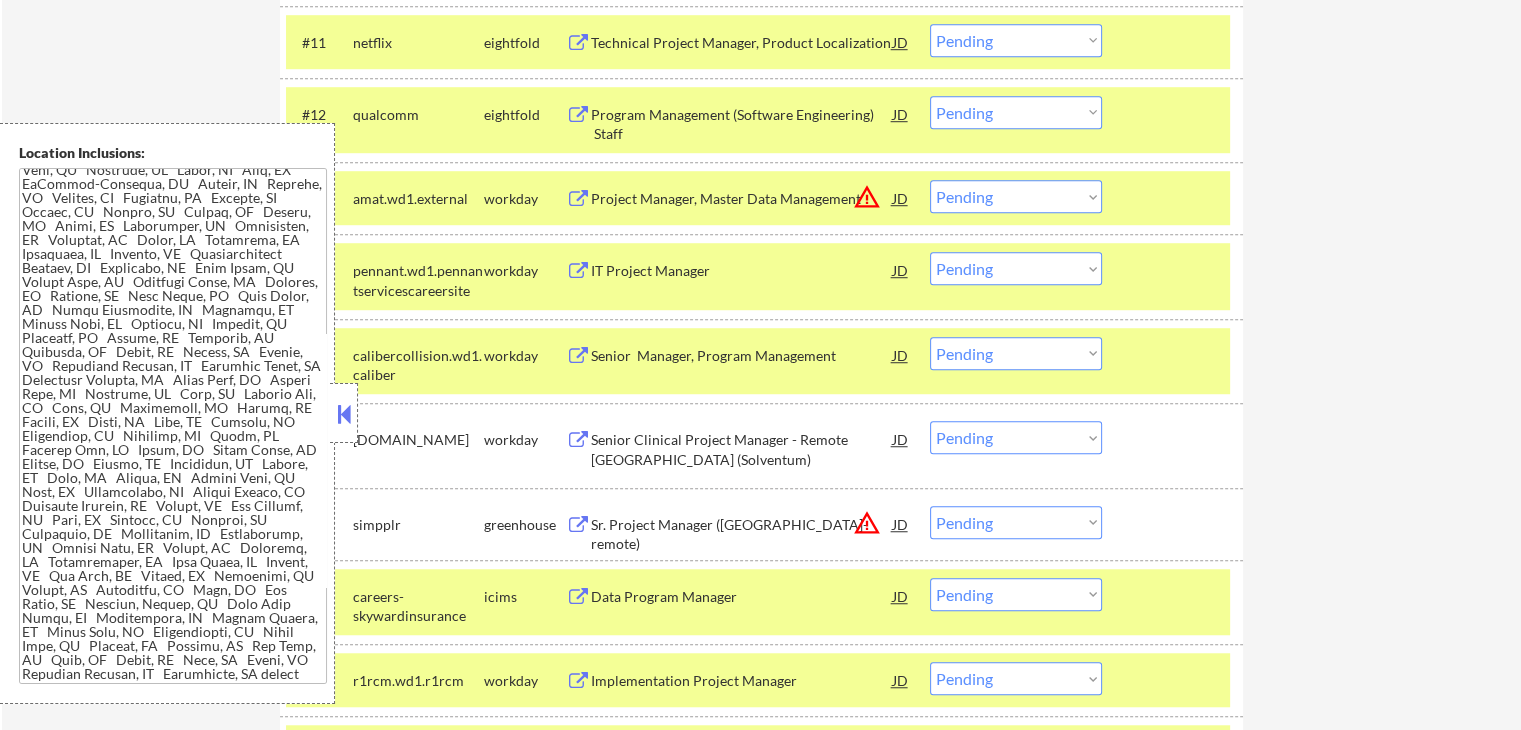 drag, startPoint x: 1082, startPoint y: 257, endPoint x: 1089, endPoint y: 281, distance: 25 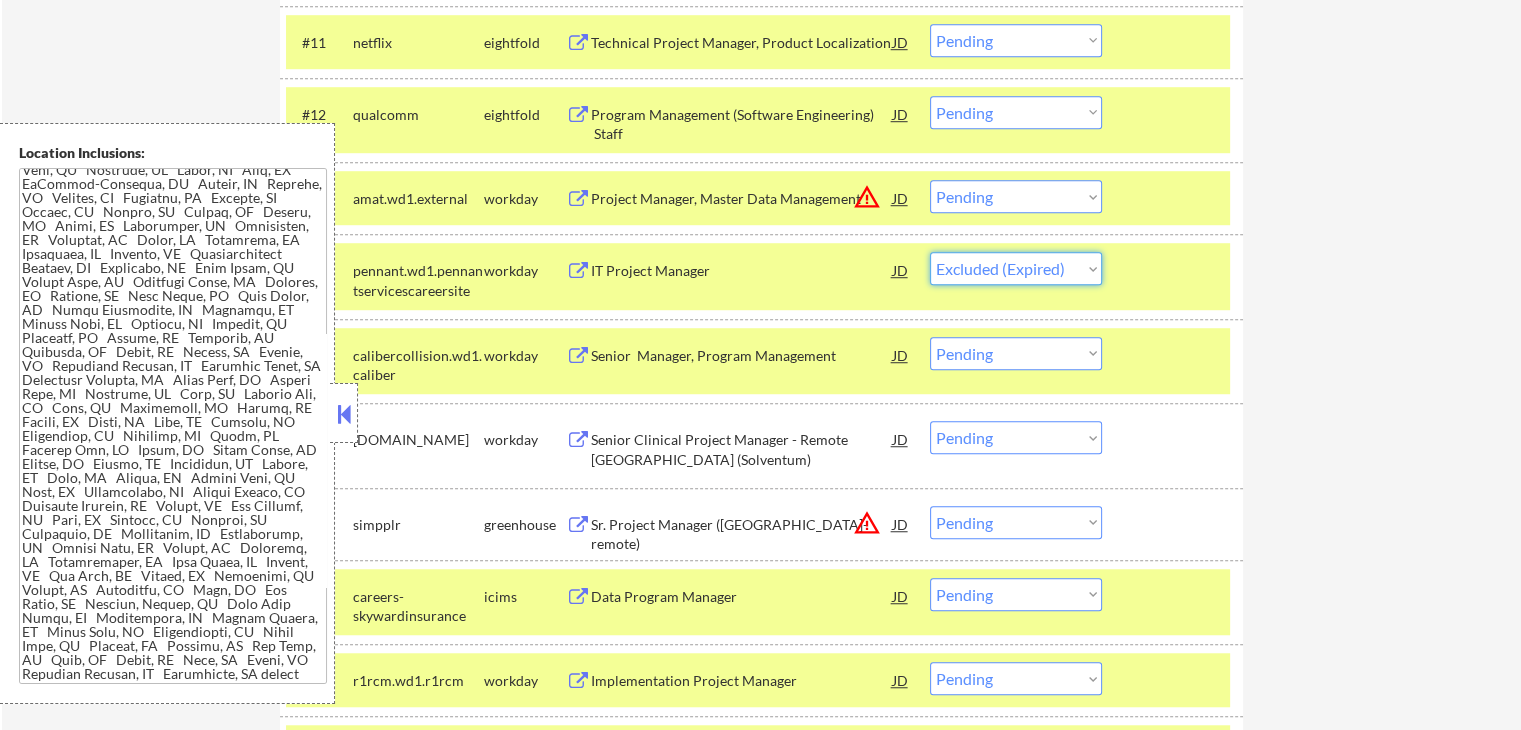 click on "Choose an option... Pending Applied Excluded (Questions) Excluded (Expired) Excluded (Location) Excluded (Bad Match) Excluded (Blocklist) Excluded (Salary) Excluded (Other)" at bounding box center [1016, 268] 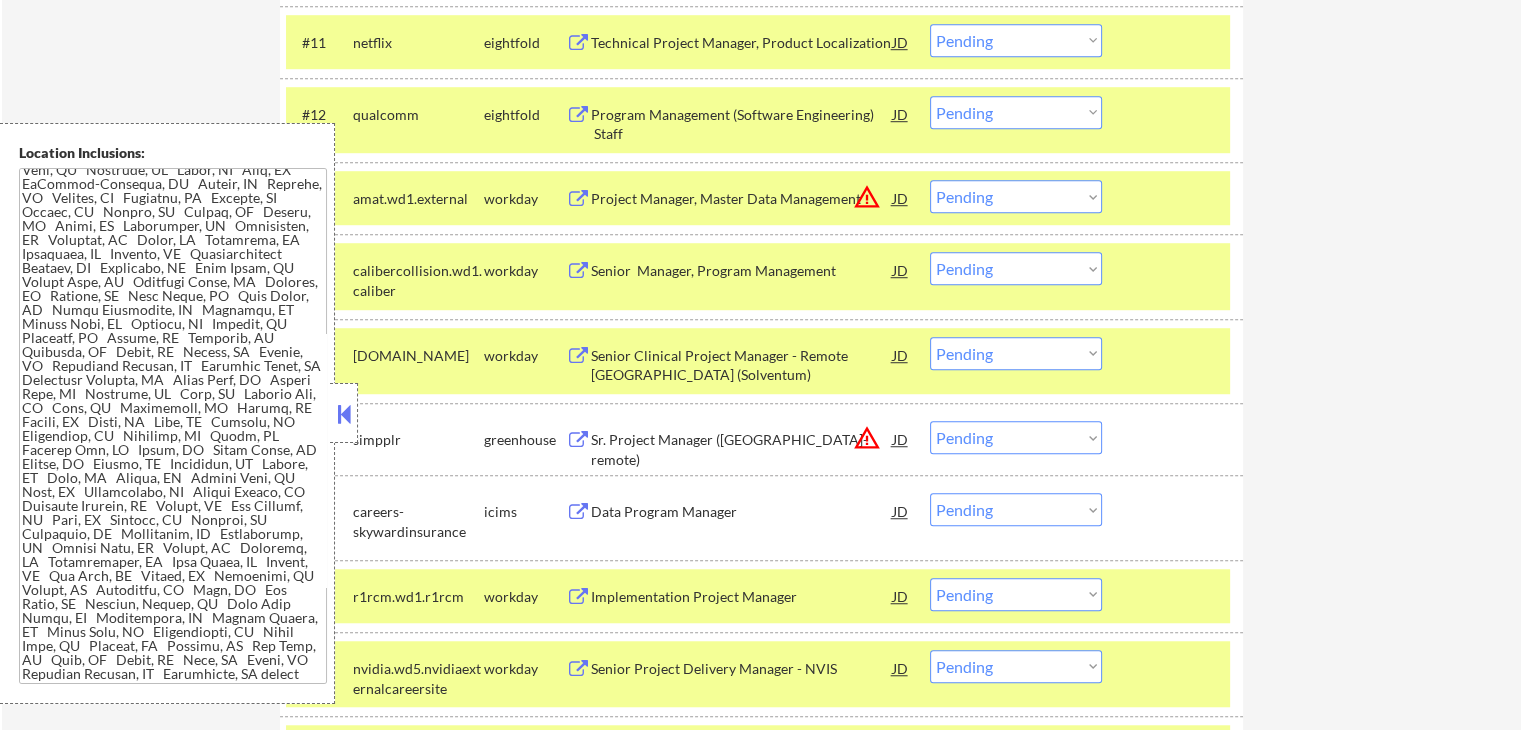 click on "Choose an option... Pending Applied Excluded (Questions) Excluded (Expired) Excluded (Location) Excluded (Bad Match) Excluded (Blocklist) Excluded (Salary) Excluded (Other)" at bounding box center (1016, 268) 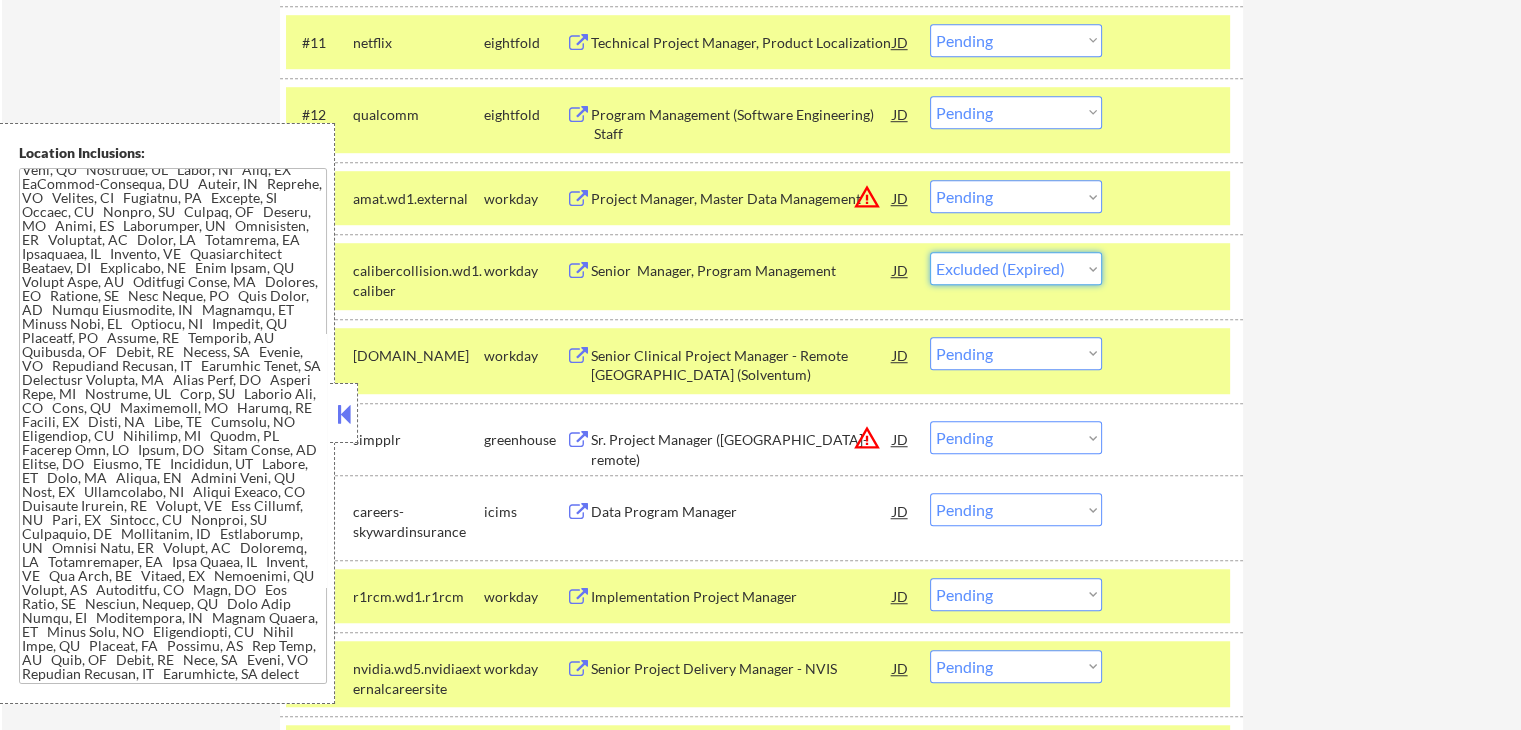 click on "Choose an option... Pending Applied Excluded (Questions) Excluded (Expired) Excluded (Location) Excluded (Bad Match) Excluded (Blocklist) Excluded (Salary) Excluded (Other)" at bounding box center [1016, 268] 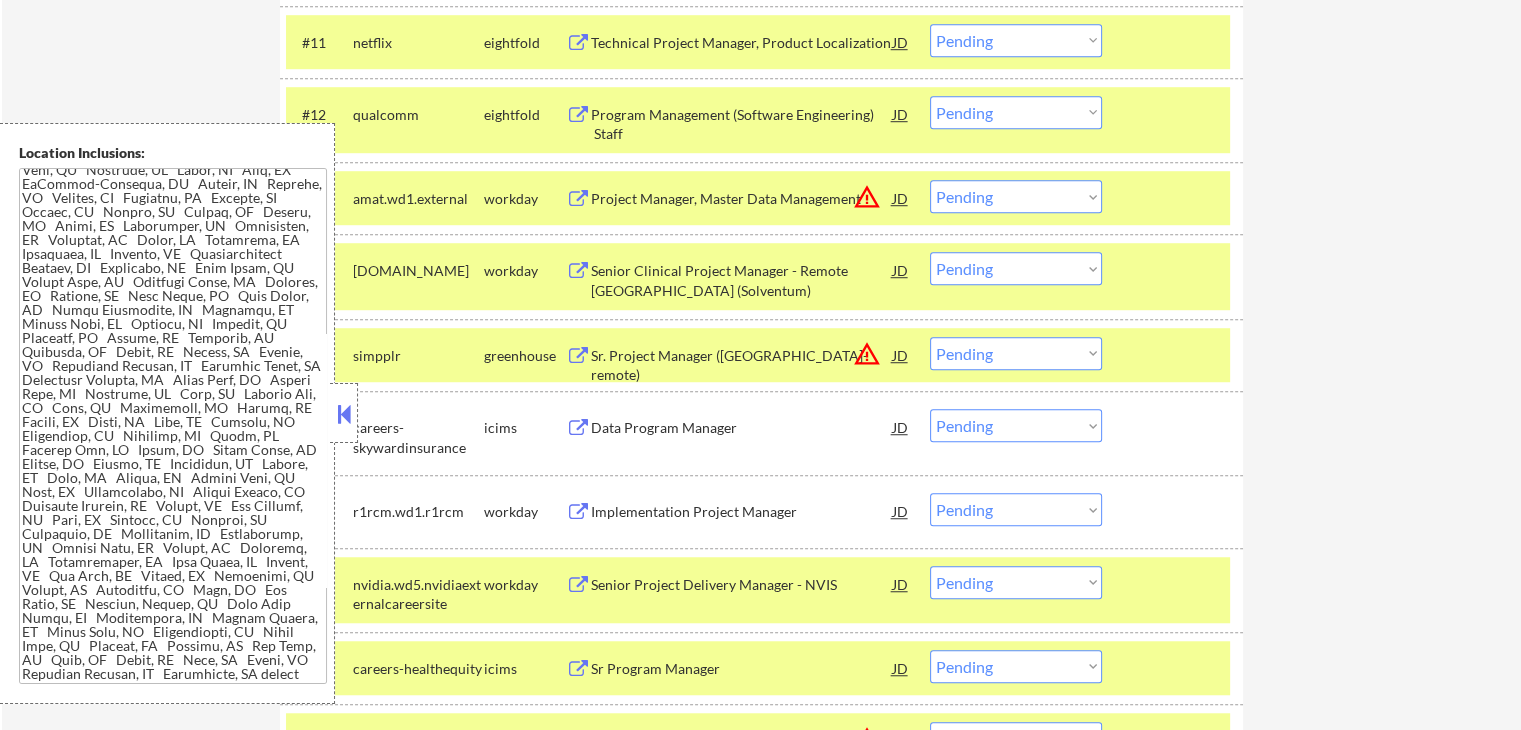 click on "Choose an option... Pending Applied Excluded (Questions) Excluded (Expired) Excluded (Location) Excluded (Bad Match) Excluded (Blocklist) Excluded (Salary) Excluded (Other)" at bounding box center [1016, 268] 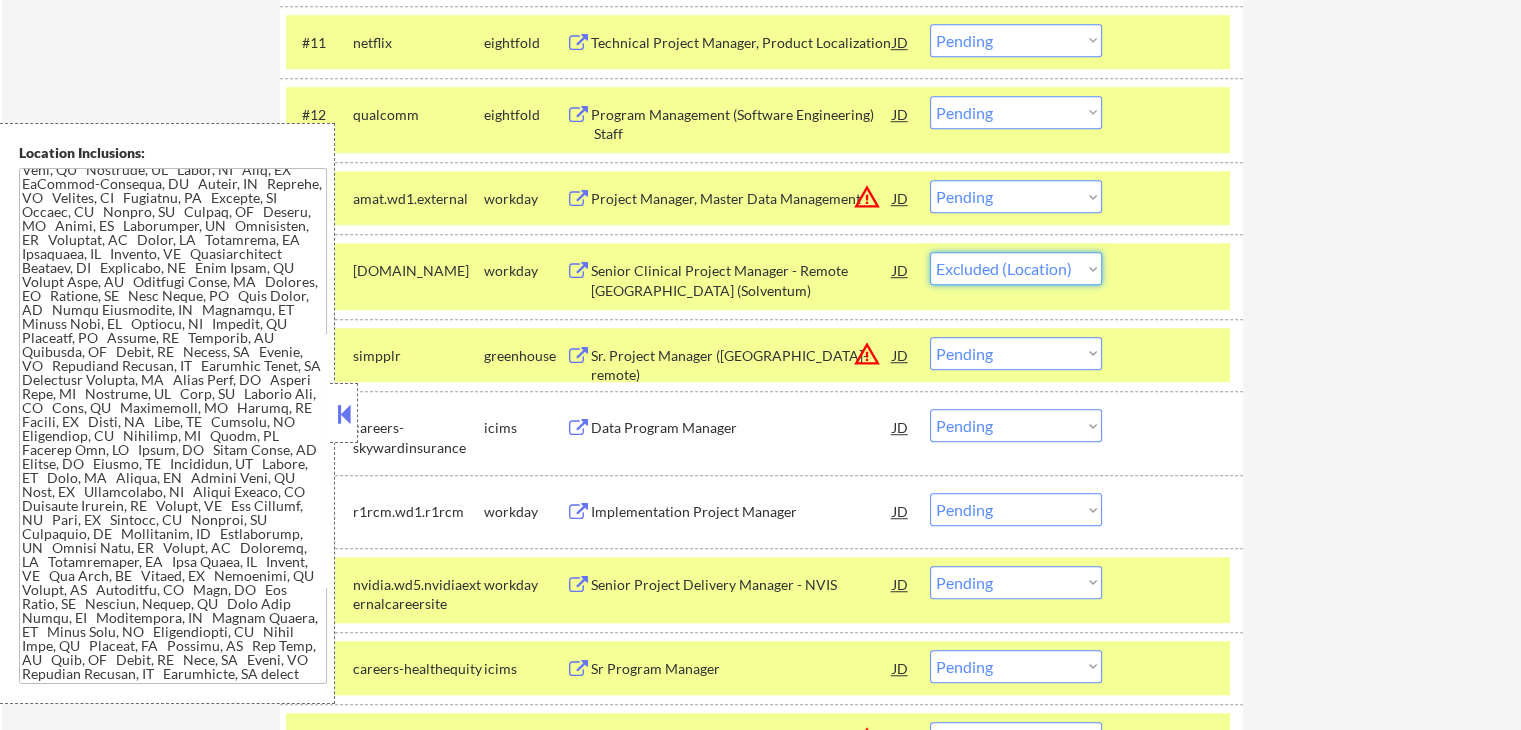 click on "Choose an option... Pending Applied Excluded (Questions) Excluded (Expired) Excluded (Location) Excluded (Bad Match) Excluded (Blocklist) Excluded (Salary) Excluded (Other)" at bounding box center [1016, 268] 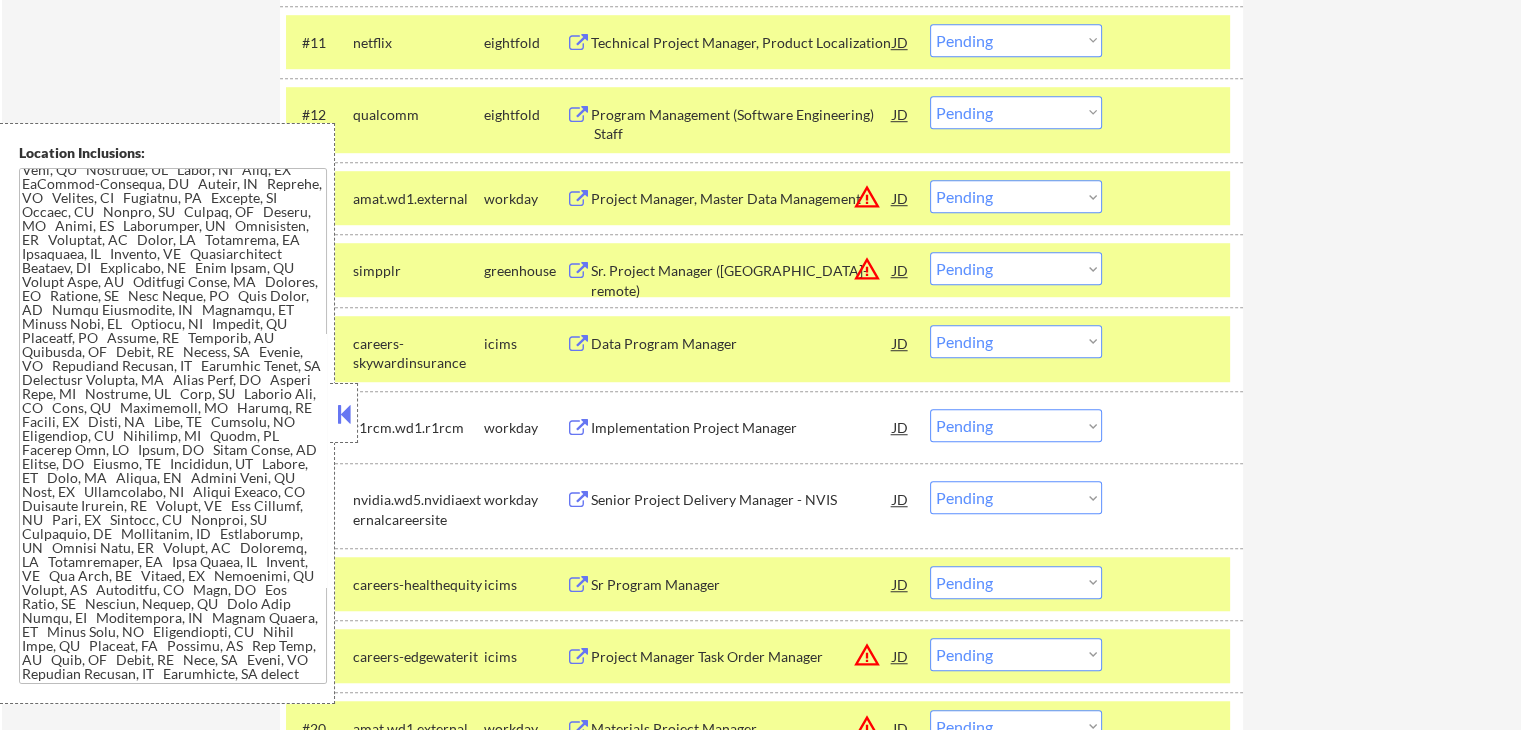 drag, startPoint x: 1052, startPoint y: 268, endPoint x: 1058, endPoint y: 277, distance: 10.816654 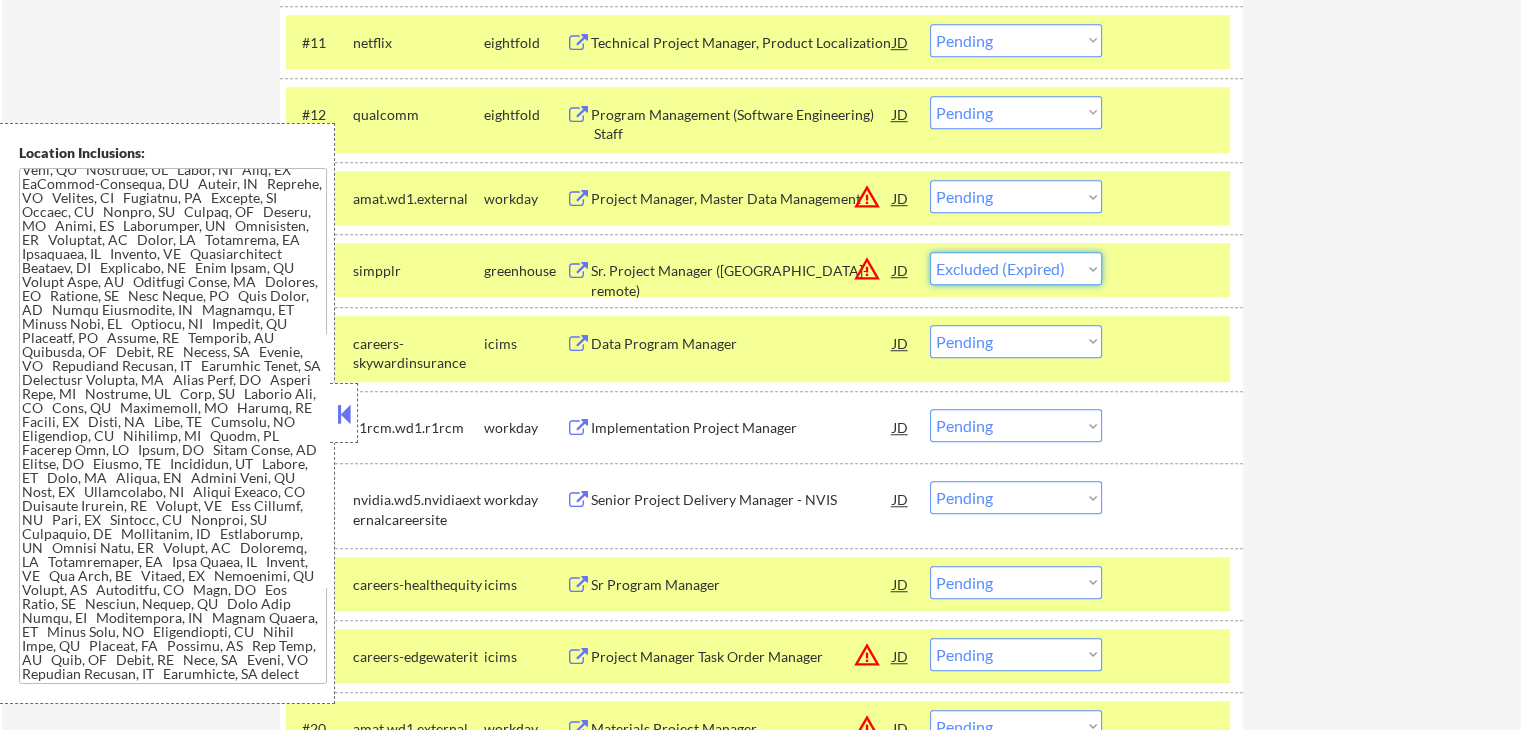 click on "Choose an option... Pending Applied Excluded (Questions) Excluded (Expired) Excluded (Location) Excluded (Bad Match) Excluded (Blocklist) Excluded (Salary) Excluded (Other)" at bounding box center (1016, 268) 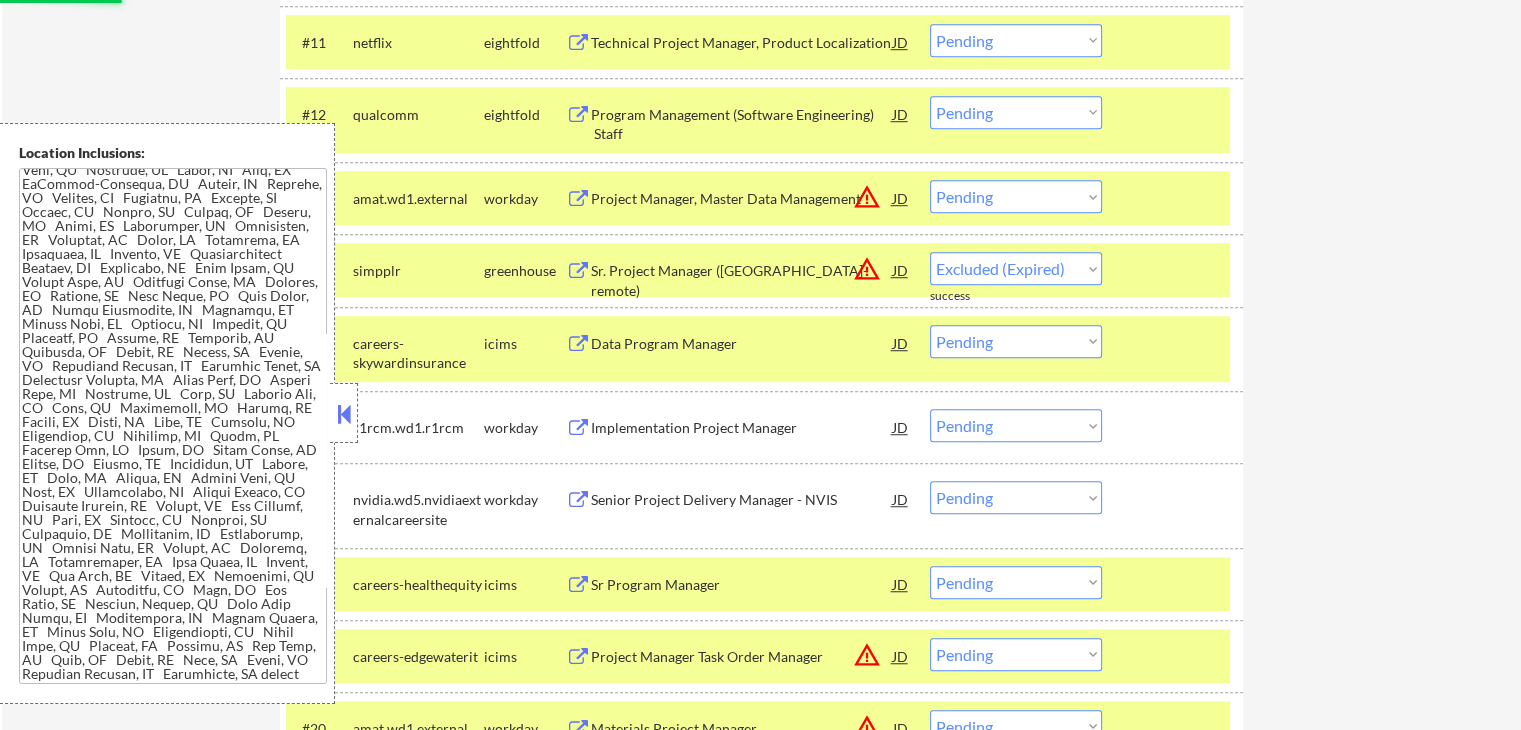 select on ""pending"" 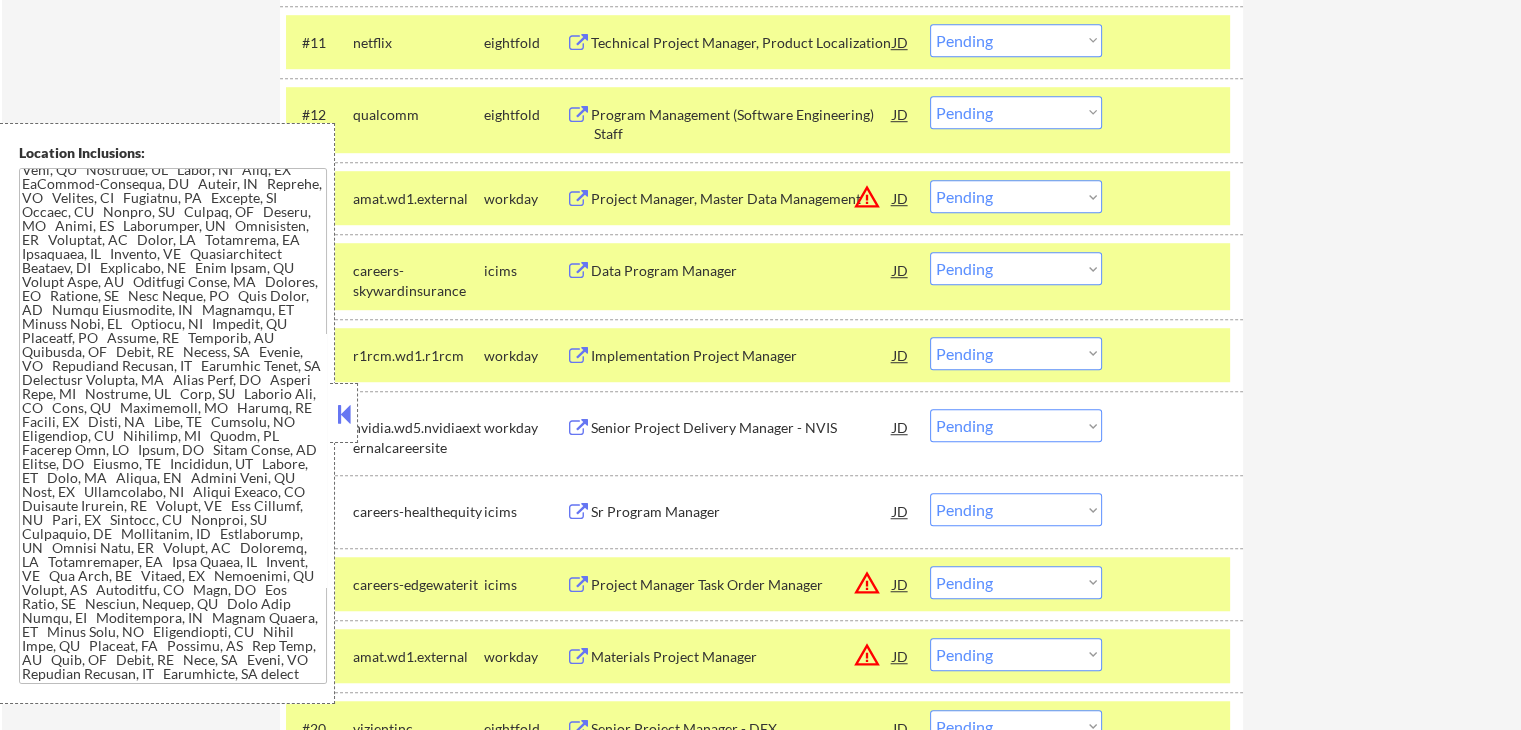 click on "Choose an option... Pending Applied Excluded (Questions) Excluded (Expired) Excluded (Location) Excluded (Bad Match) Excluded (Blocklist) Excluded (Salary) Excluded (Other)" at bounding box center [1016, 353] 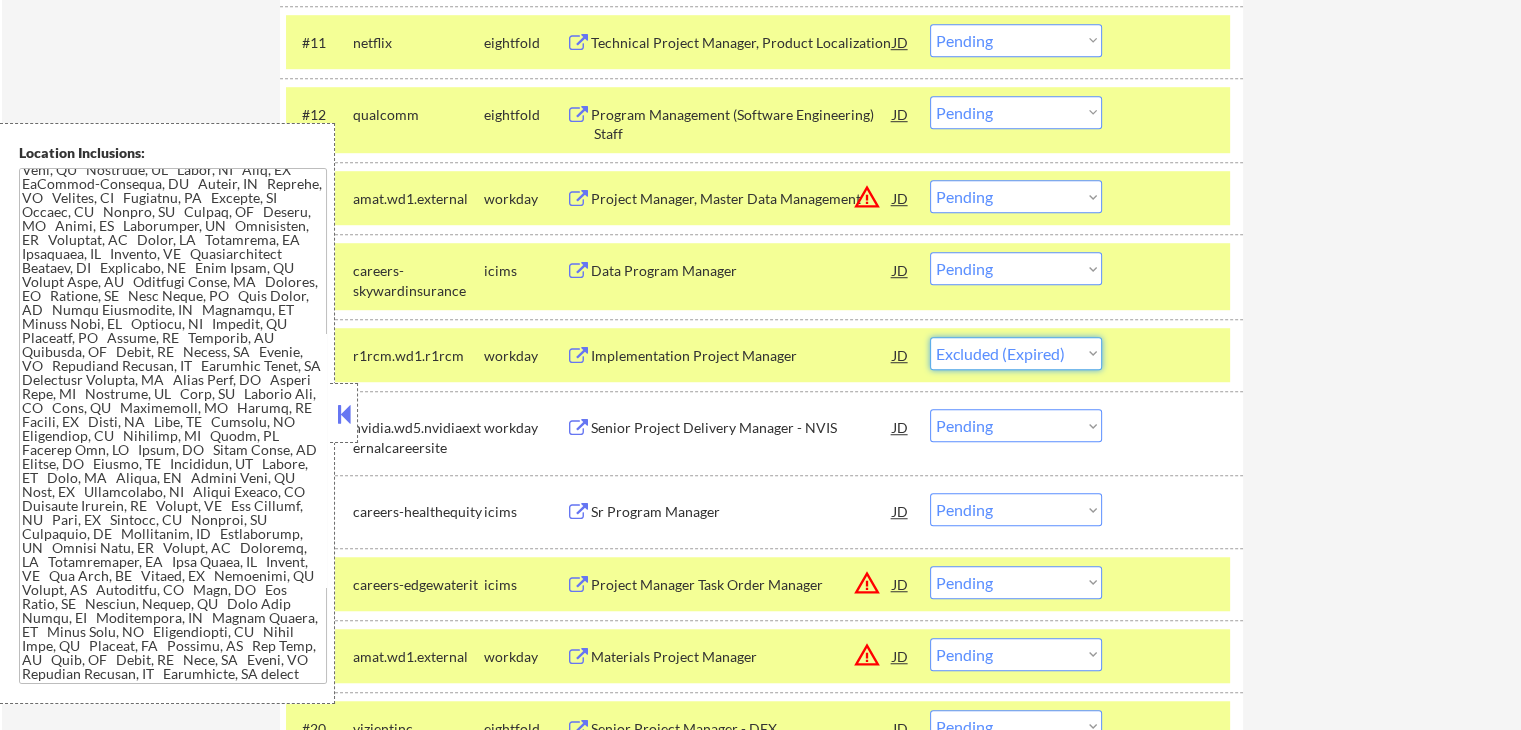 click on "Choose an option... Pending Applied Excluded (Questions) Excluded (Expired) Excluded (Location) Excluded (Bad Match) Excluded (Blocklist) Excluded (Salary) Excluded (Other)" at bounding box center (1016, 353) 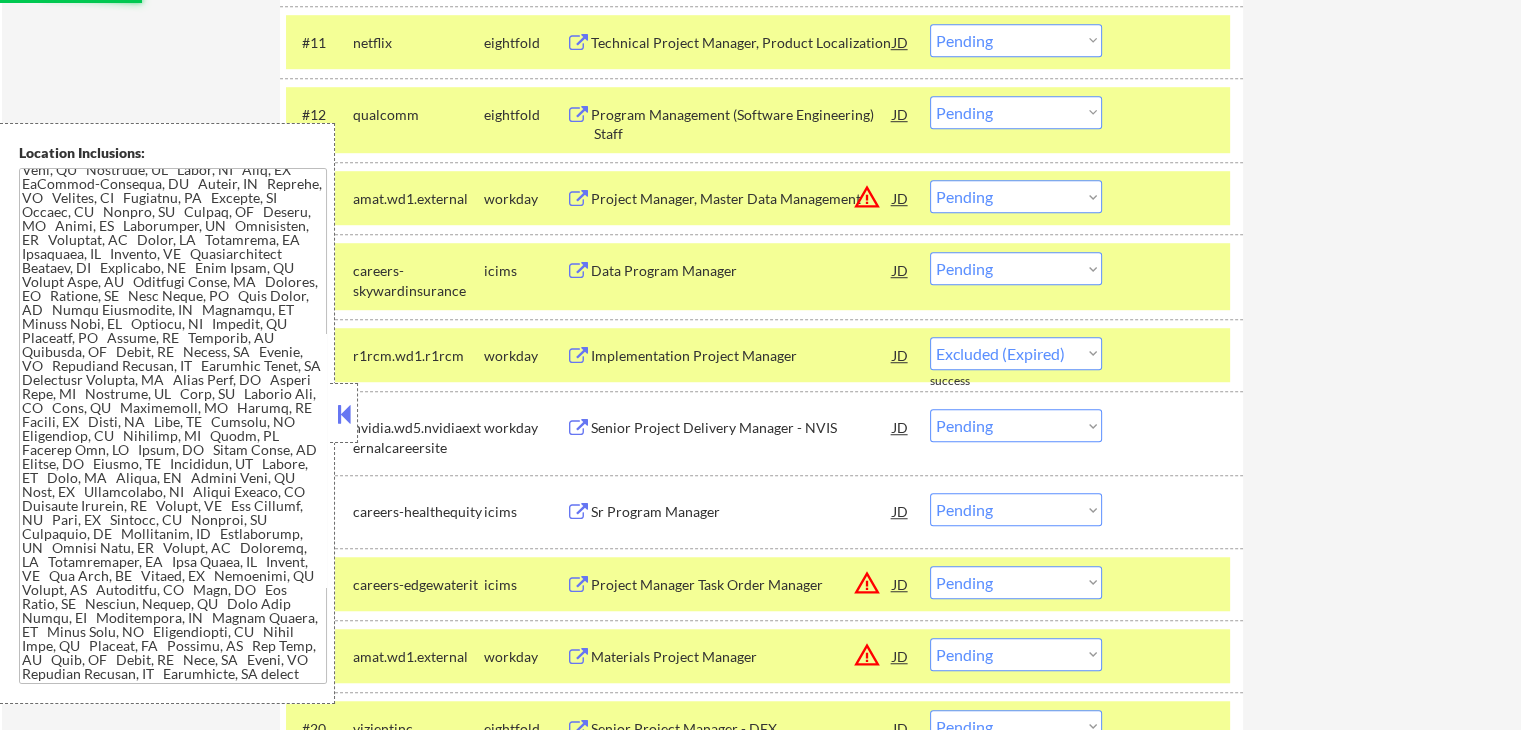select on ""pending"" 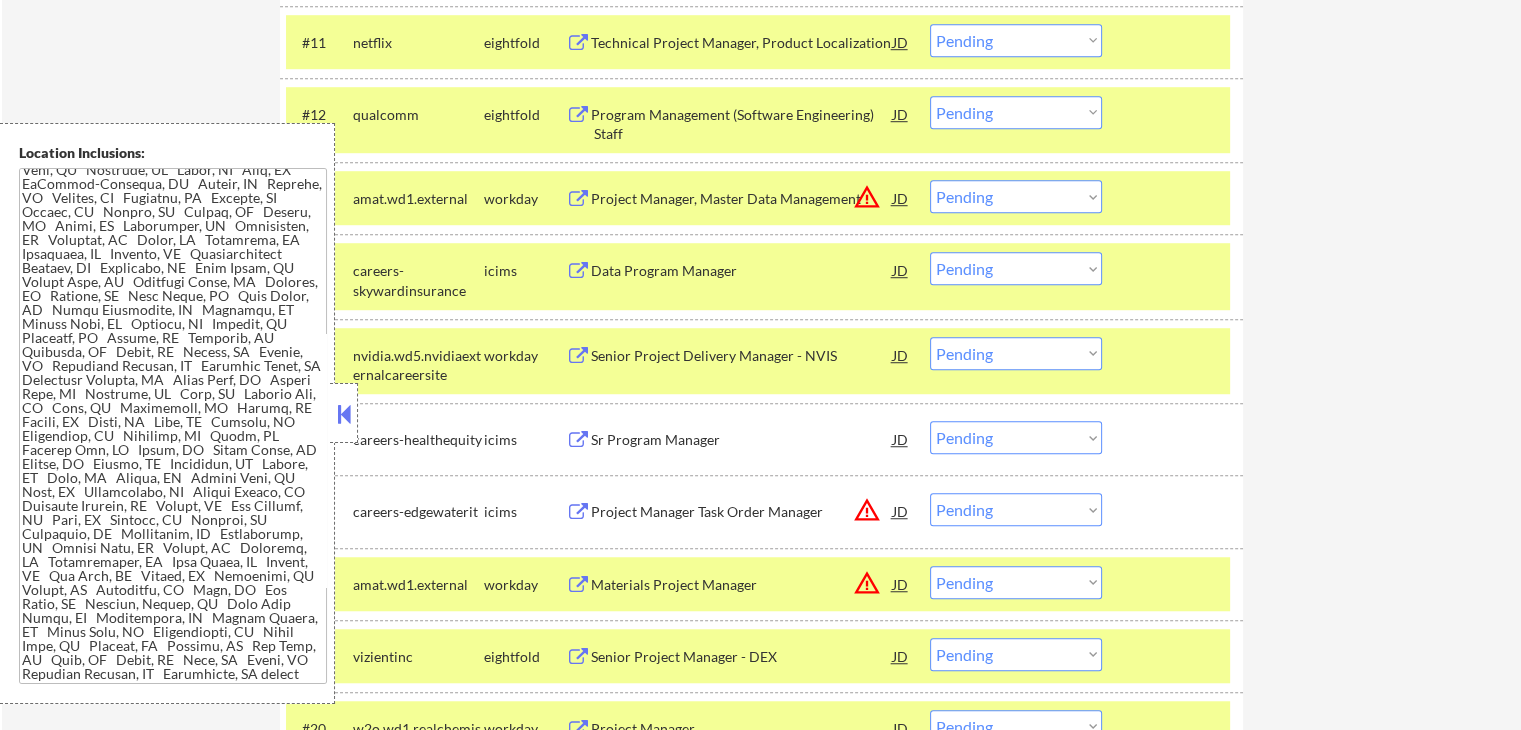 scroll, scrollTop: 932, scrollLeft: 0, axis: vertical 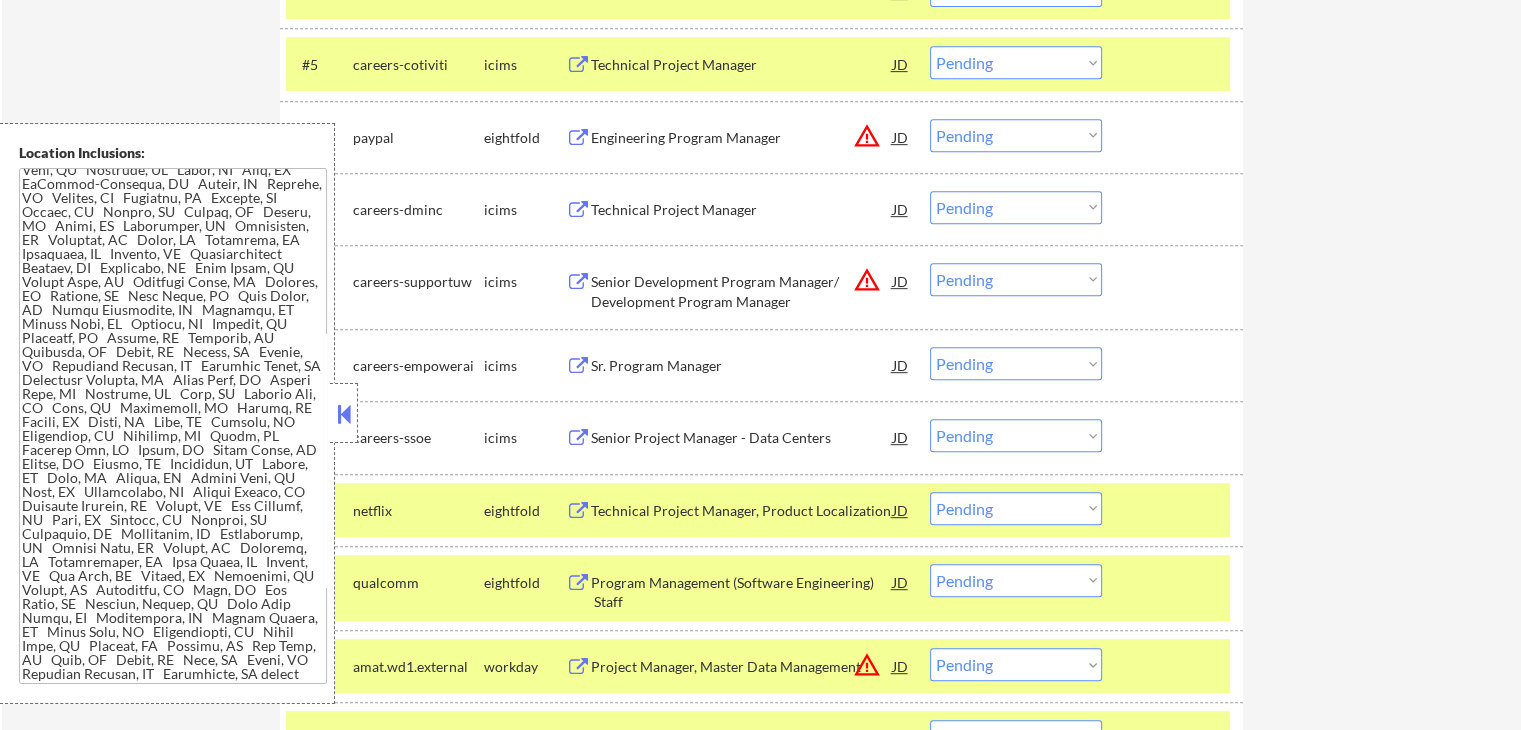 click on "Choose an option... Pending Applied Excluded (Questions) Excluded (Expired) Excluded (Location) Excluded (Bad Match) Excluded (Blocklist) Excluded (Salary) Excluded (Other)" at bounding box center [1016, 363] 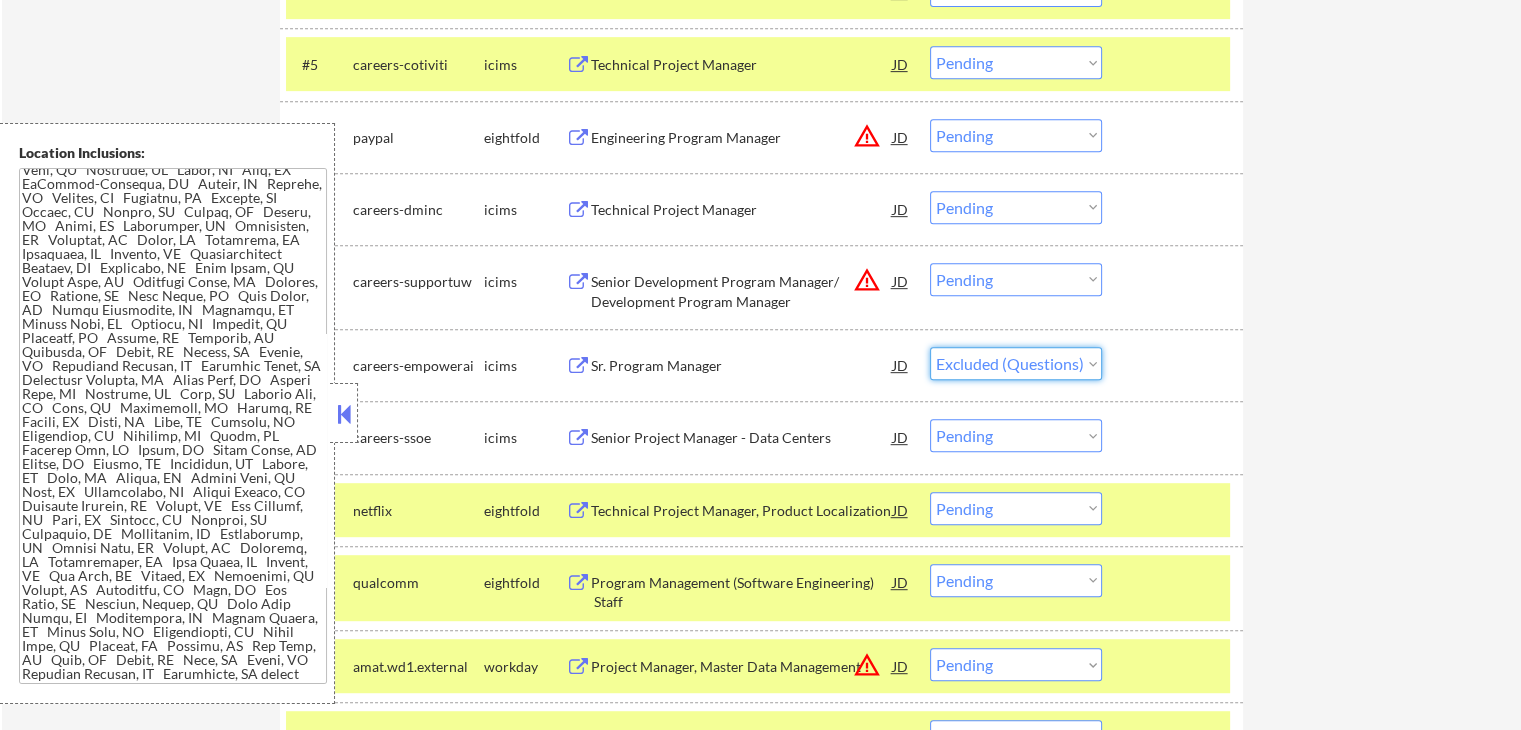 click on "Choose an option... Pending Applied Excluded (Questions) Excluded (Expired) Excluded (Location) Excluded (Bad Match) Excluded (Blocklist) Excluded (Salary) Excluded (Other)" at bounding box center (1016, 363) 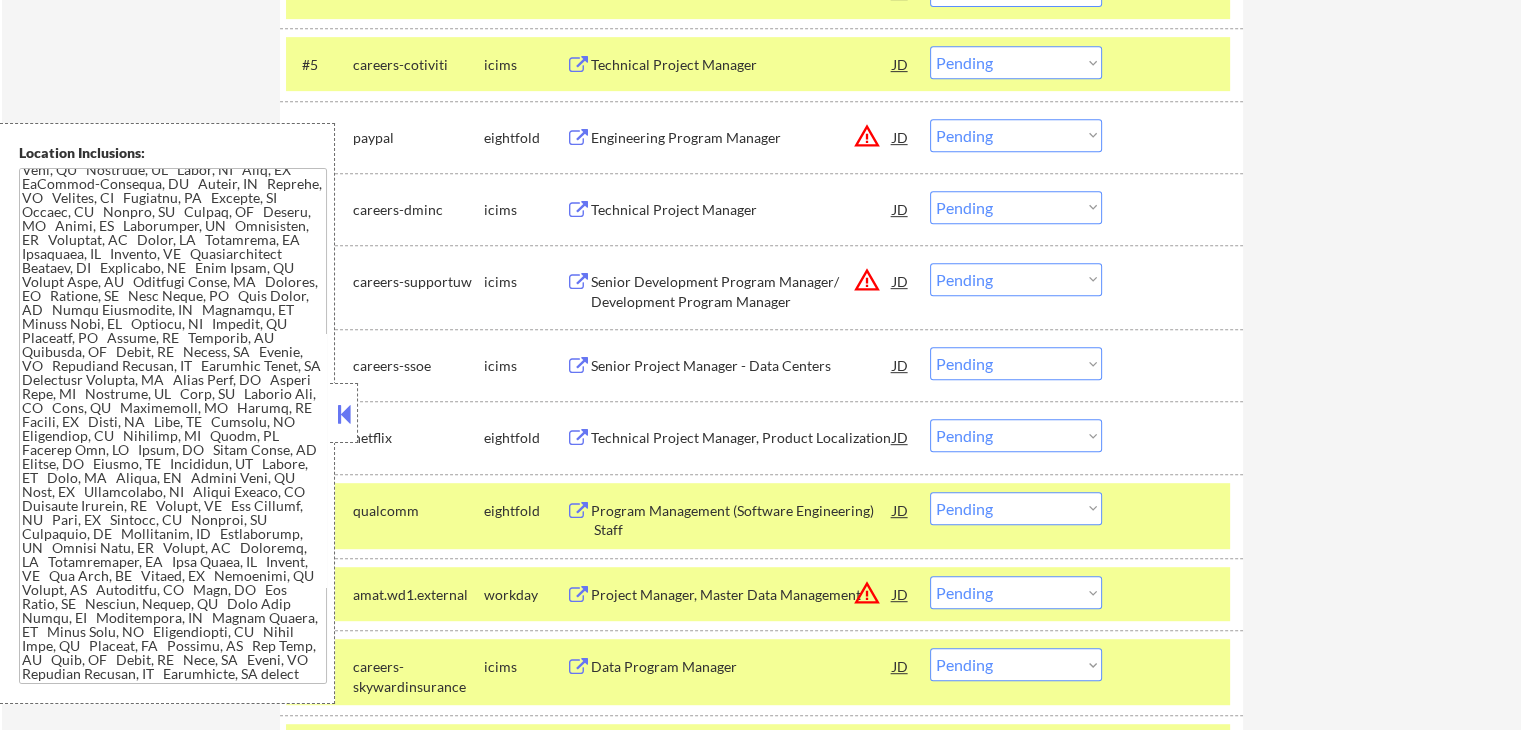 click on "Choose an option... Pending Applied Excluded (Questions) Excluded (Expired) Excluded (Location) Excluded (Bad Match) Excluded (Blocklist) Excluded (Salary) Excluded (Other)" at bounding box center (1016, 363) 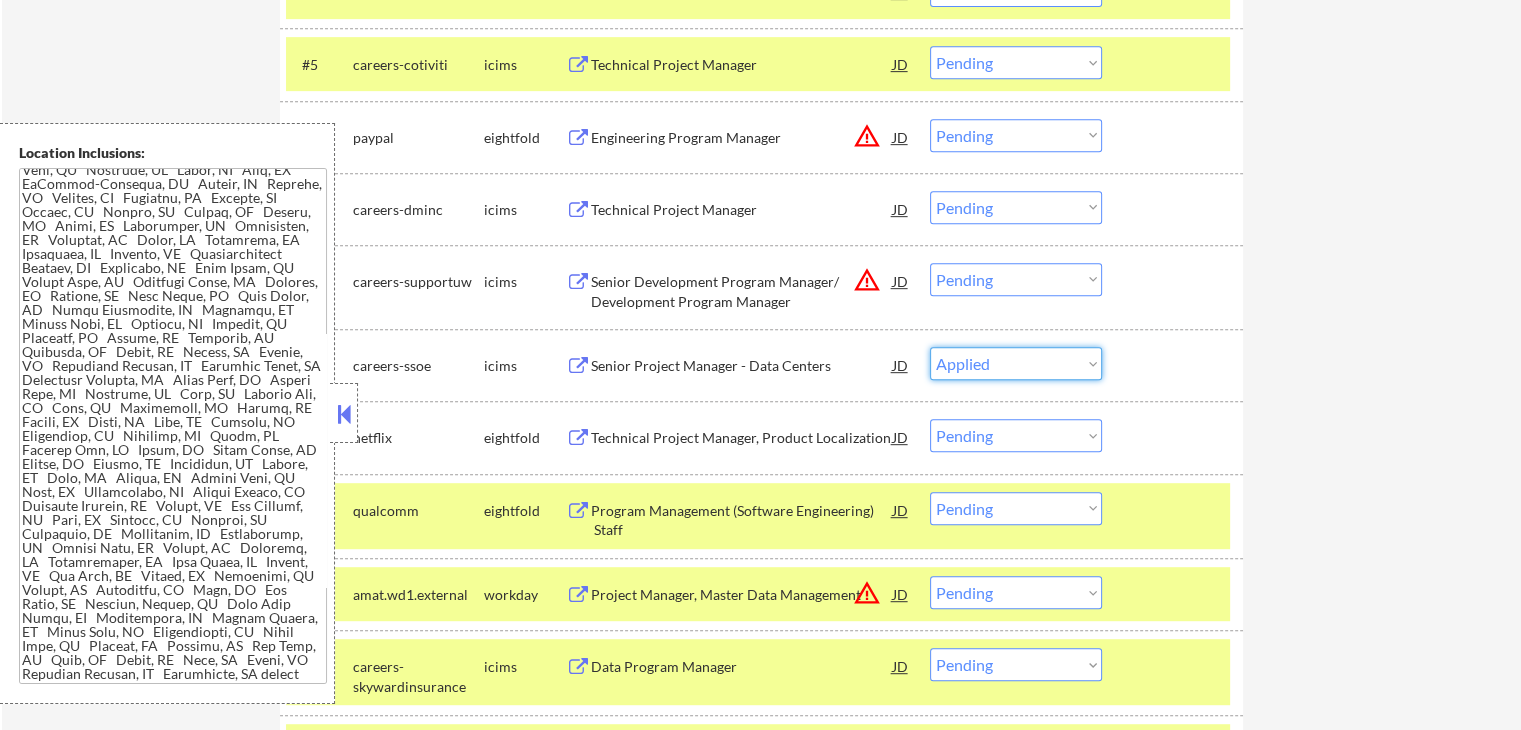click on "Choose an option... Pending Applied Excluded (Questions) Excluded (Expired) Excluded (Location) Excluded (Bad Match) Excluded (Blocklist) Excluded (Salary) Excluded (Other)" at bounding box center (1016, 363) 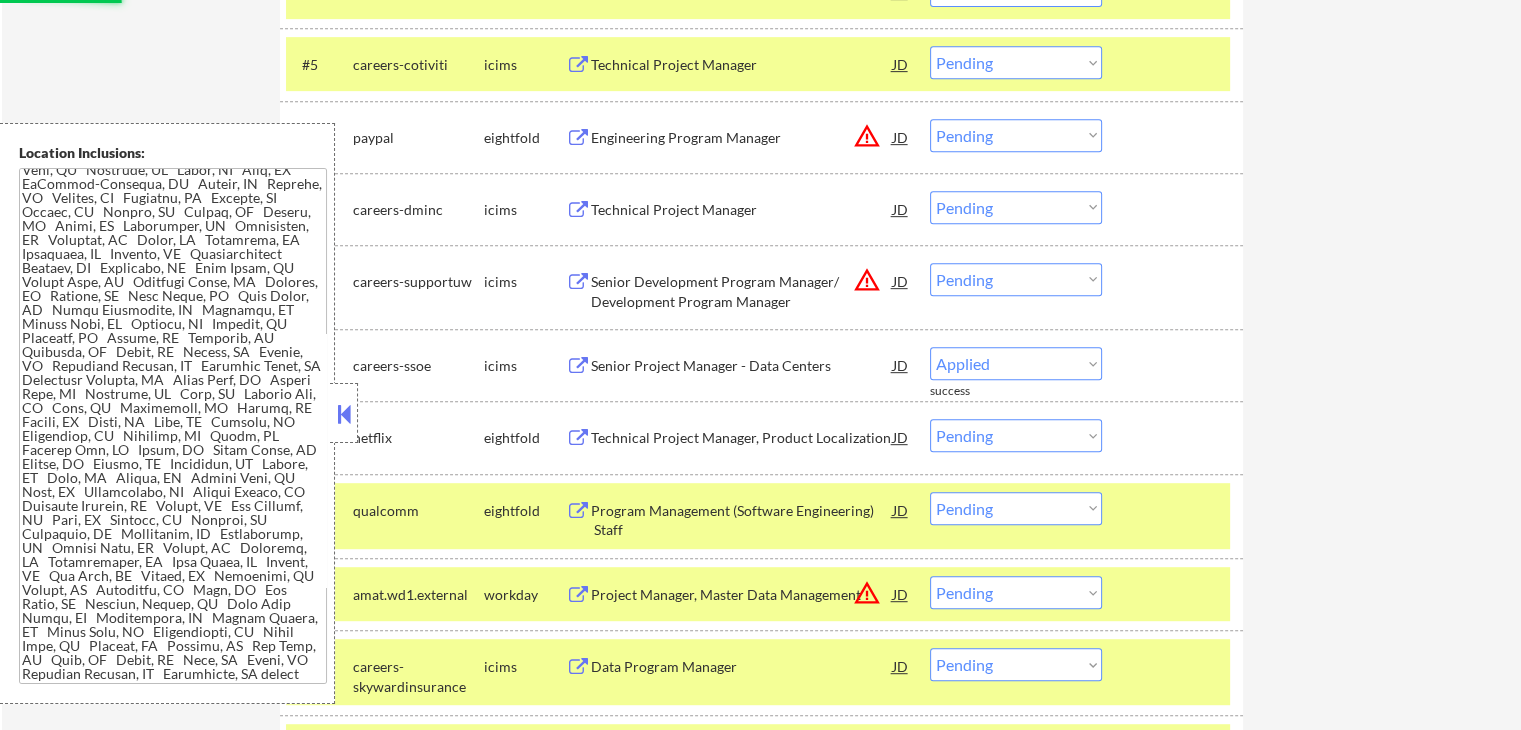 select on ""pending"" 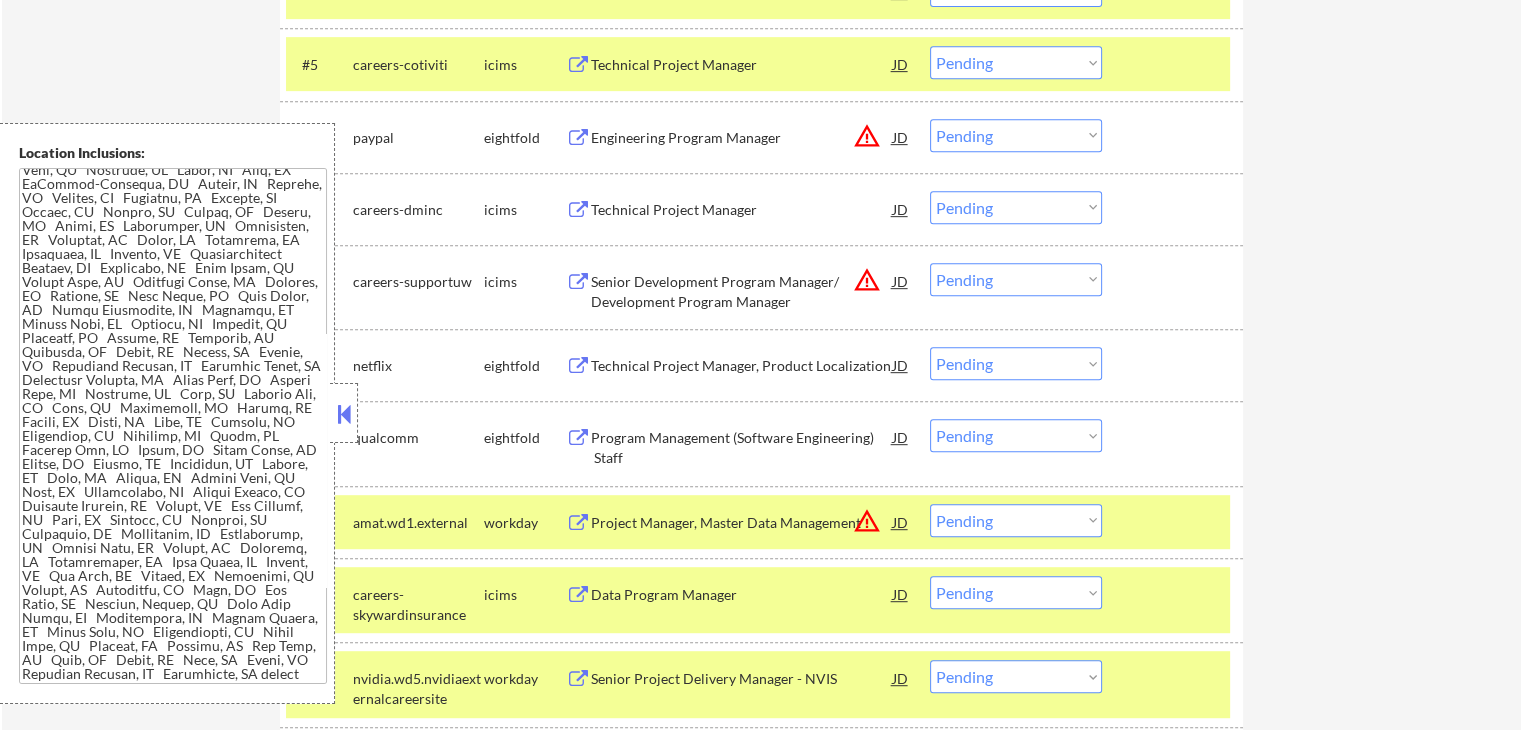 click on "Choose an option... Pending Applied Excluded (Questions) Excluded (Expired) Excluded (Location) Excluded (Bad Match) Excluded (Blocklist) Excluded (Salary) Excluded (Other)" at bounding box center (1016, 520) 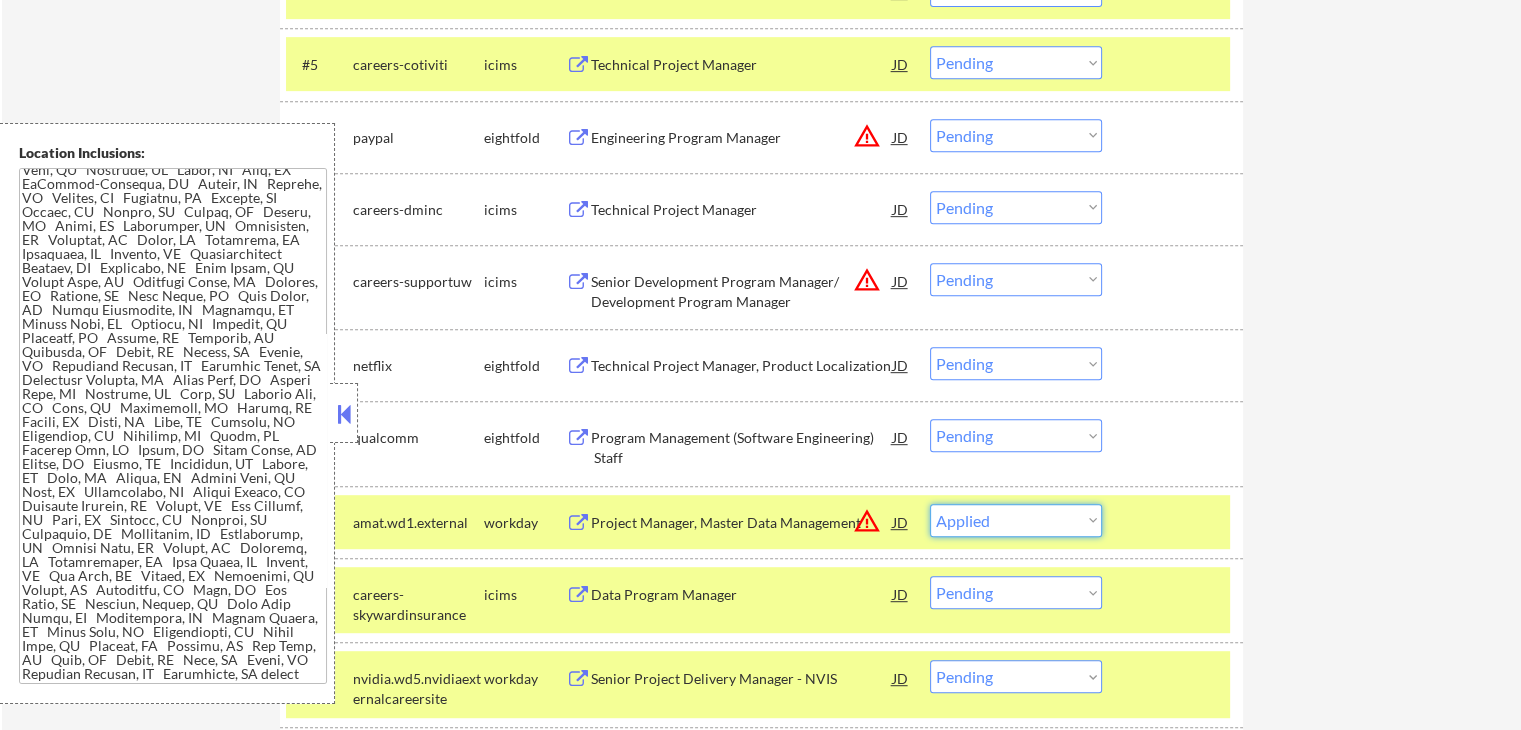 click on "Choose an option... Pending Applied Excluded (Questions) Excluded (Expired) Excluded (Location) Excluded (Bad Match) Excluded (Blocklist) Excluded (Salary) Excluded (Other)" at bounding box center [1016, 520] 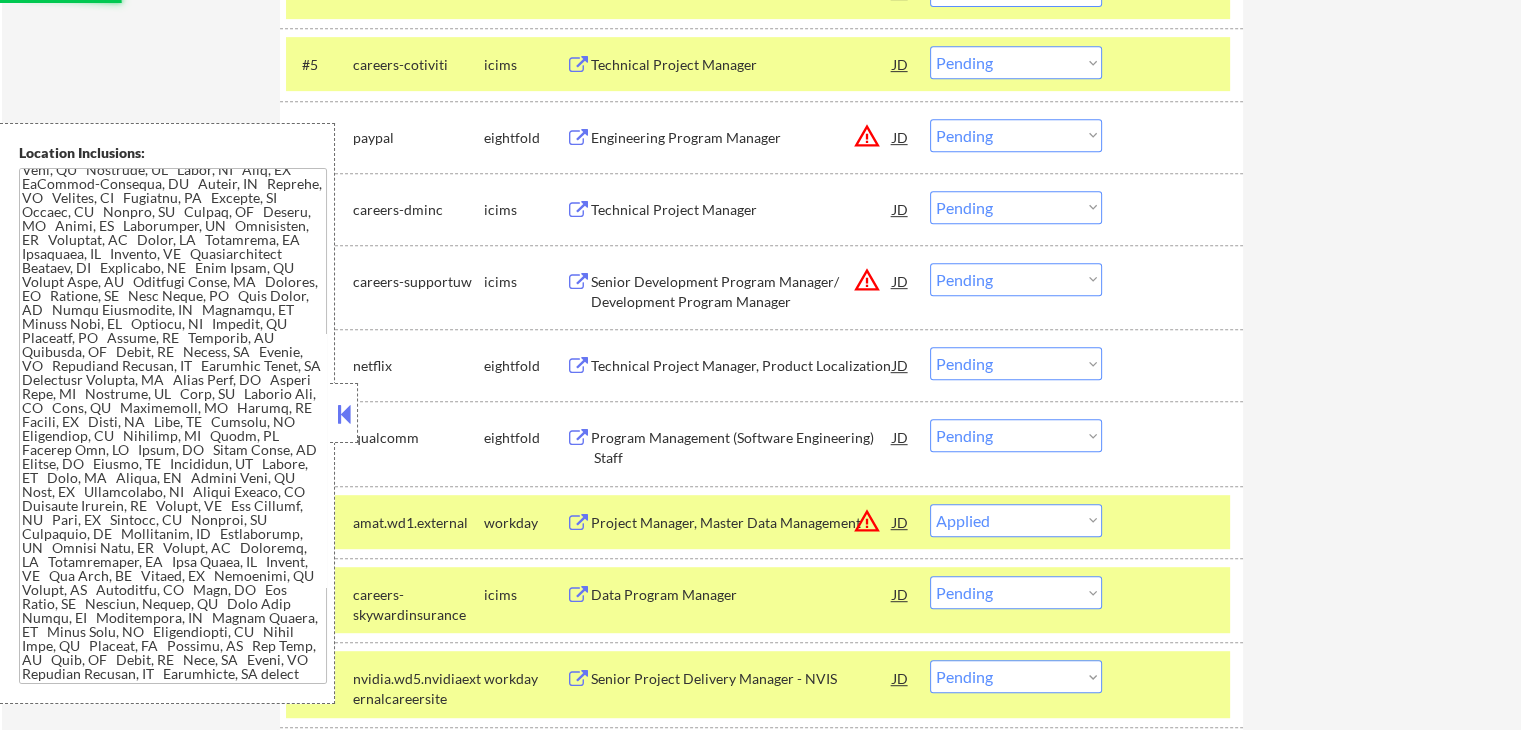click at bounding box center (344, 414) 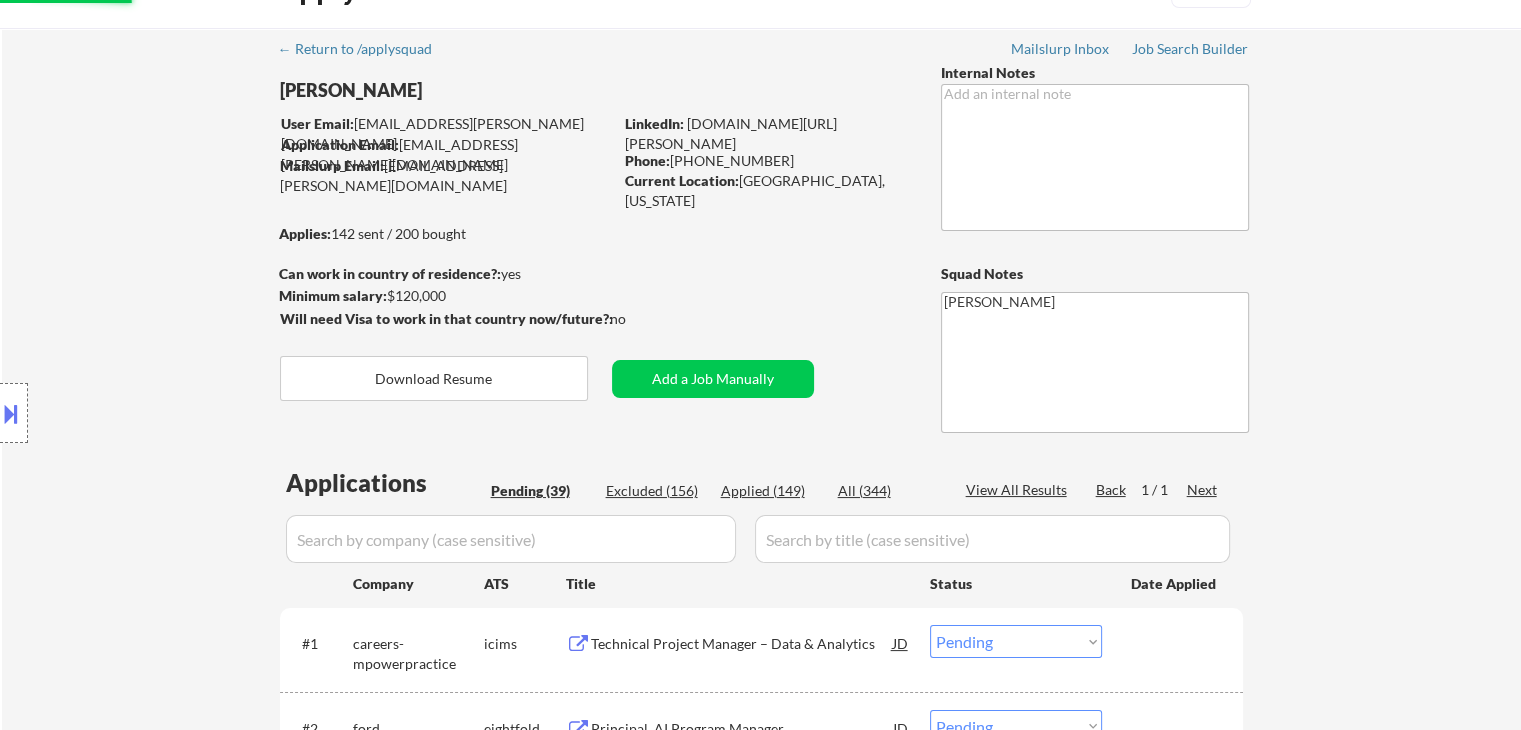 scroll, scrollTop: 0, scrollLeft: 0, axis: both 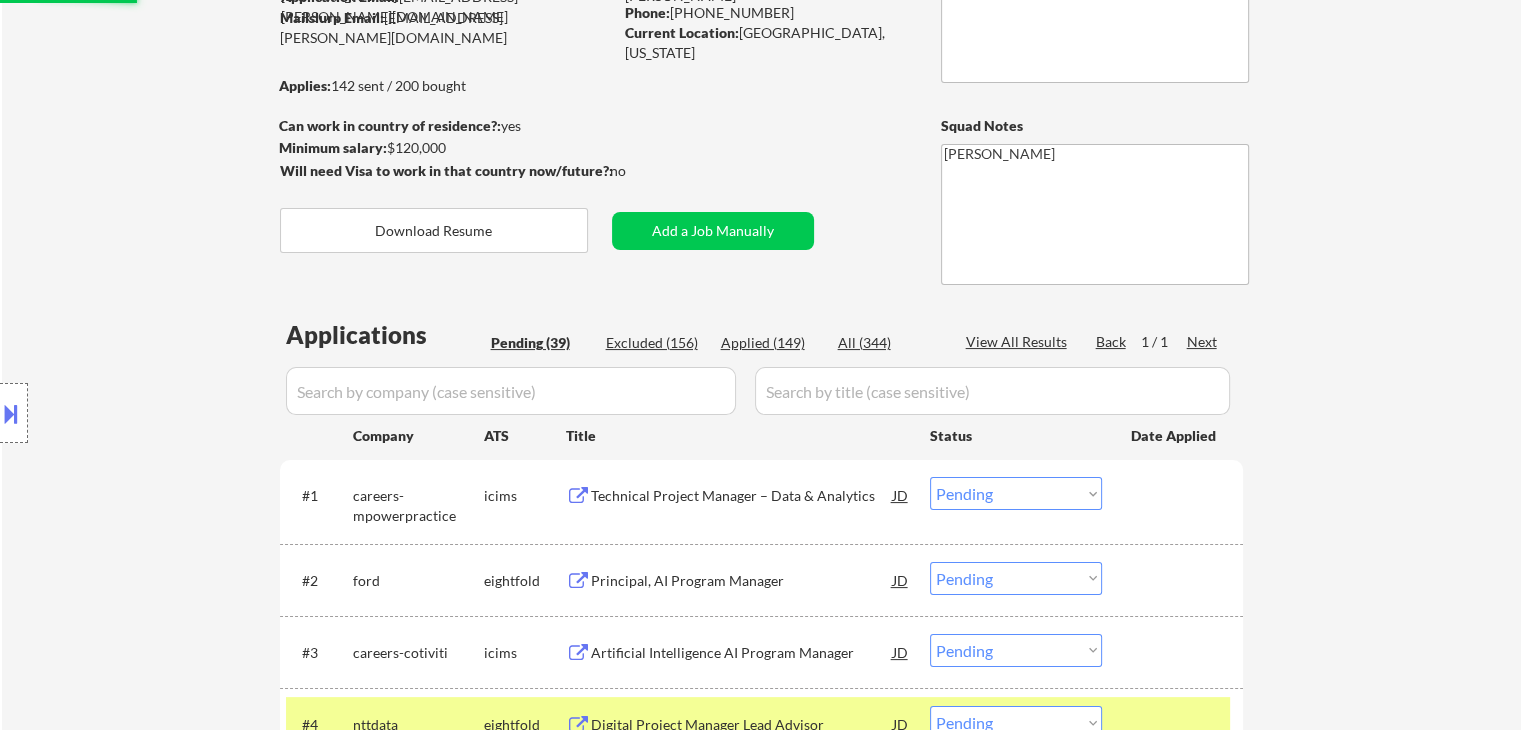 select on ""pending"" 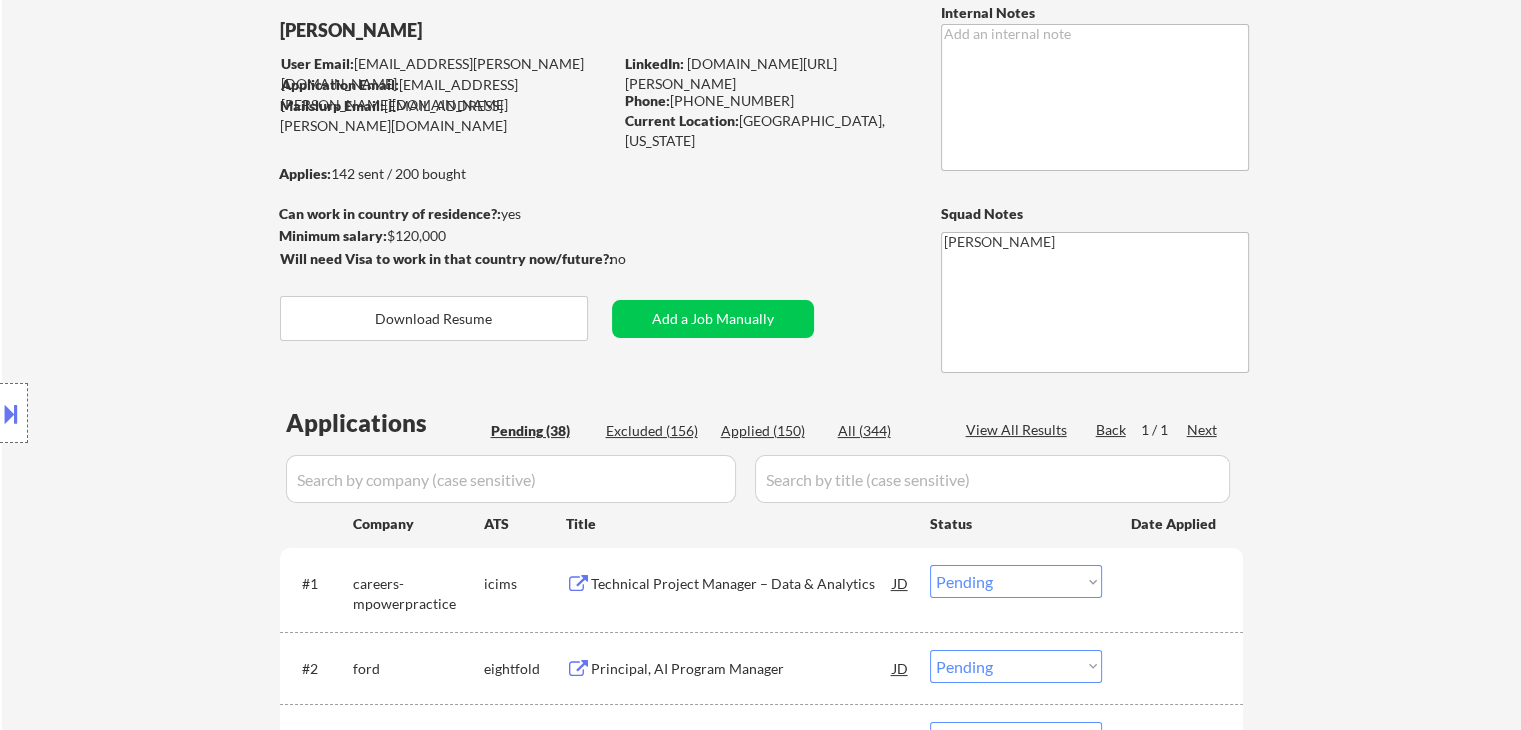 scroll, scrollTop: 0, scrollLeft: 0, axis: both 